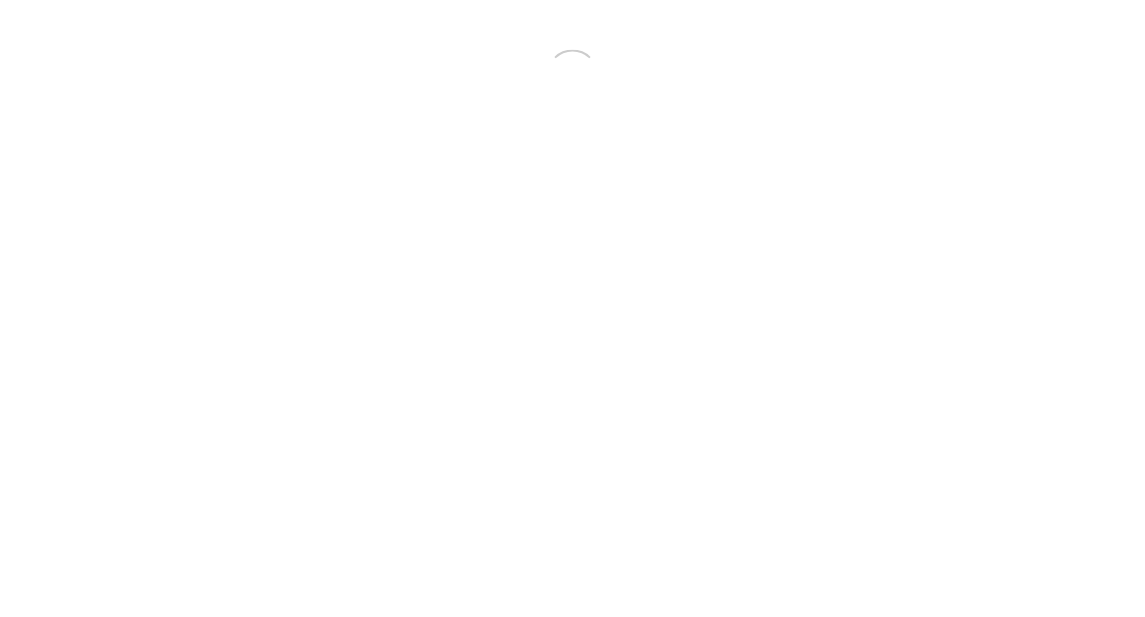 scroll, scrollTop: 0, scrollLeft: 0, axis: both 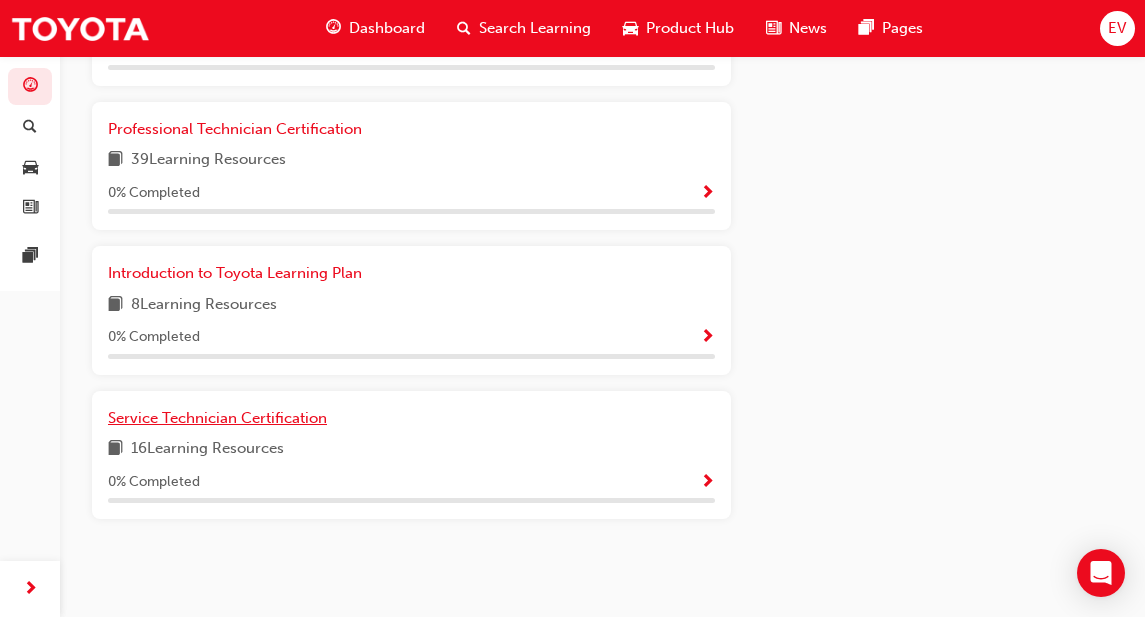 click on "Service Technician Certification" at bounding box center [217, 418] 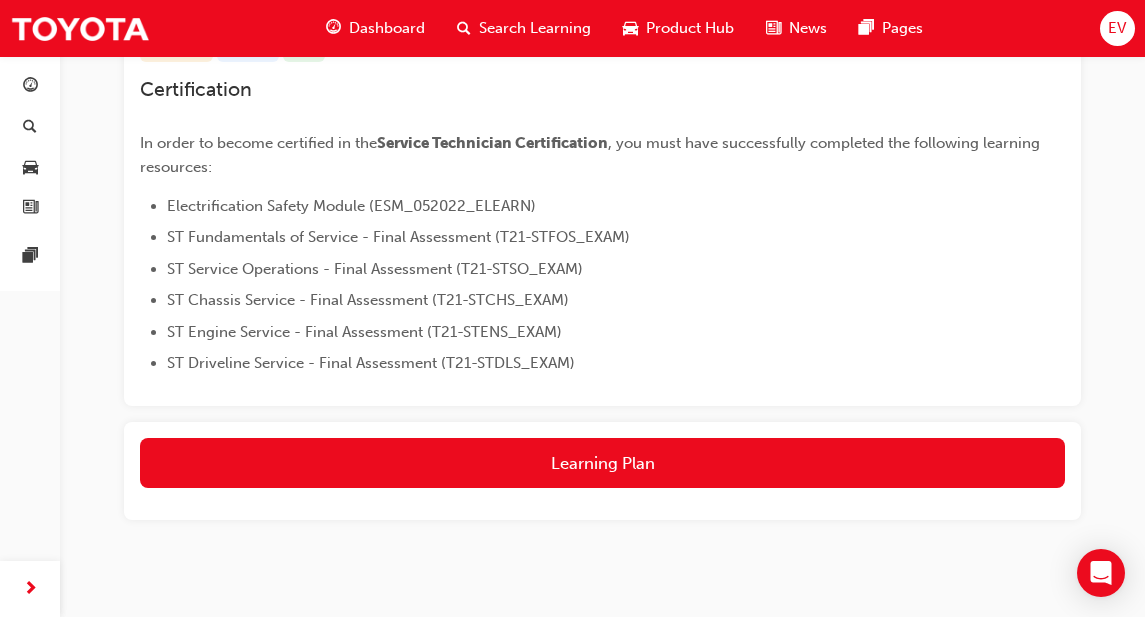 scroll, scrollTop: 363, scrollLeft: 0, axis: vertical 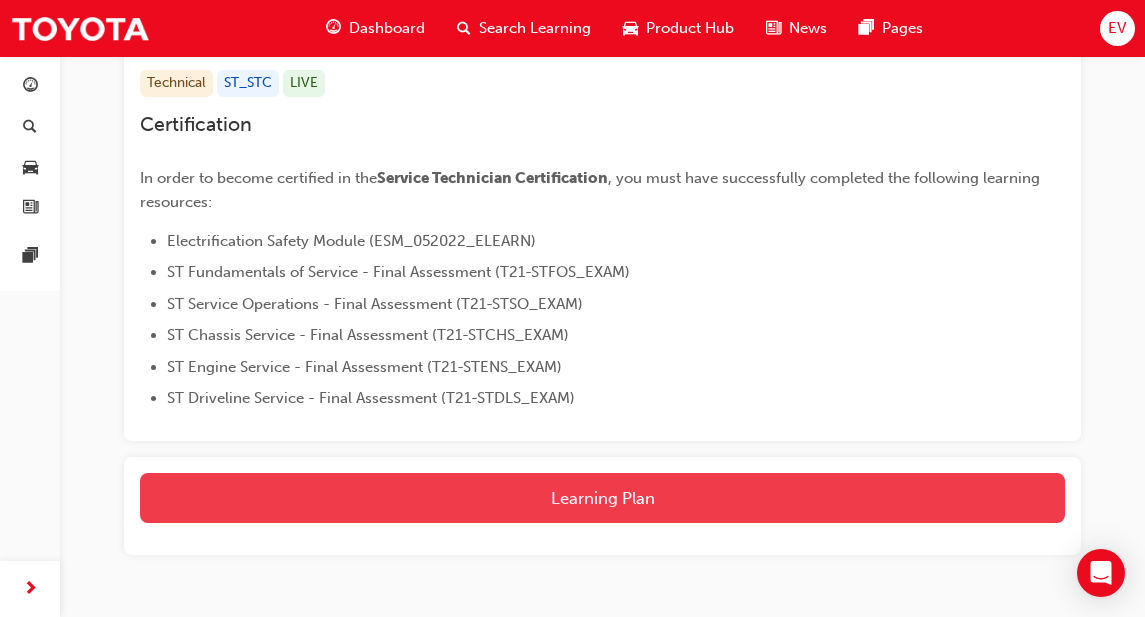 click on "Learning Plan" at bounding box center (602, 498) 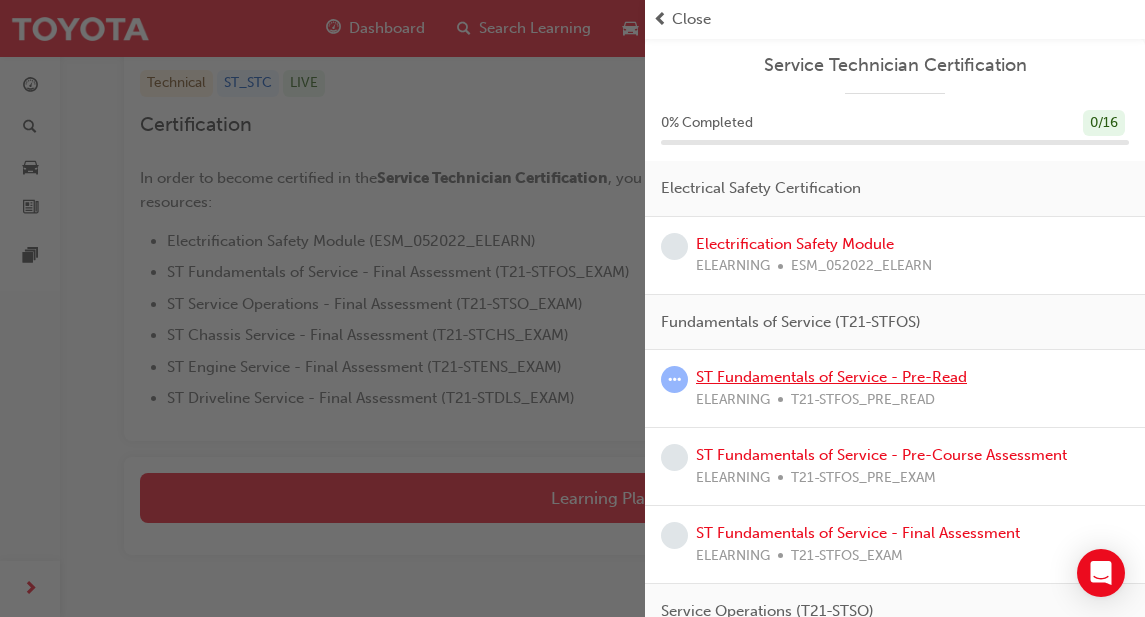 click on "ST Fundamentals of Service - Pre-Read" at bounding box center [831, 377] 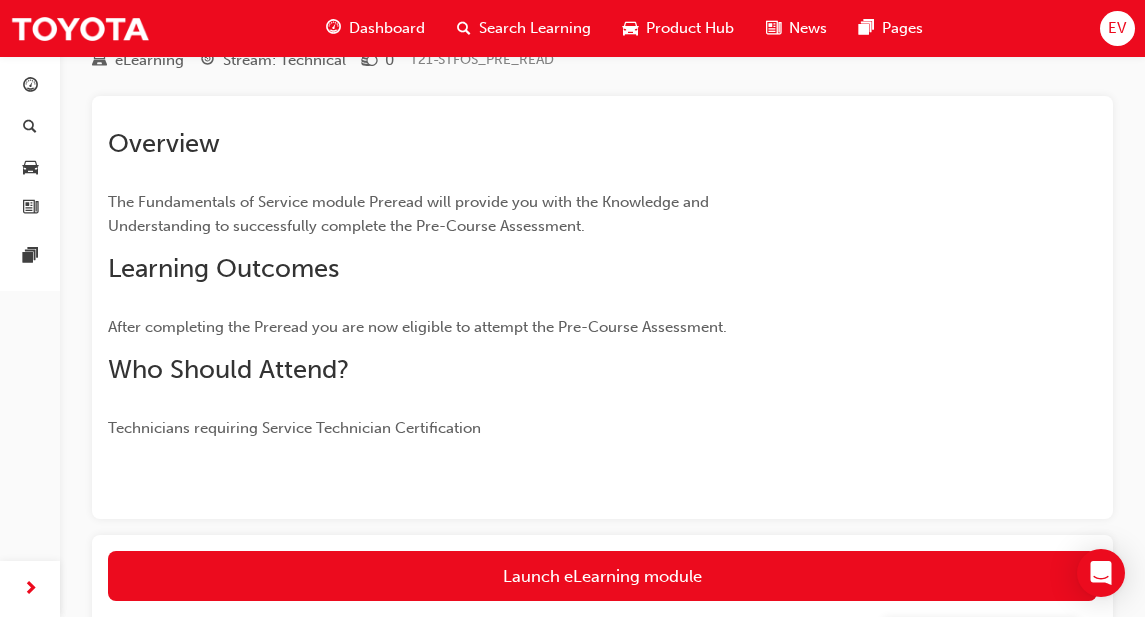 scroll, scrollTop: 200, scrollLeft: 0, axis: vertical 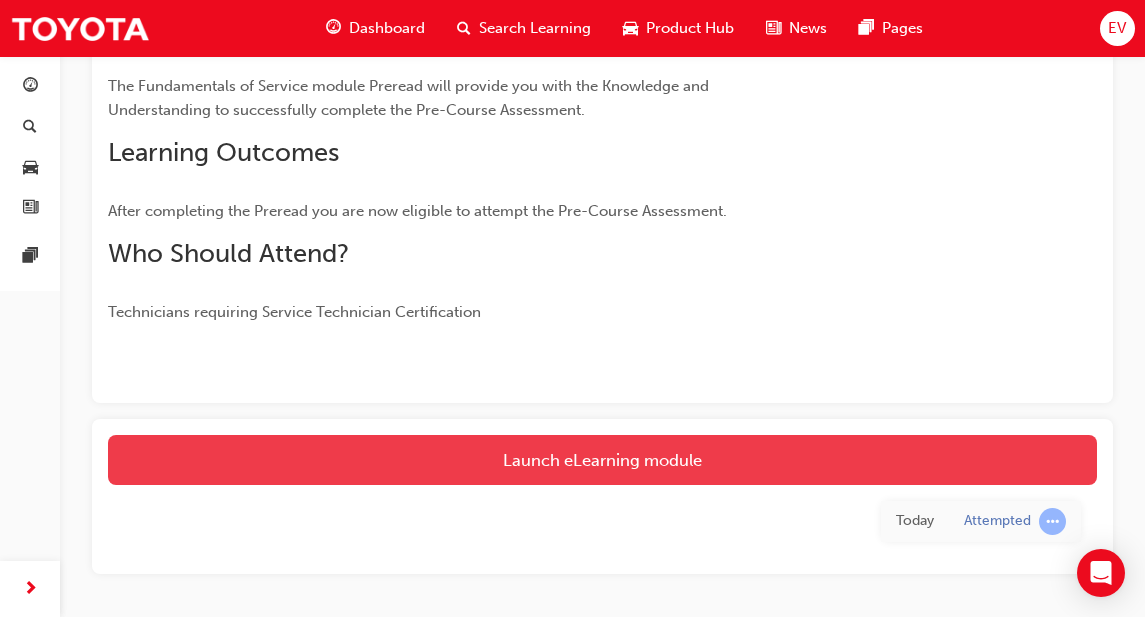 click on "Launch eLearning module" at bounding box center [602, 460] 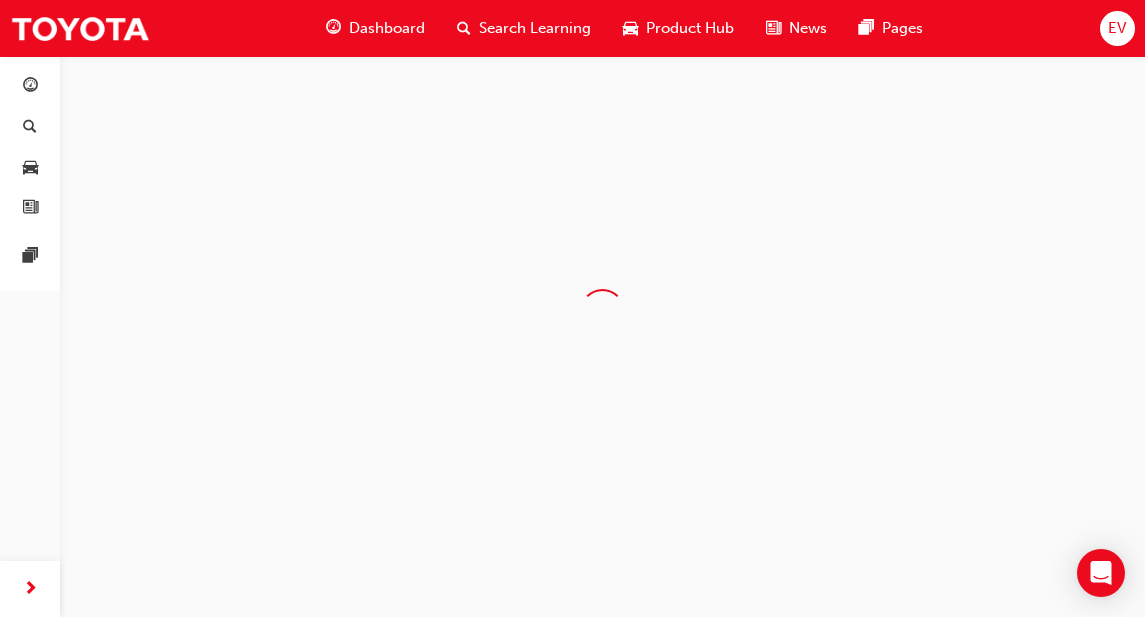scroll, scrollTop: 0, scrollLeft: 0, axis: both 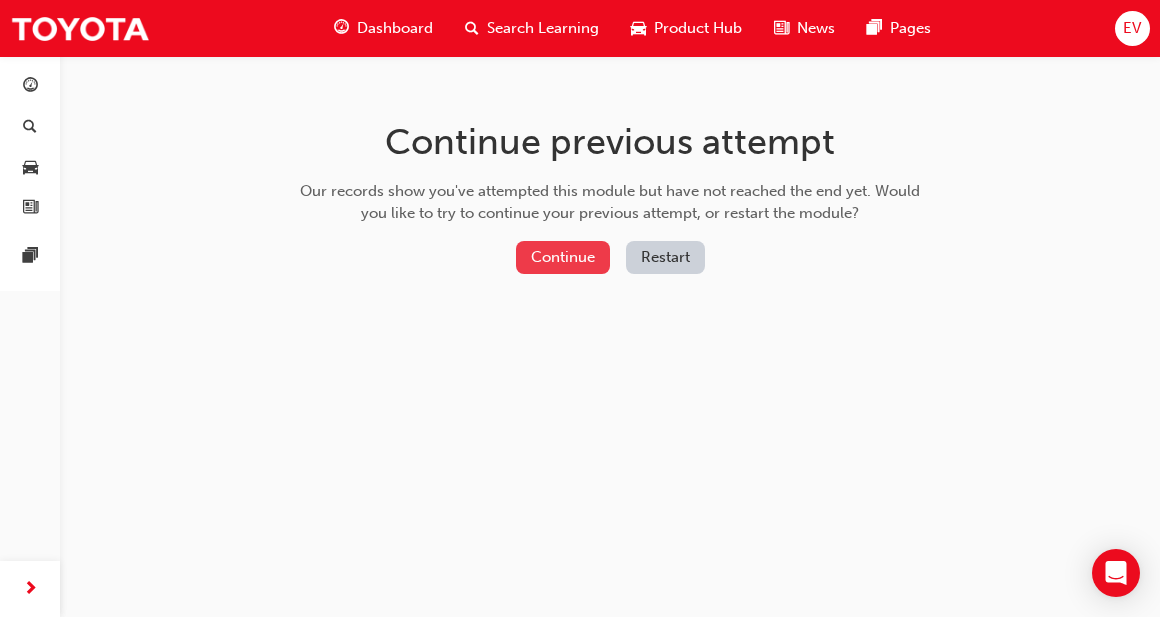 click on "Continue" at bounding box center (563, 257) 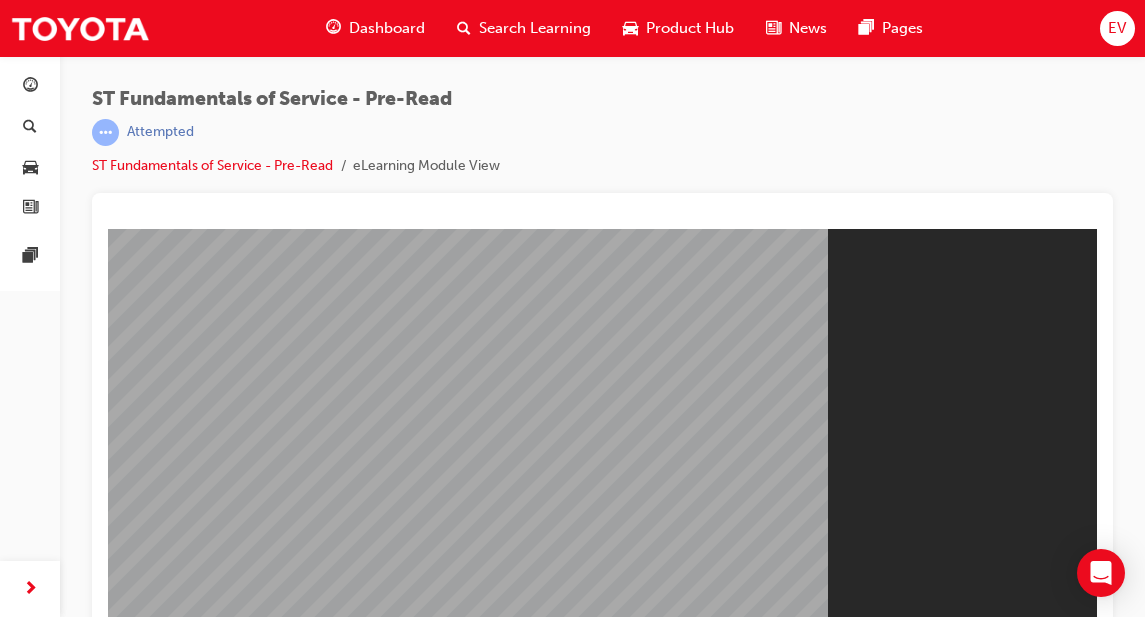 scroll, scrollTop: 0, scrollLeft: 0, axis: both 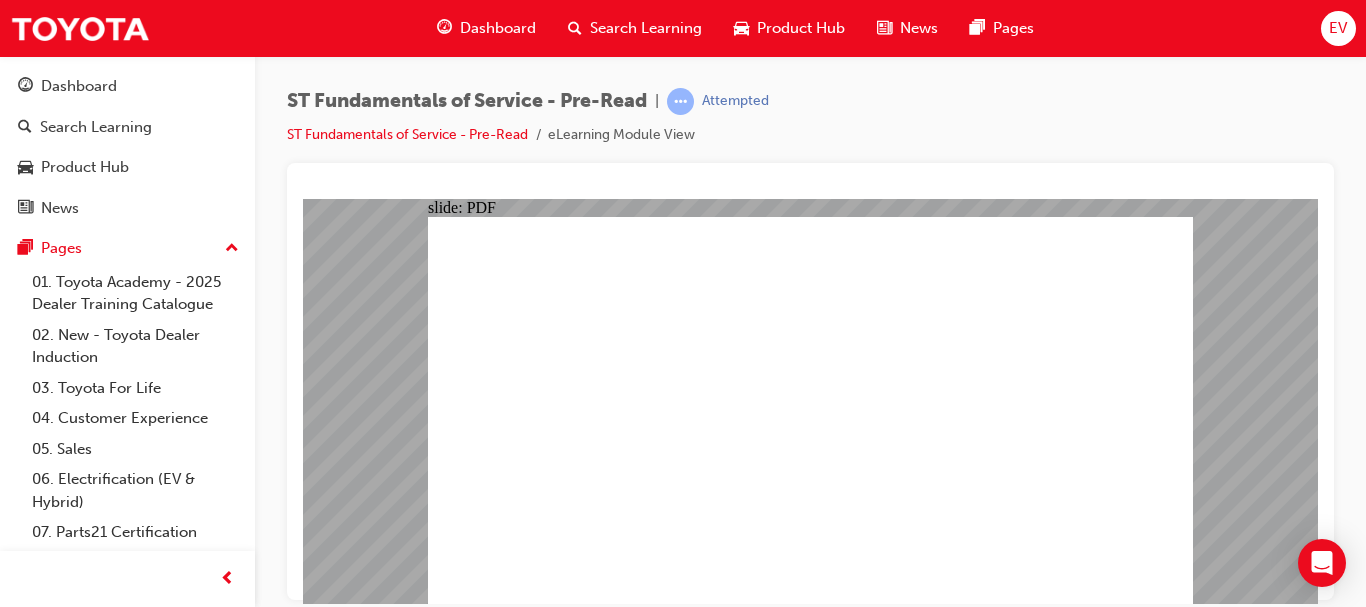 click 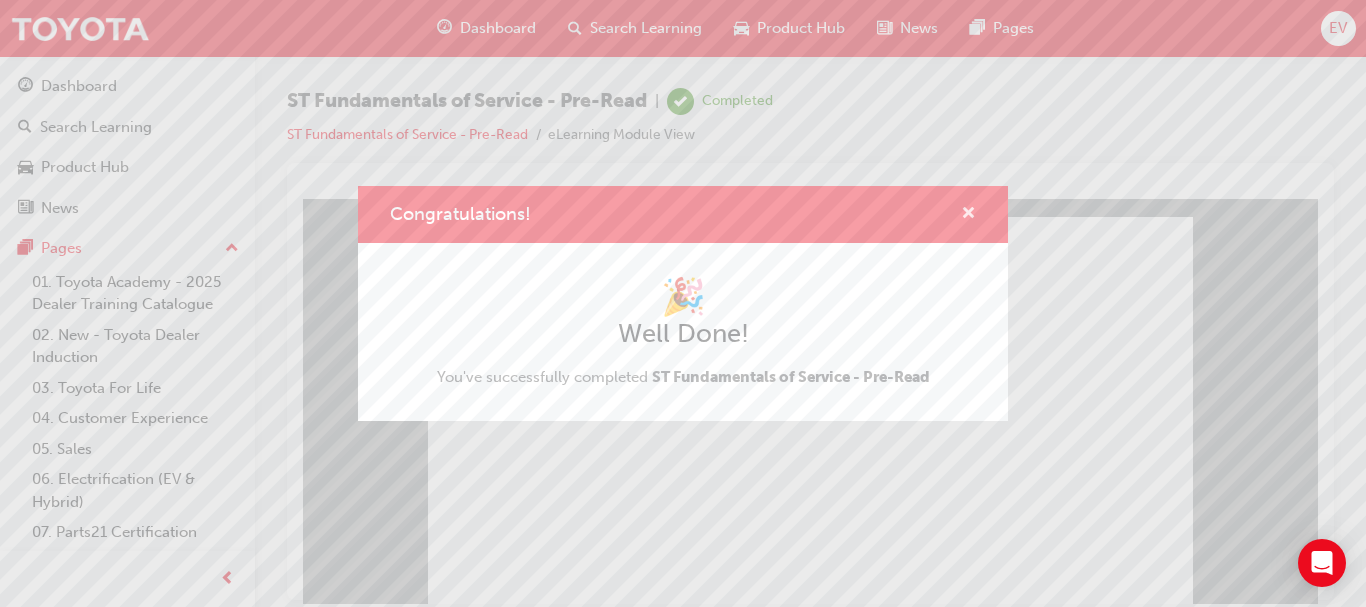 click at bounding box center (968, 215) 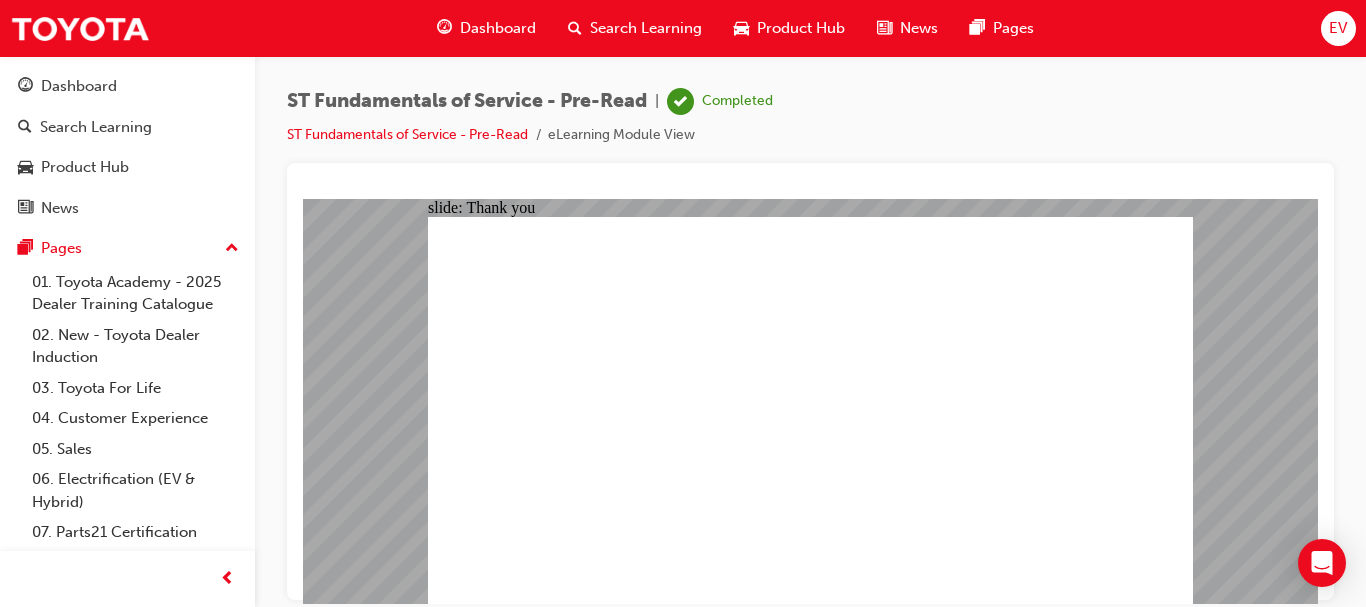 click 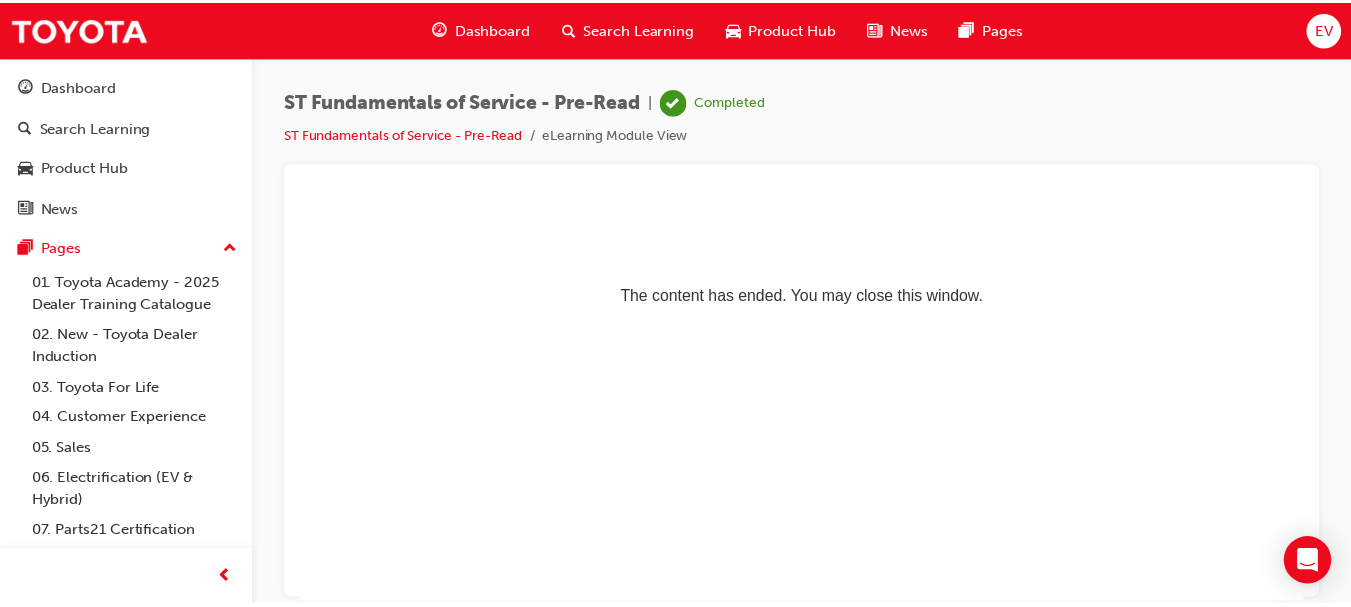 scroll, scrollTop: 0, scrollLeft: 0, axis: both 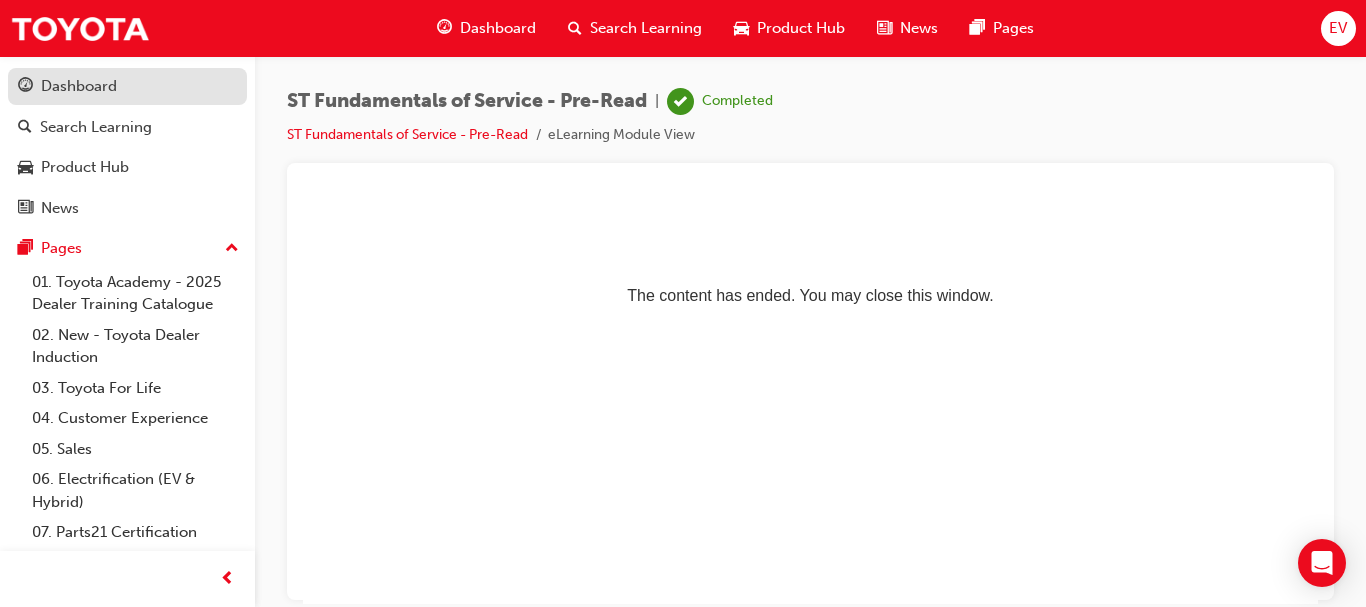 click on "Dashboard" at bounding box center (79, 86) 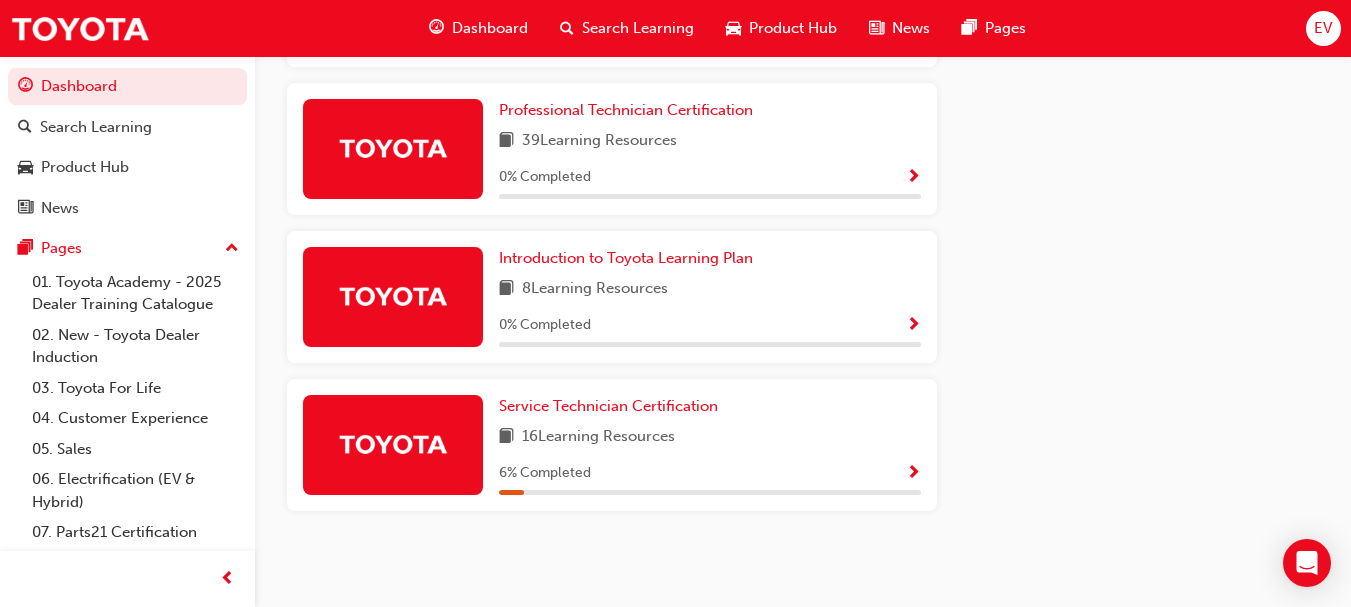 scroll, scrollTop: 1270, scrollLeft: 0, axis: vertical 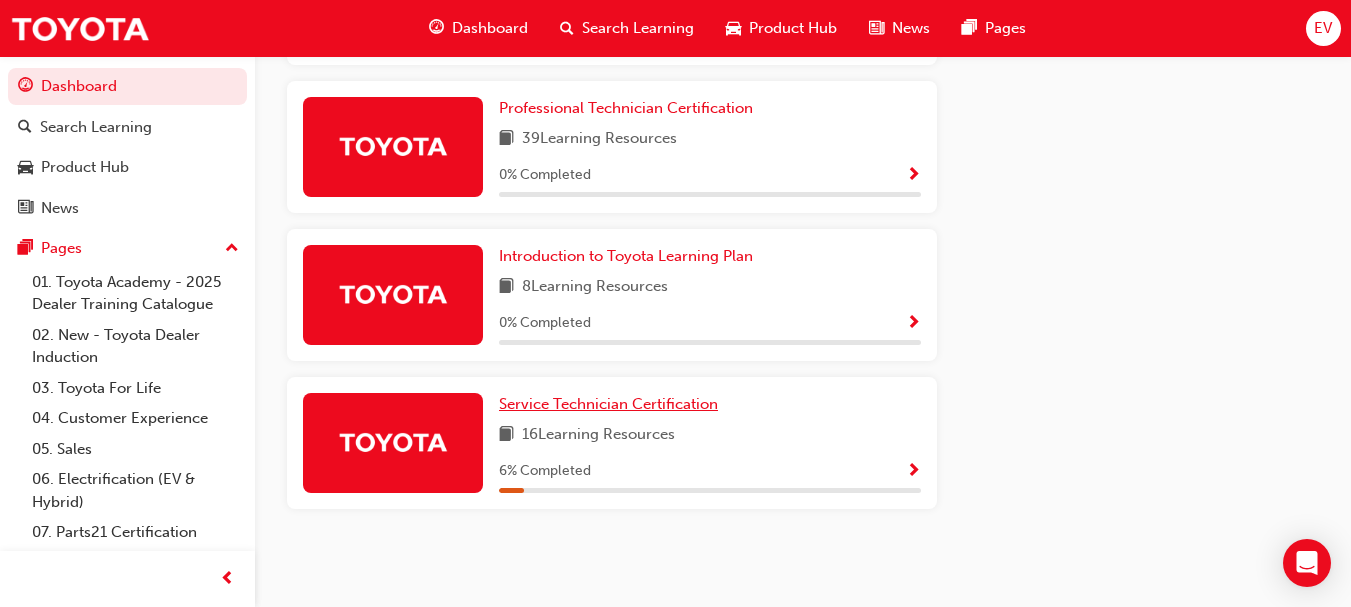 click on "Service Technician Certification" at bounding box center (608, 404) 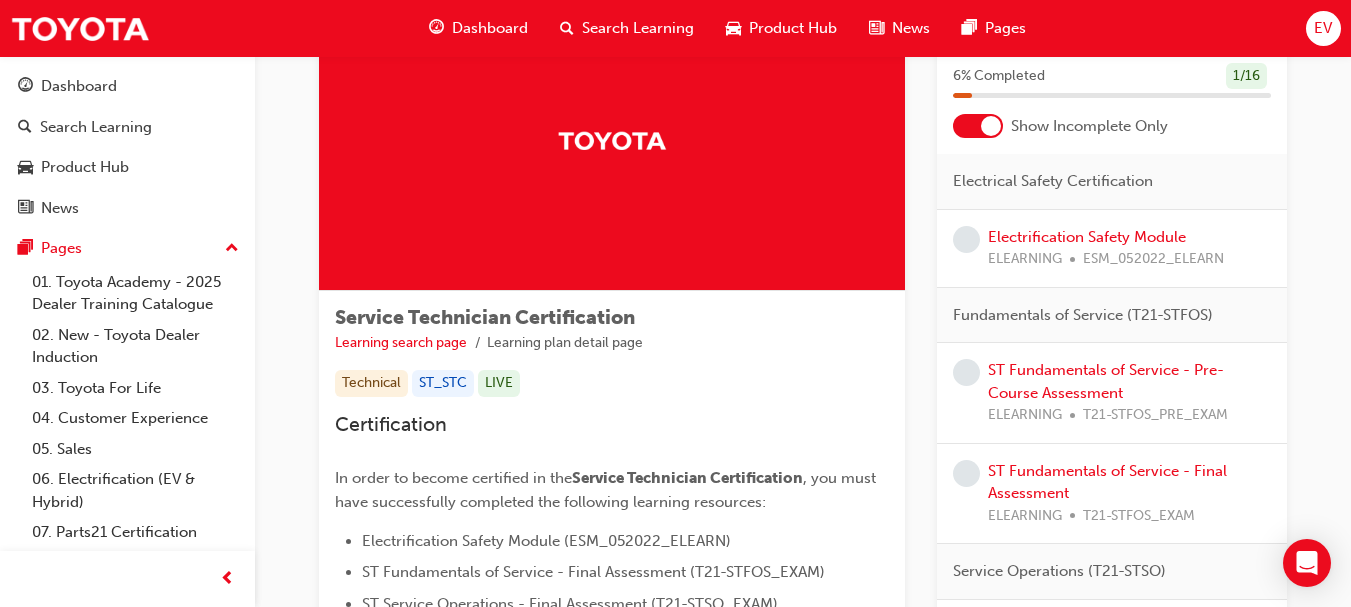 scroll, scrollTop: 100, scrollLeft: 0, axis: vertical 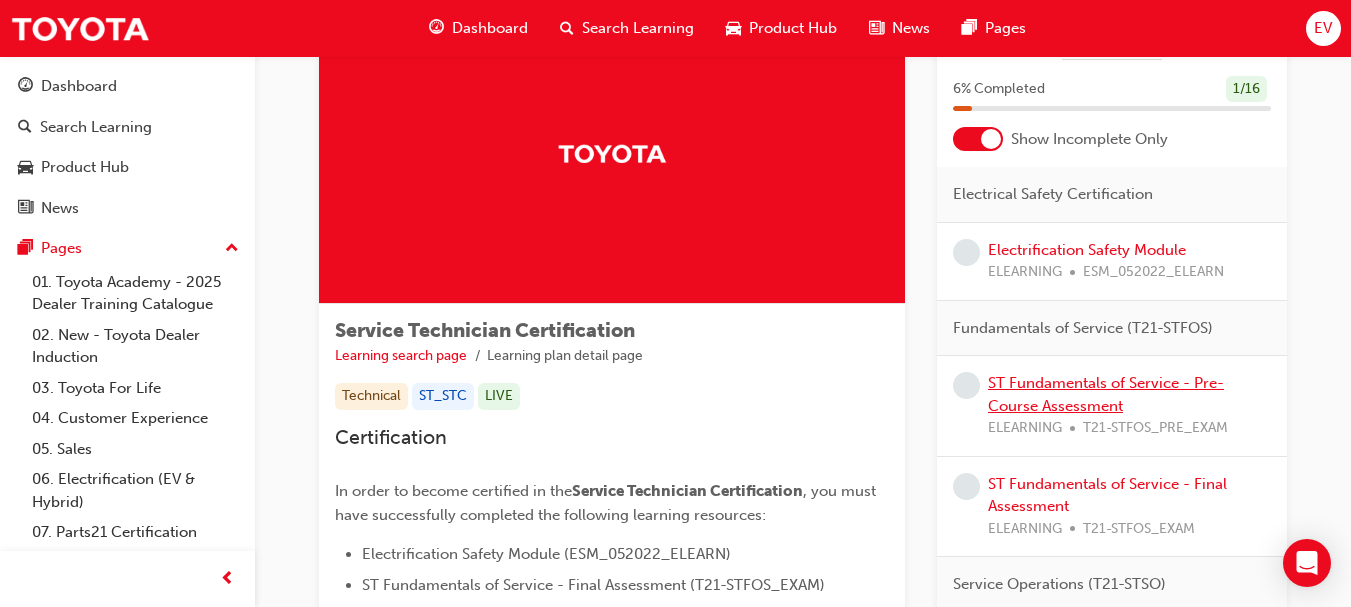 click on "ST Fundamentals of Service - Pre-Course Assessment" at bounding box center [1106, 394] 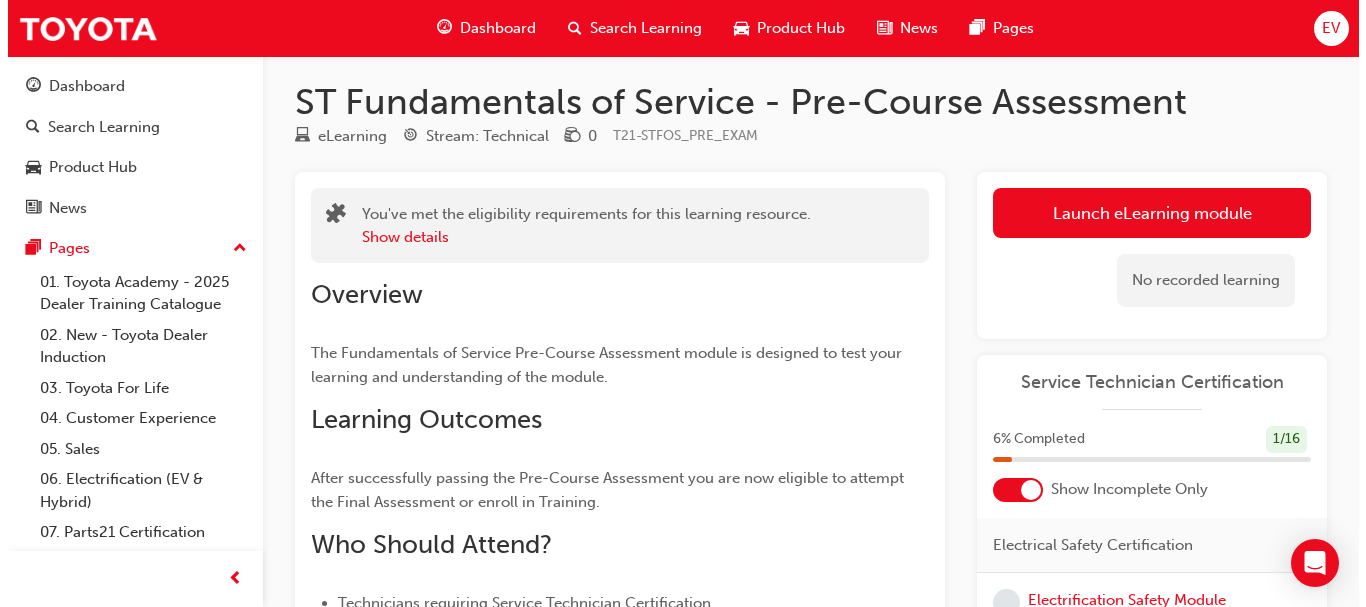 scroll, scrollTop: 0, scrollLeft: 0, axis: both 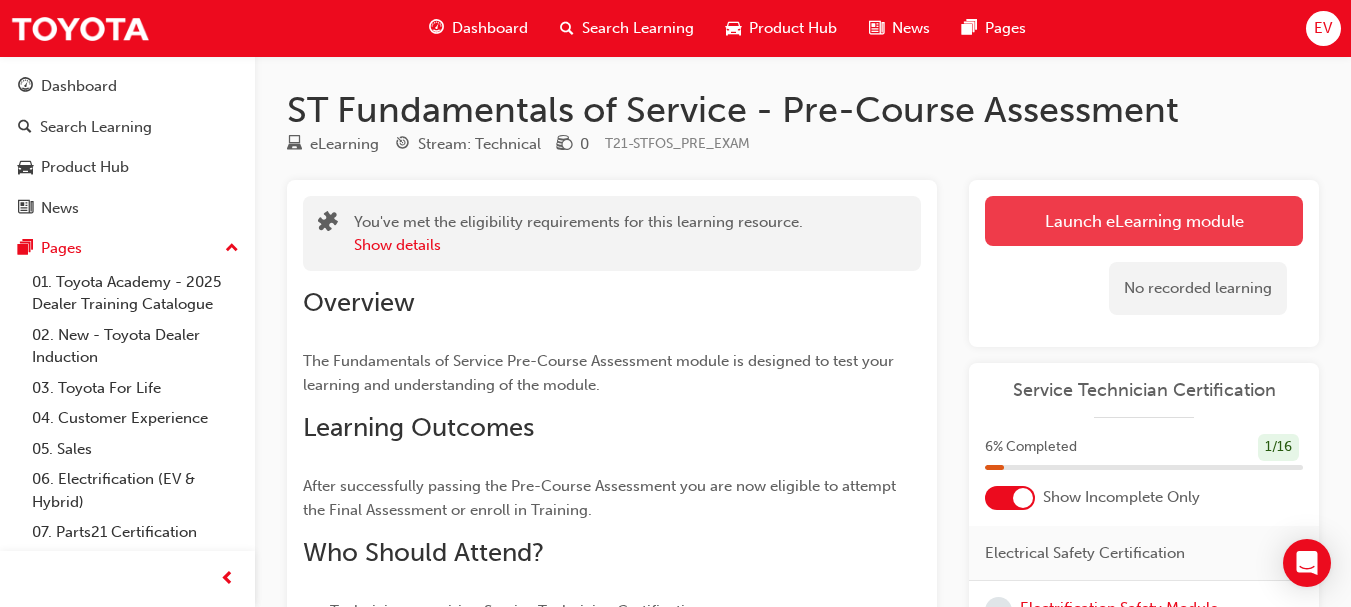 click on "Launch eLearning module" at bounding box center (1144, 221) 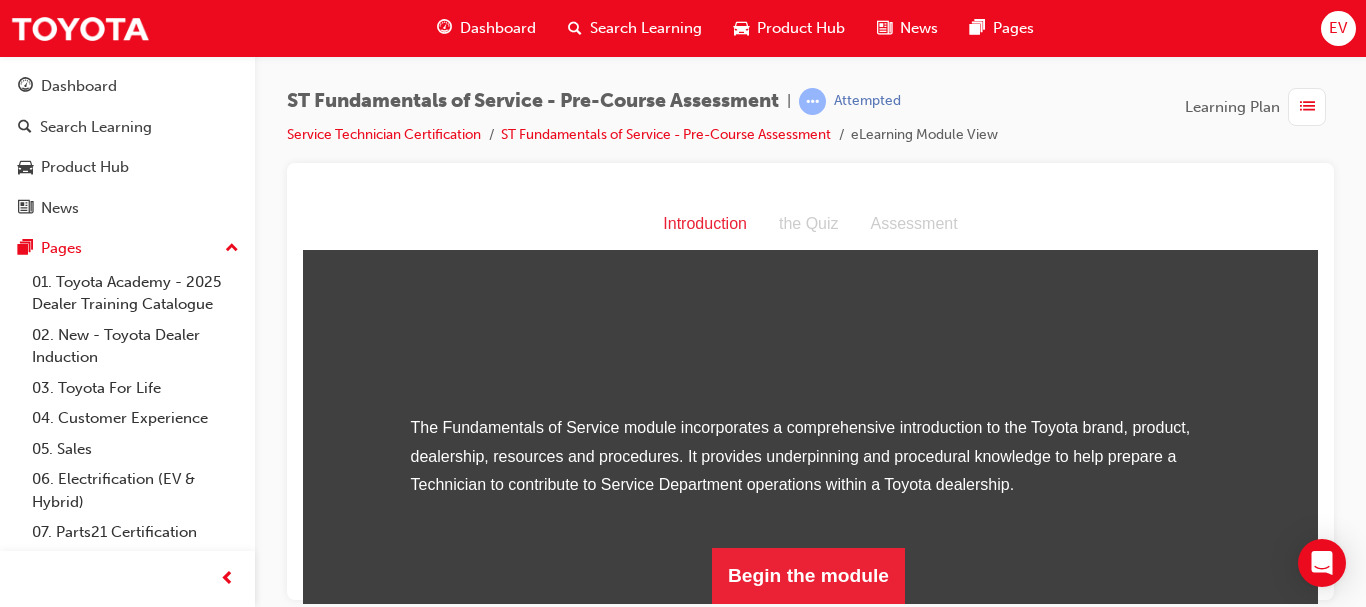 scroll, scrollTop: 319, scrollLeft: 0, axis: vertical 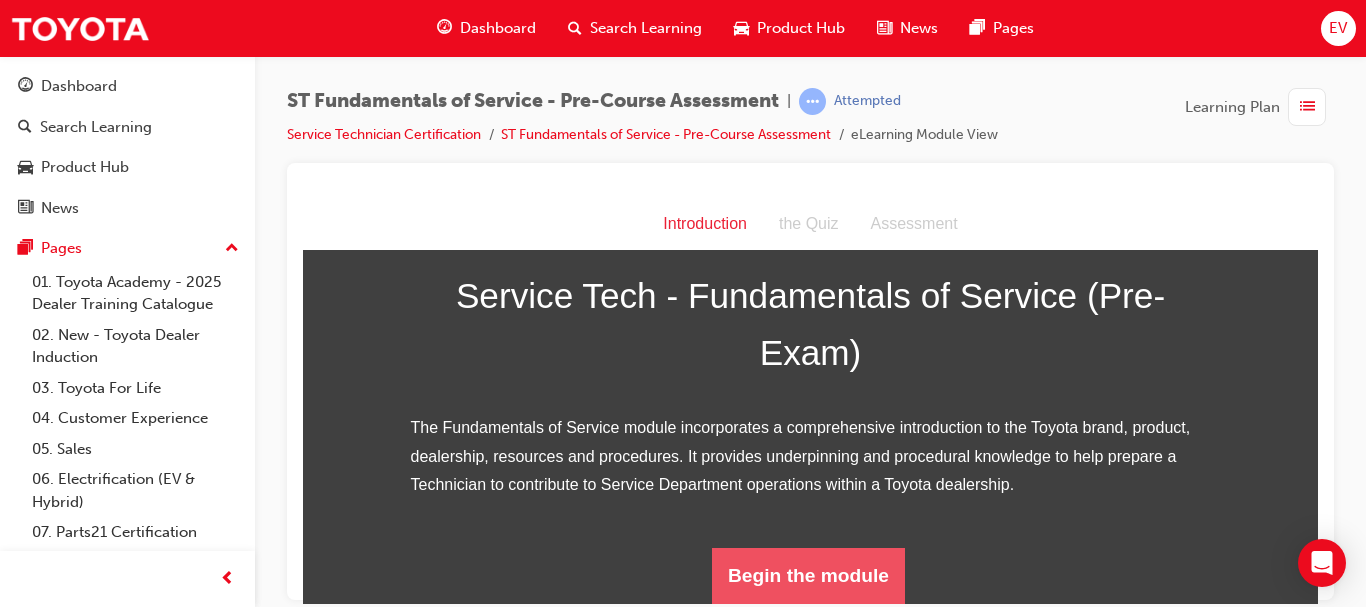 click on "Begin the module" at bounding box center [808, 575] 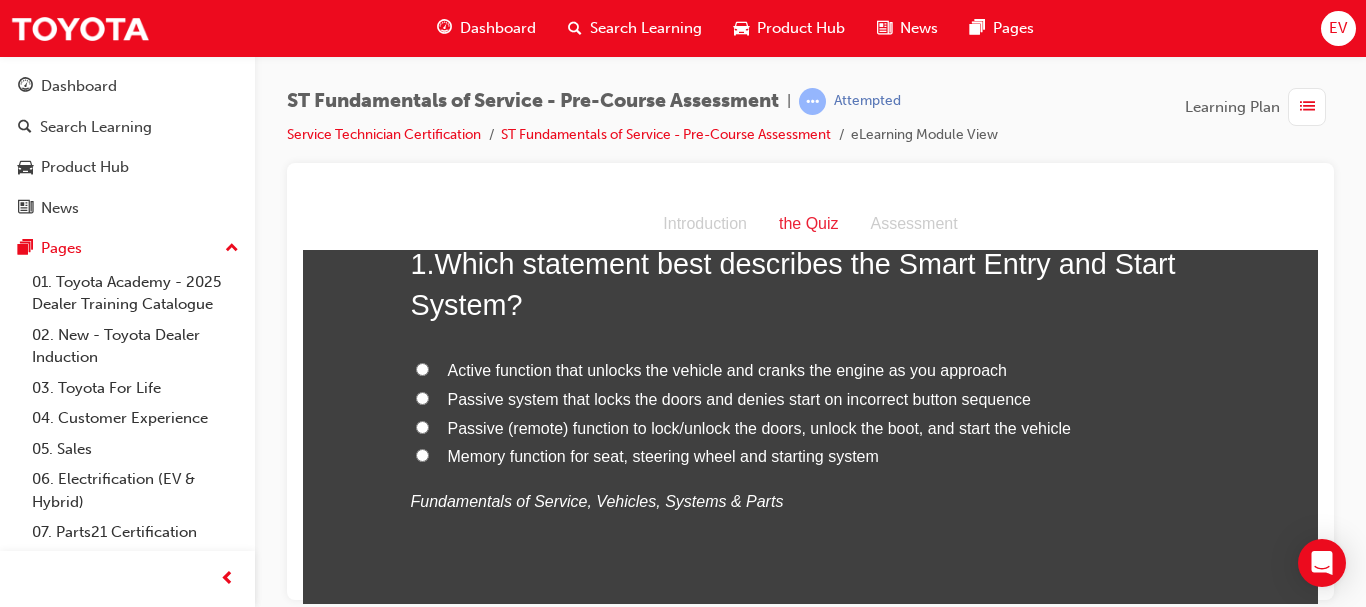 scroll, scrollTop: 100, scrollLeft: 0, axis: vertical 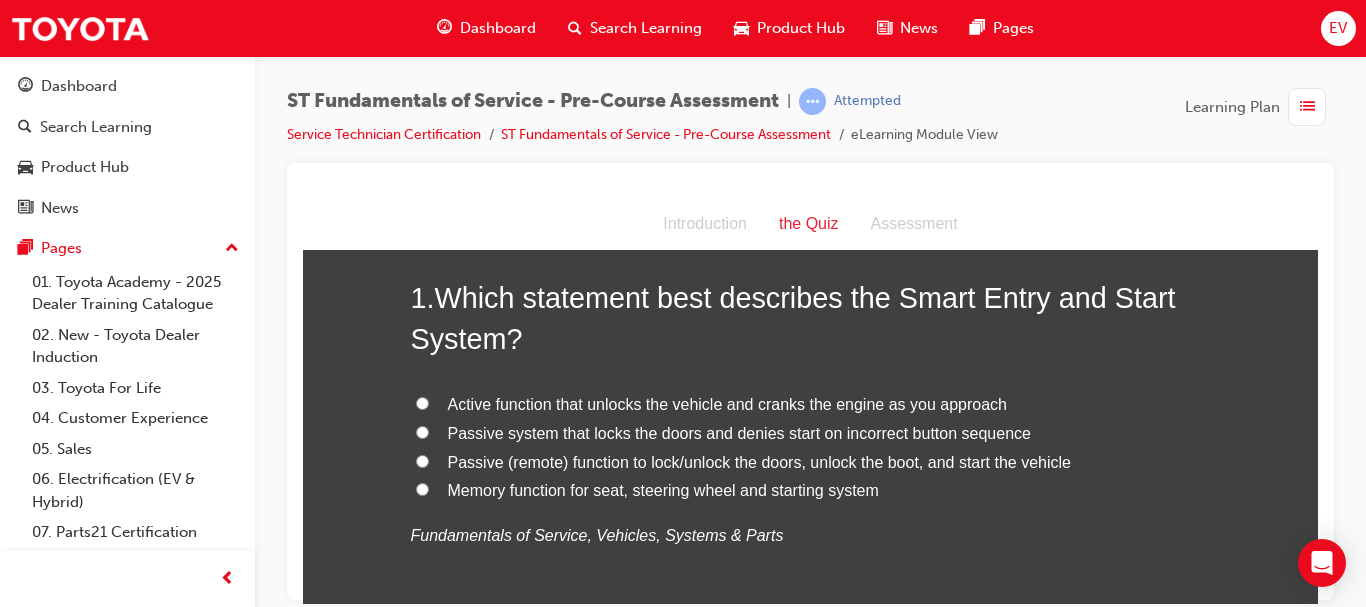 click on "Passive (remote) function to lock/unlock the doors, unlock the boot, and start the vehicle" at bounding box center [422, 460] 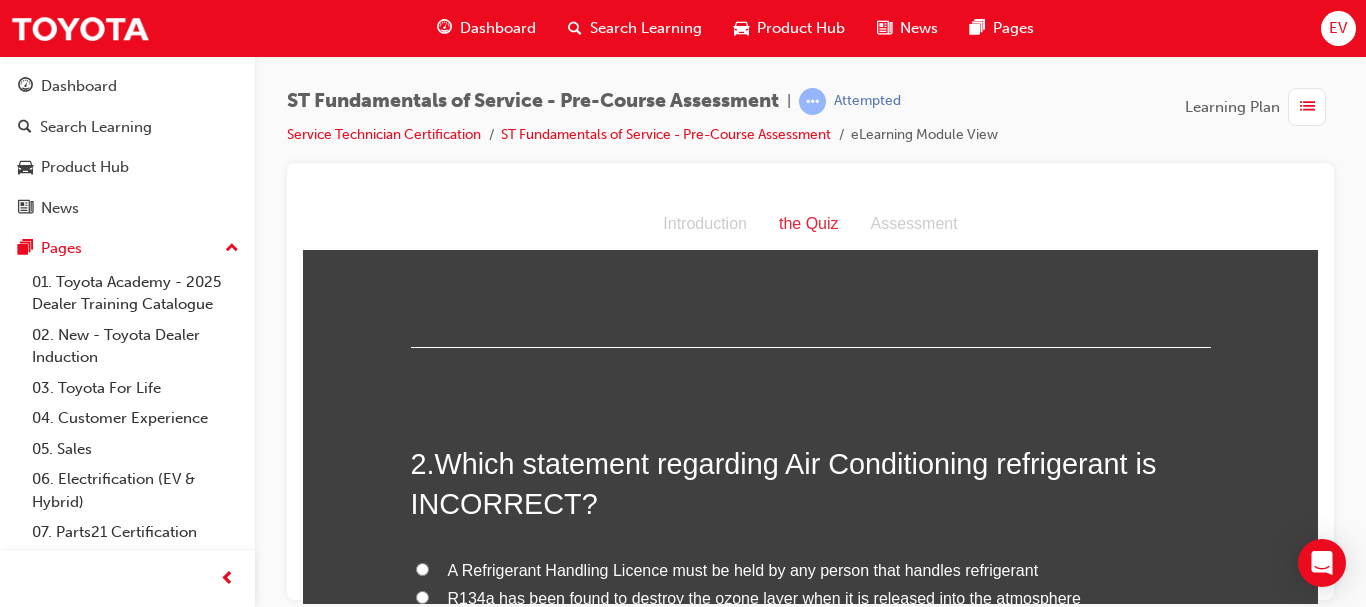 scroll, scrollTop: 500, scrollLeft: 0, axis: vertical 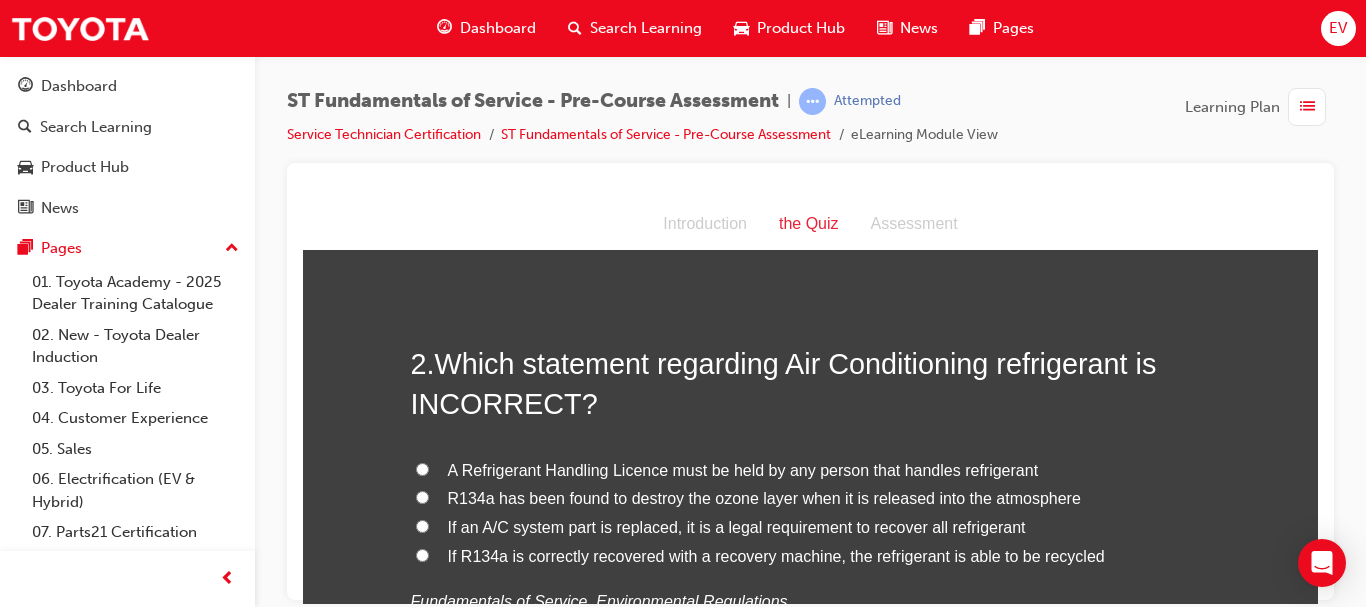 click on "R134a has been found to destroy the ozone layer when it is released into the atmosphere" at bounding box center (422, 496) 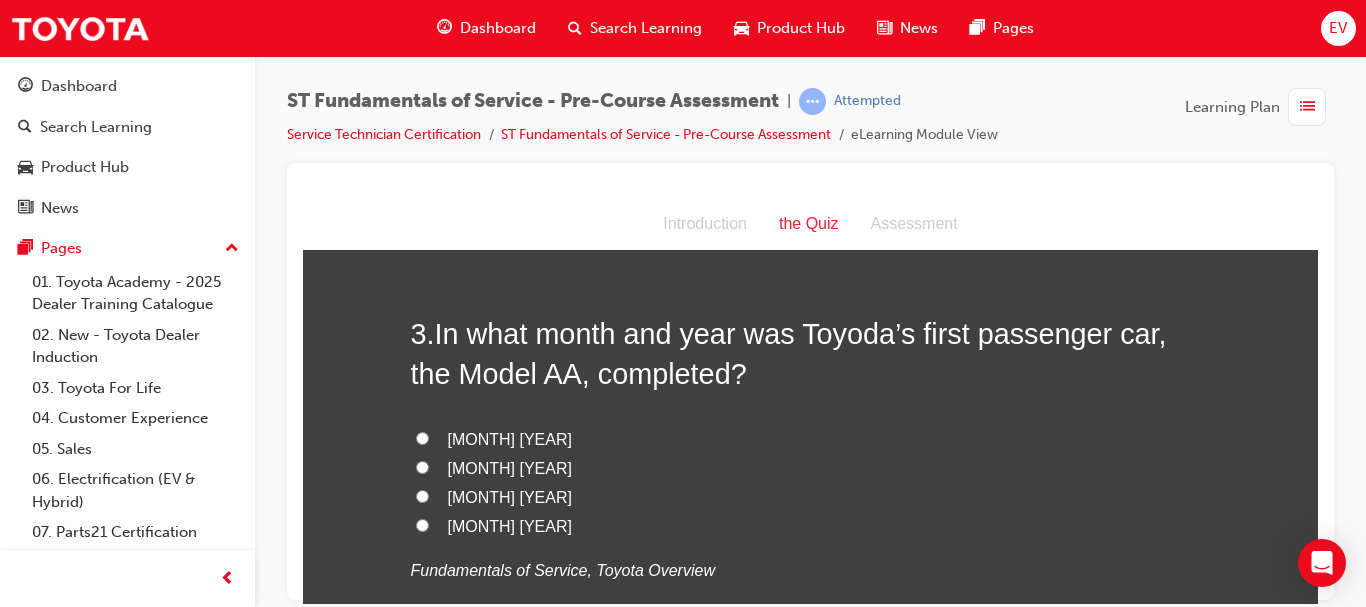 scroll, scrollTop: 1000, scrollLeft: 0, axis: vertical 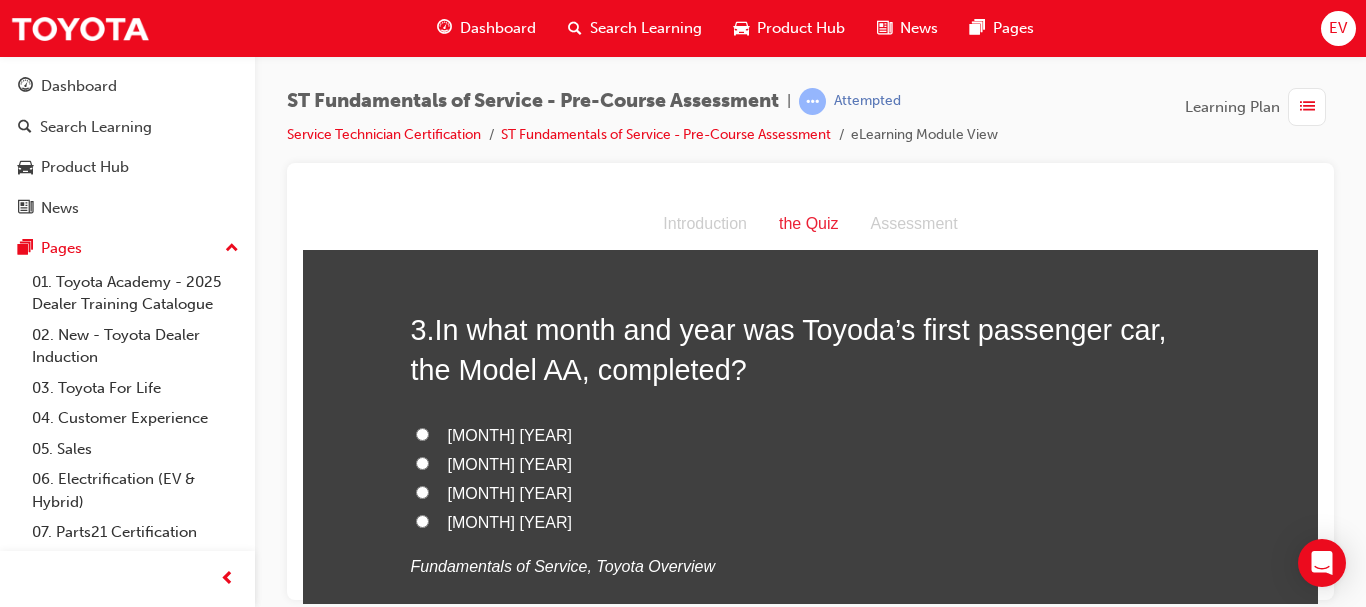 click on "[MONTH] [YEAR]" at bounding box center (510, 434) 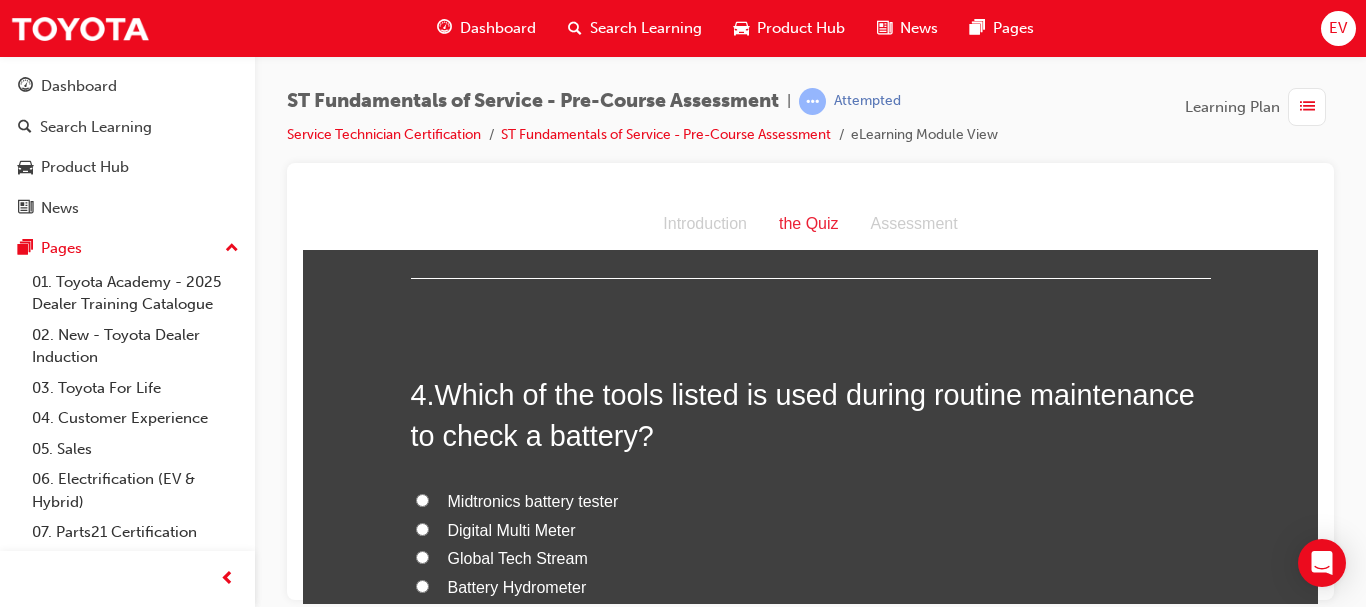 scroll, scrollTop: 1500, scrollLeft: 0, axis: vertical 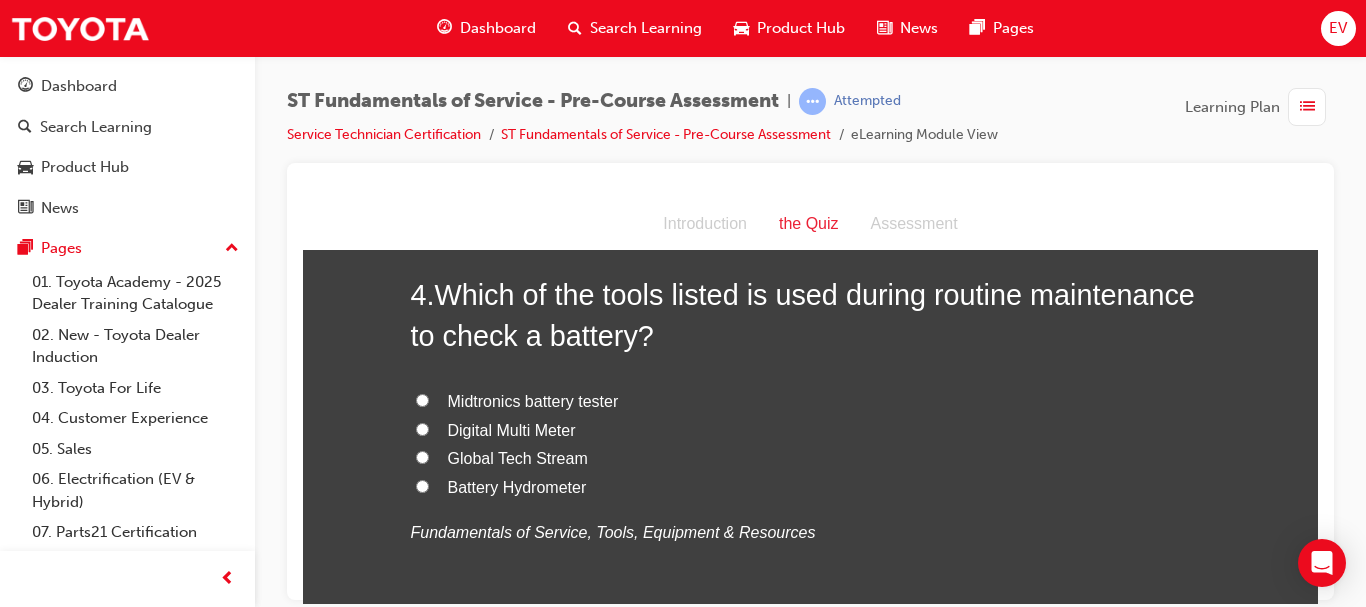click on "Midtronics battery tester" at bounding box center (533, 400) 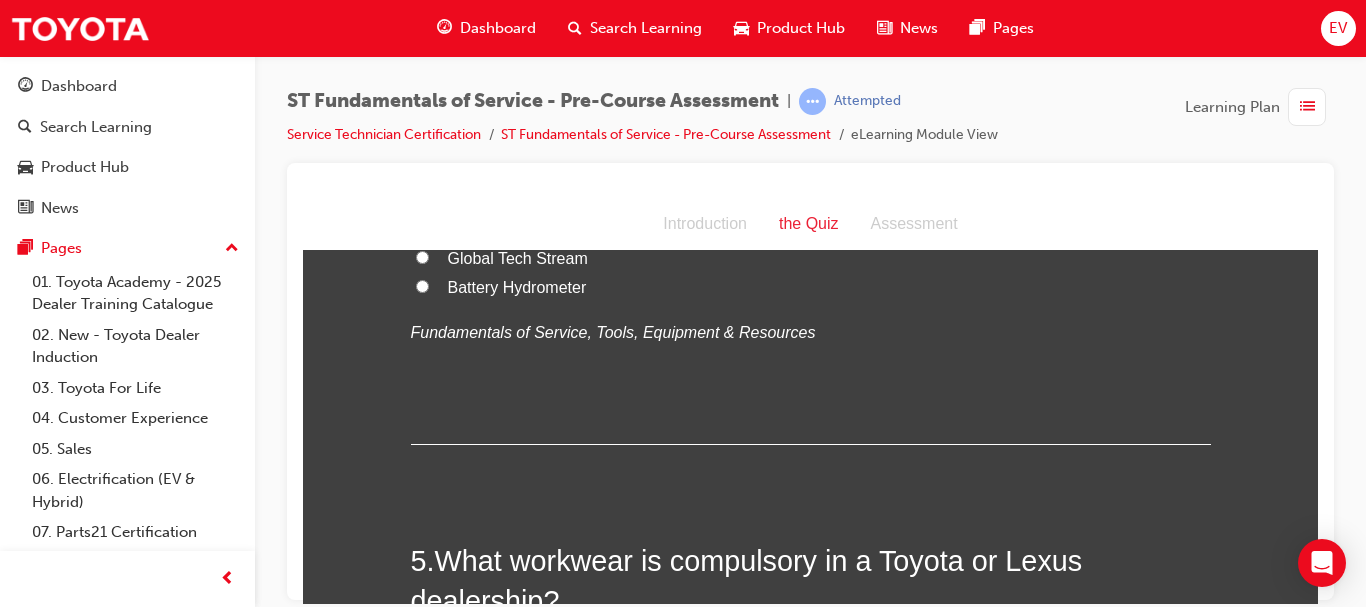 scroll, scrollTop: 1900, scrollLeft: 0, axis: vertical 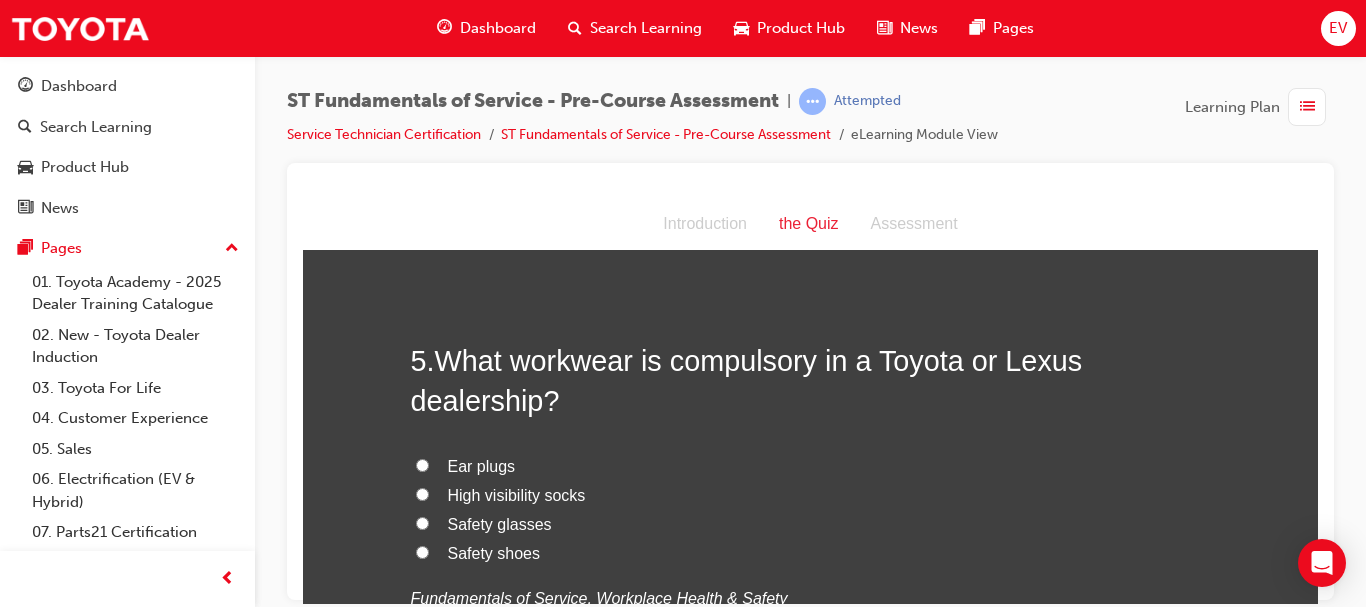 click on "Safety shoes" at bounding box center [494, 552] 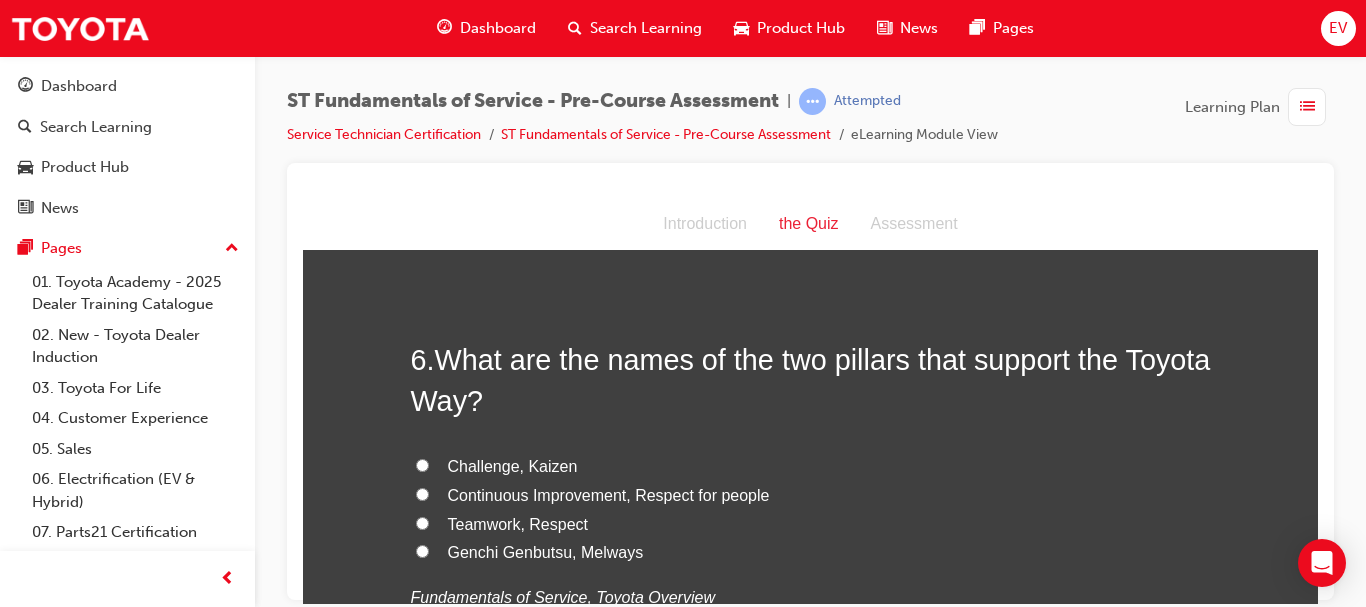 scroll, scrollTop: 2400, scrollLeft: 0, axis: vertical 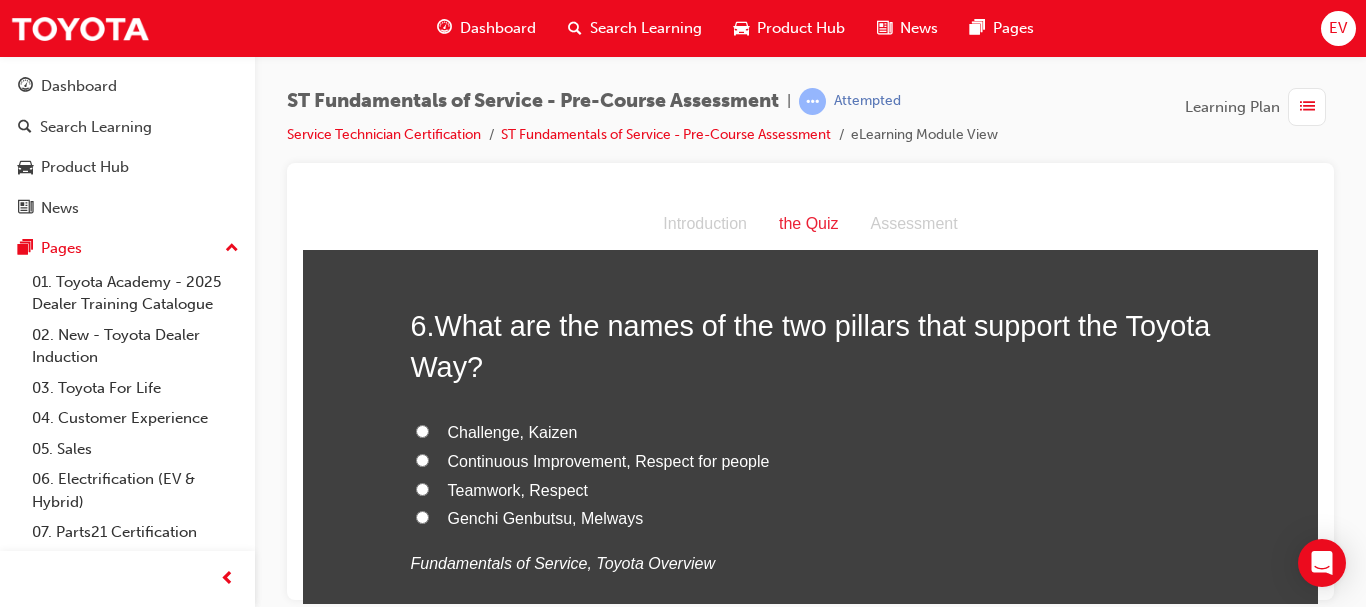 click on "Continuous Improvement, Respect for people" at bounding box center [609, 460] 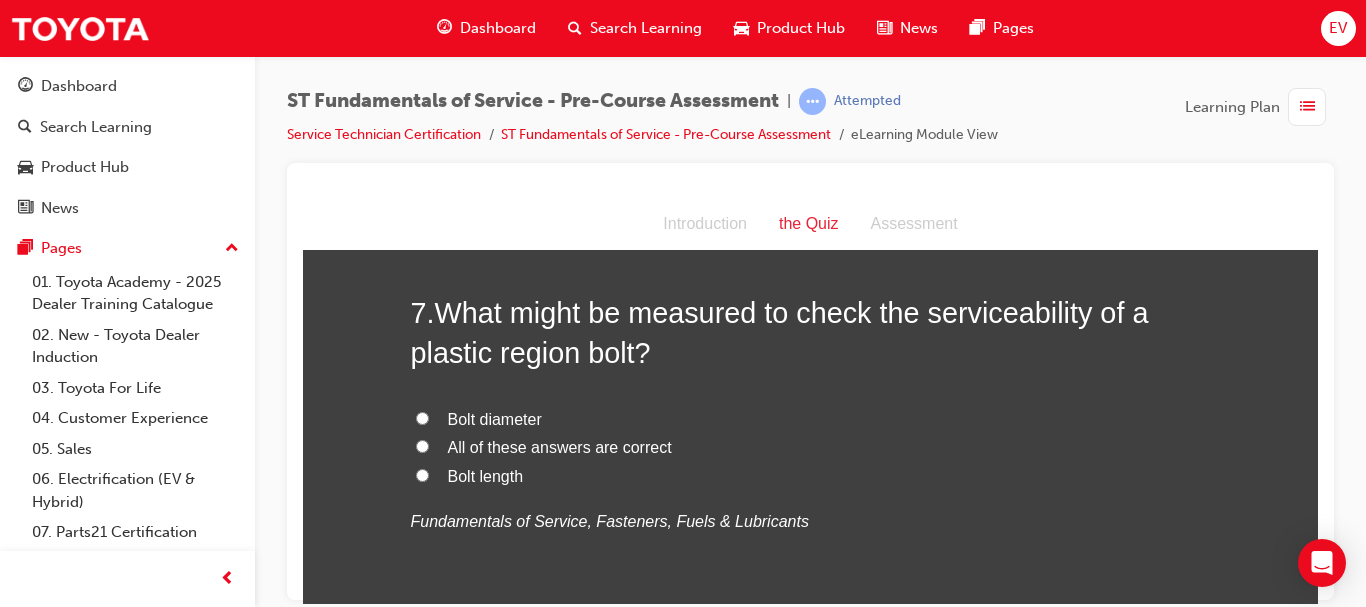 scroll, scrollTop: 2900, scrollLeft: 0, axis: vertical 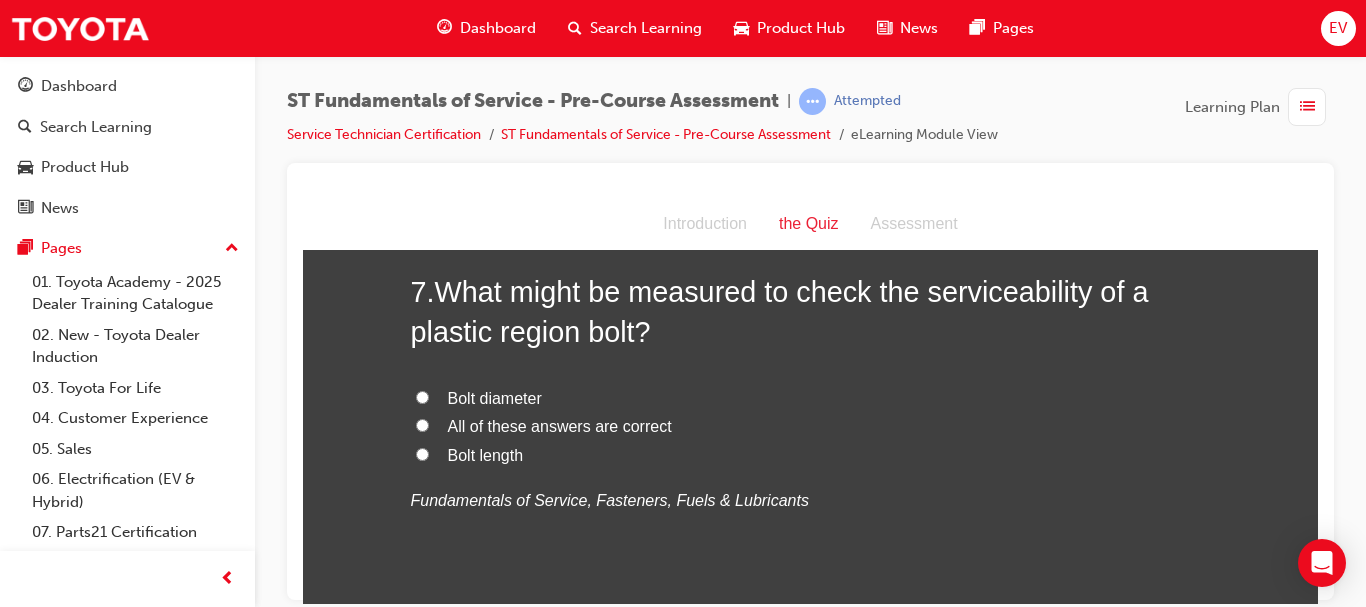 click on "All of these answers are correct" at bounding box center [560, 425] 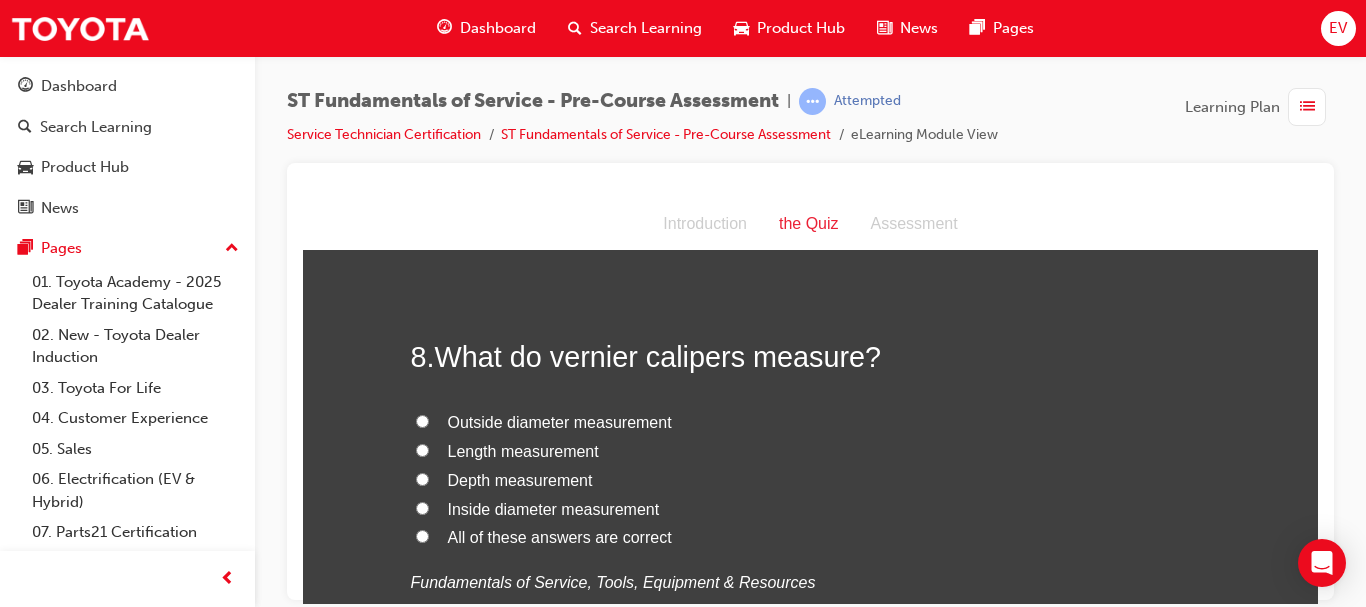 scroll, scrollTop: 3300, scrollLeft: 0, axis: vertical 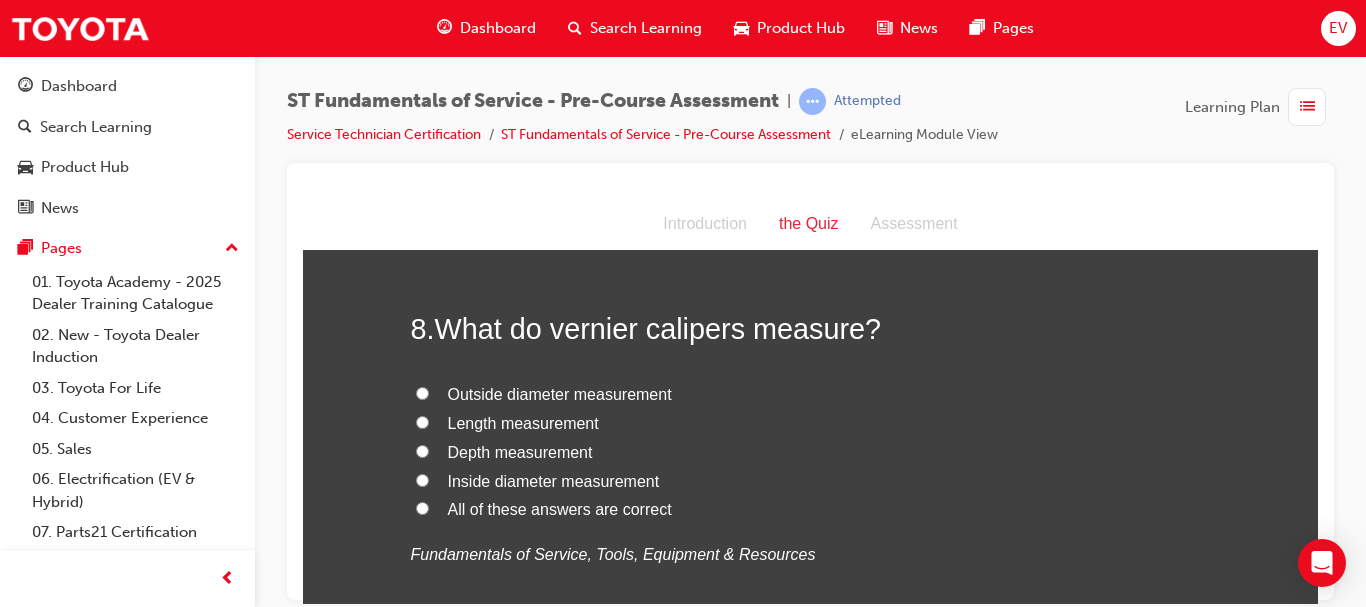 click on "All of these answers are correct" at bounding box center [811, 509] 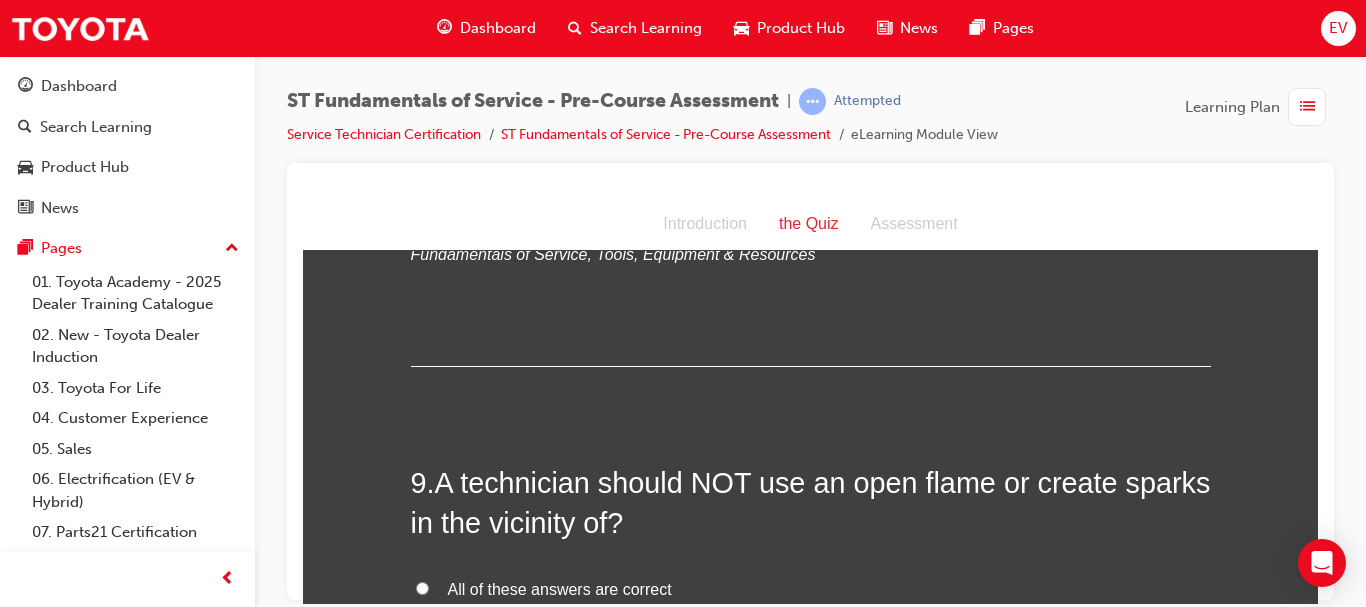 scroll, scrollTop: 3700, scrollLeft: 0, axis: vertical 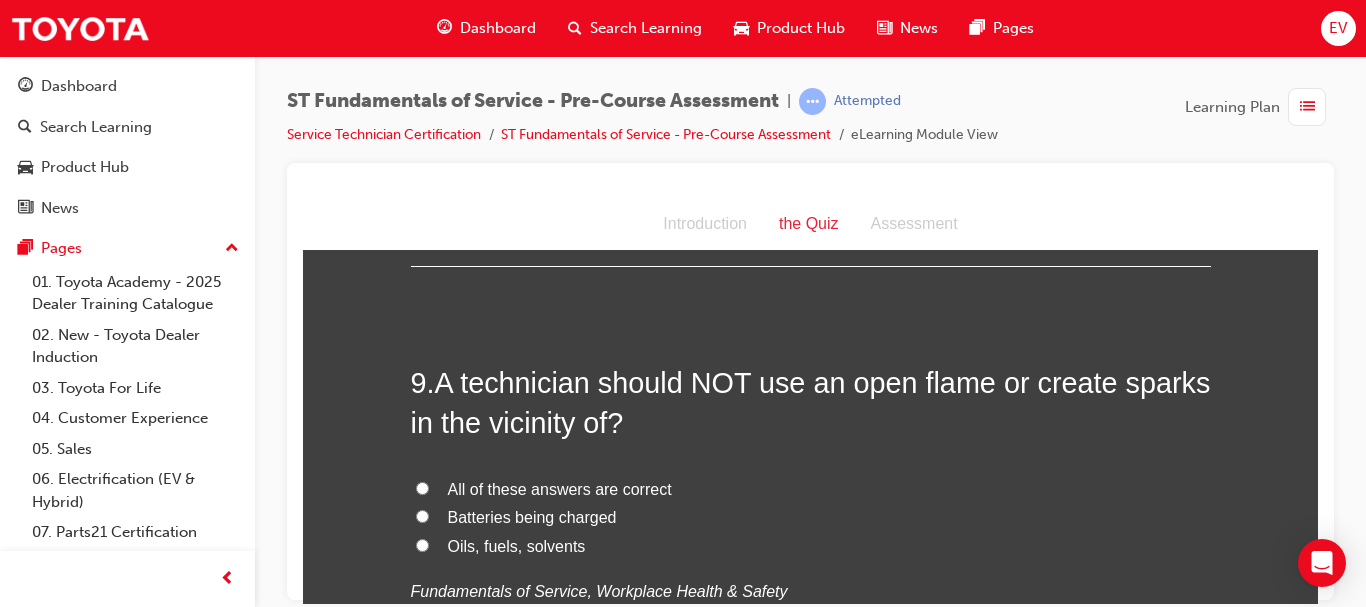 click on "All of these answers are correct" at bounding box center [560, 488] 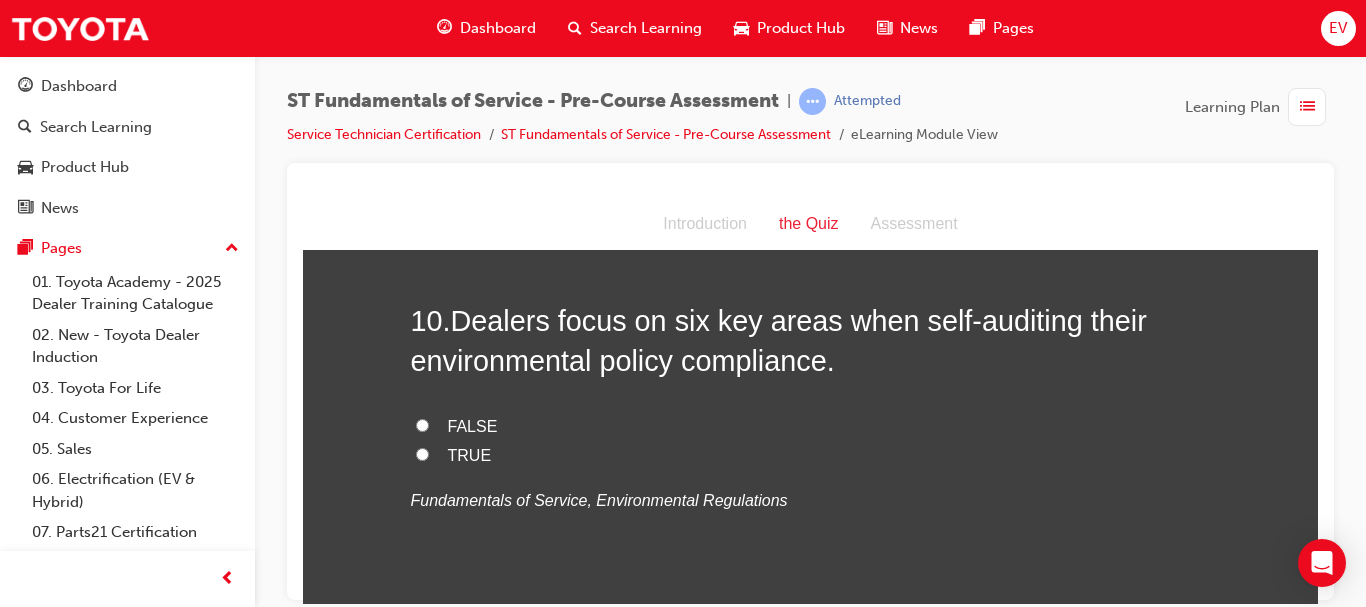 scroll, scrollTop: 4200, scrollLeft: 0, axis: vertical 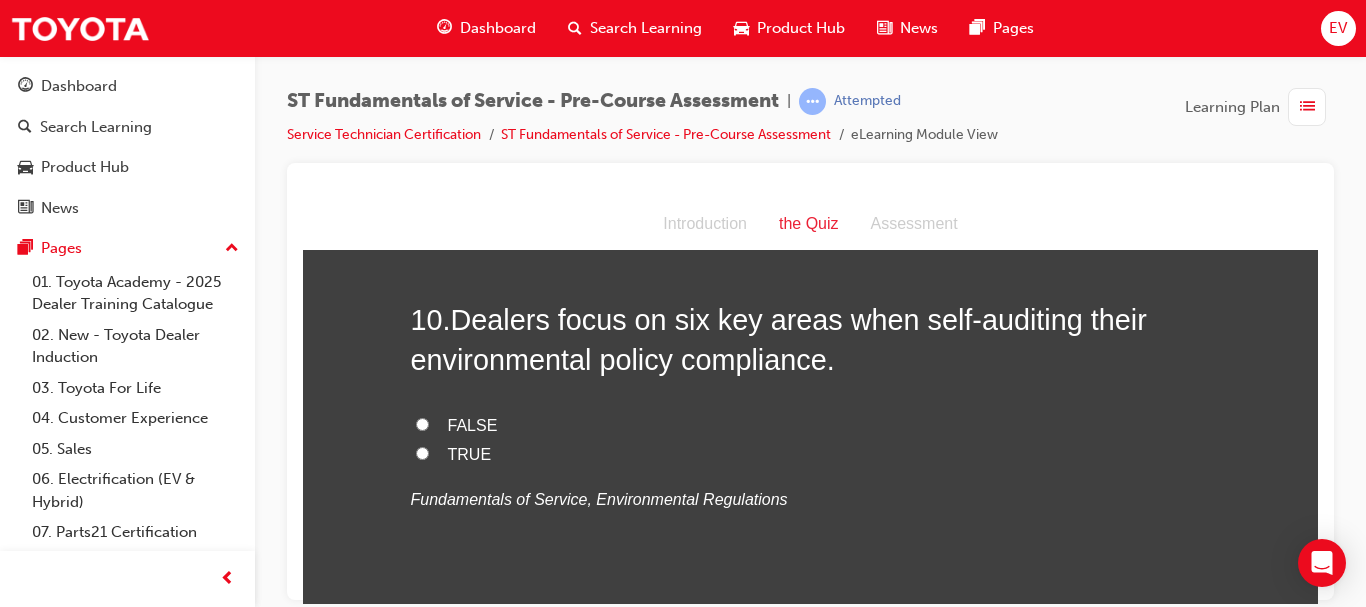 click on "FALSE" at bounding box center (473, 424) 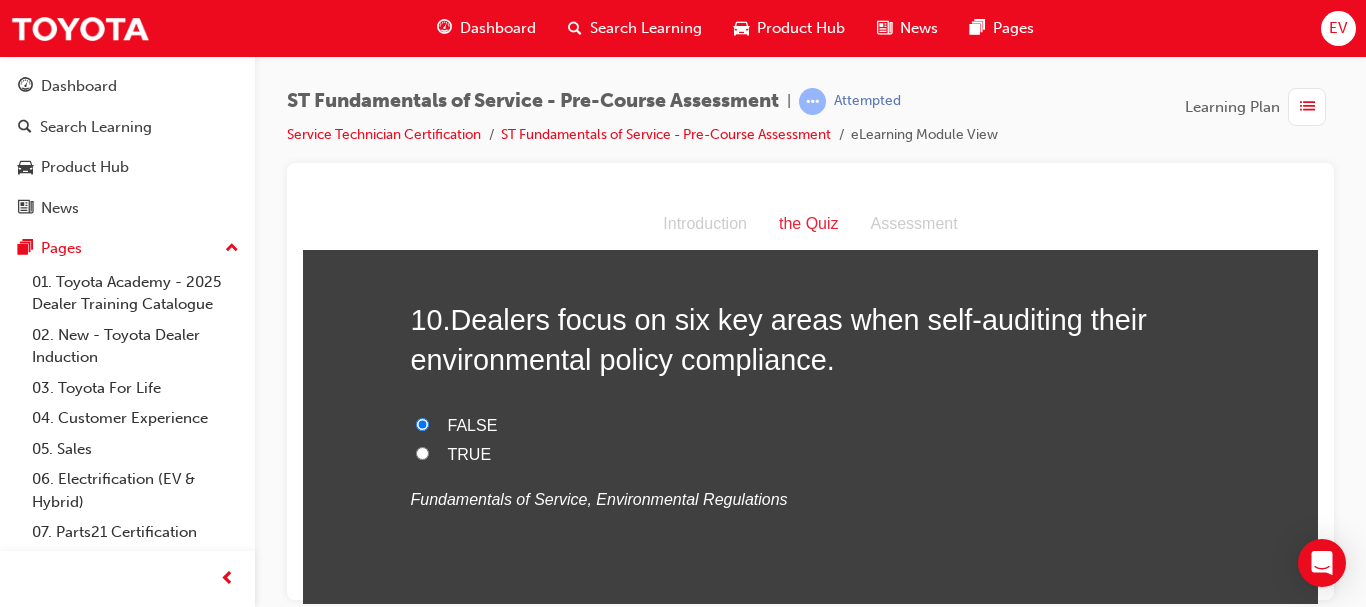 click on "TRUE" at bounding box center (470, 453) 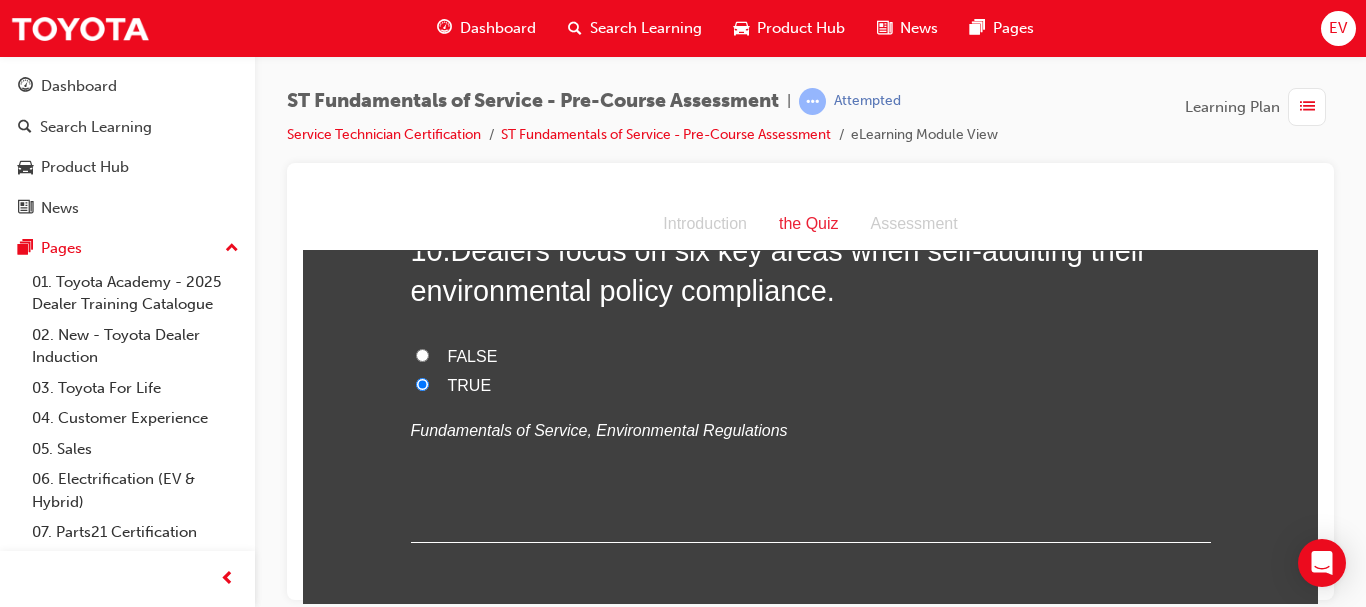 scroll, scrollTop: 4359, scrollLeft: 0, axis: vertical 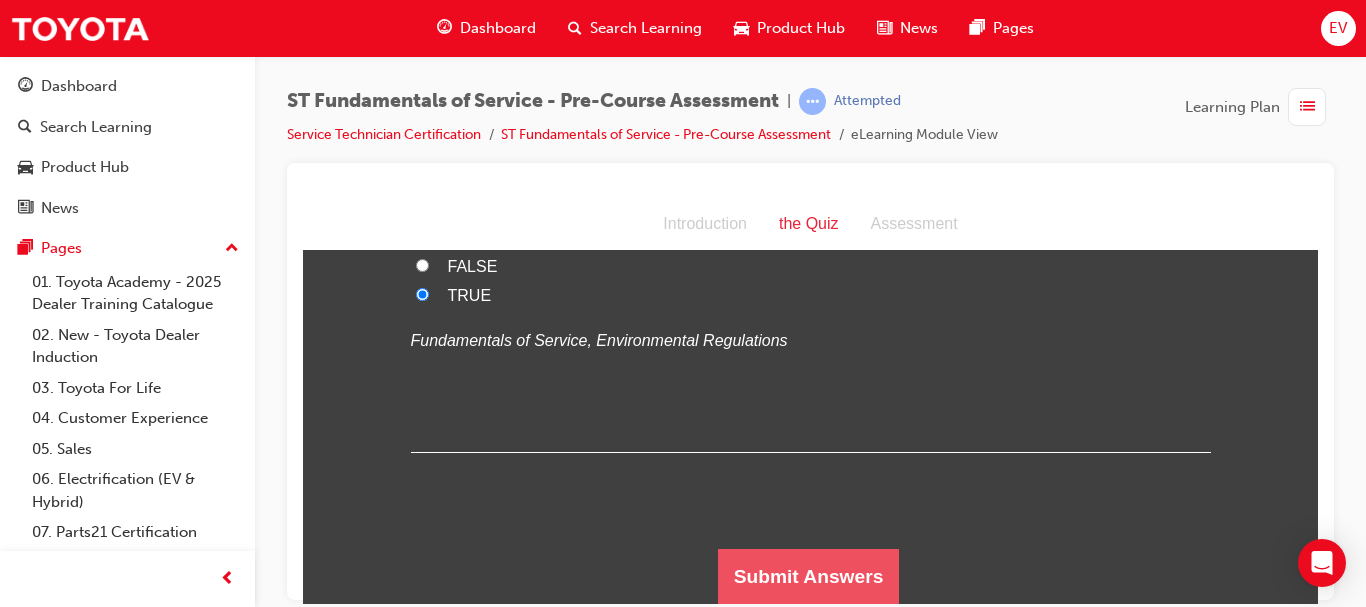 click on "Submit Answers" at bounding box center (809, 576) 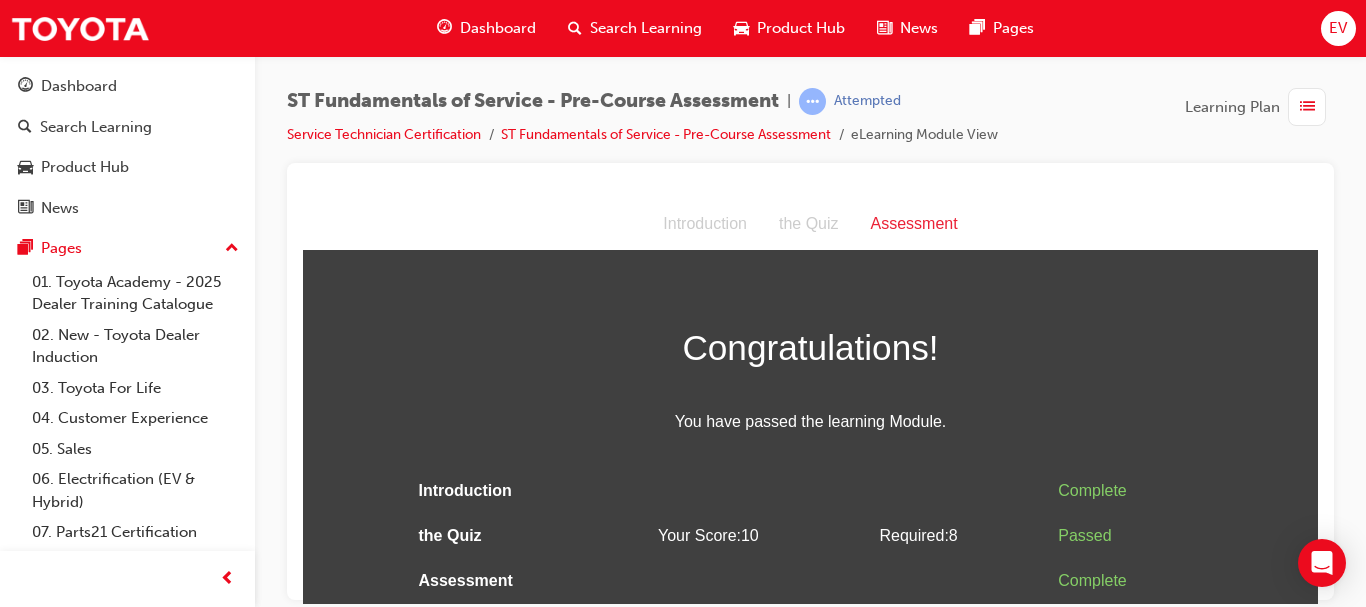 scroll, scrollTop: 0, scrollLeft: 0, axis: both 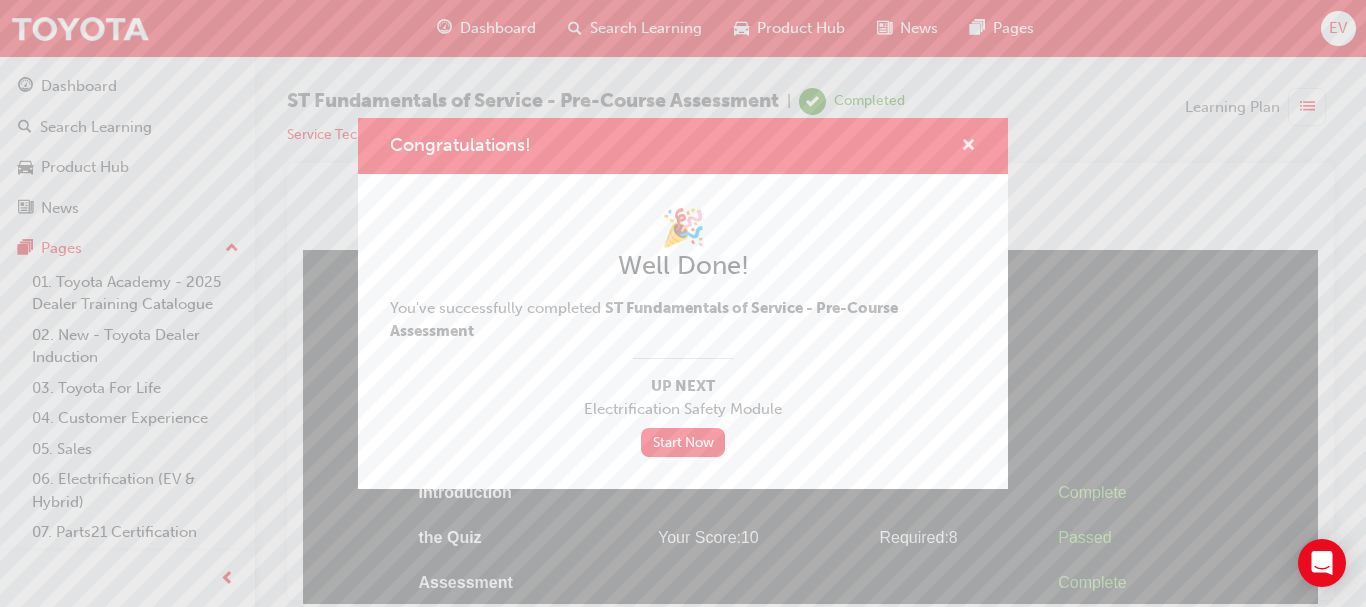 click at bounding box center (968, 147) 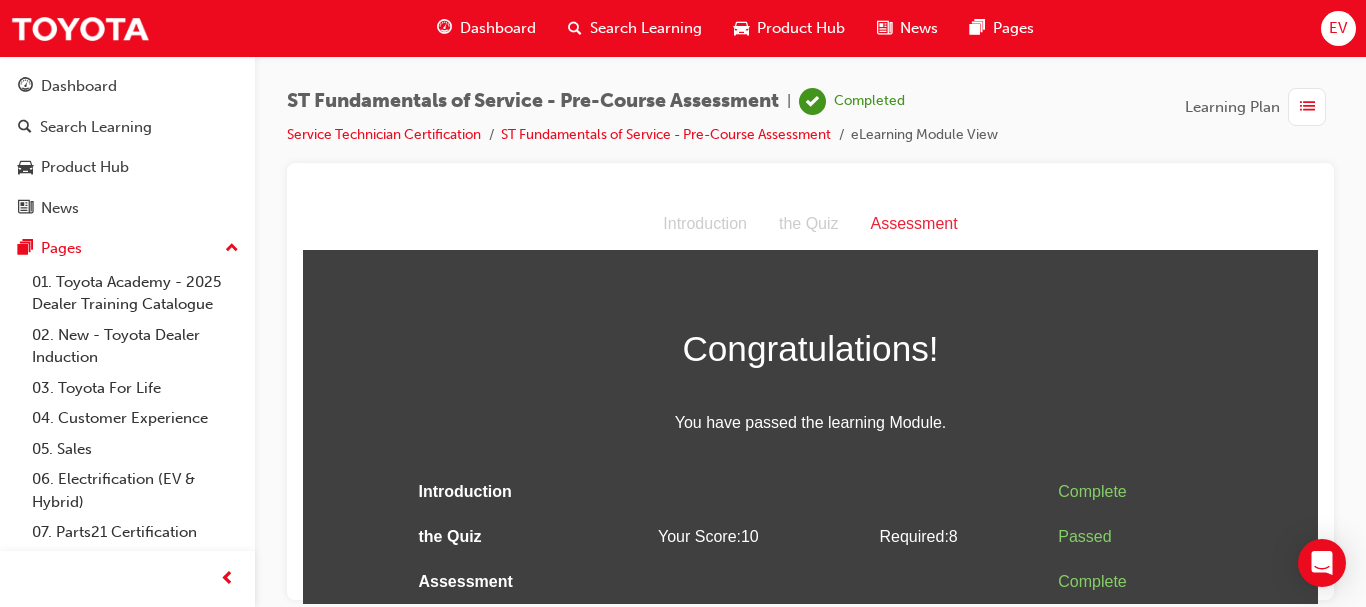 scroll, scrollTop: 0, scrollLeft: 0, axis: both 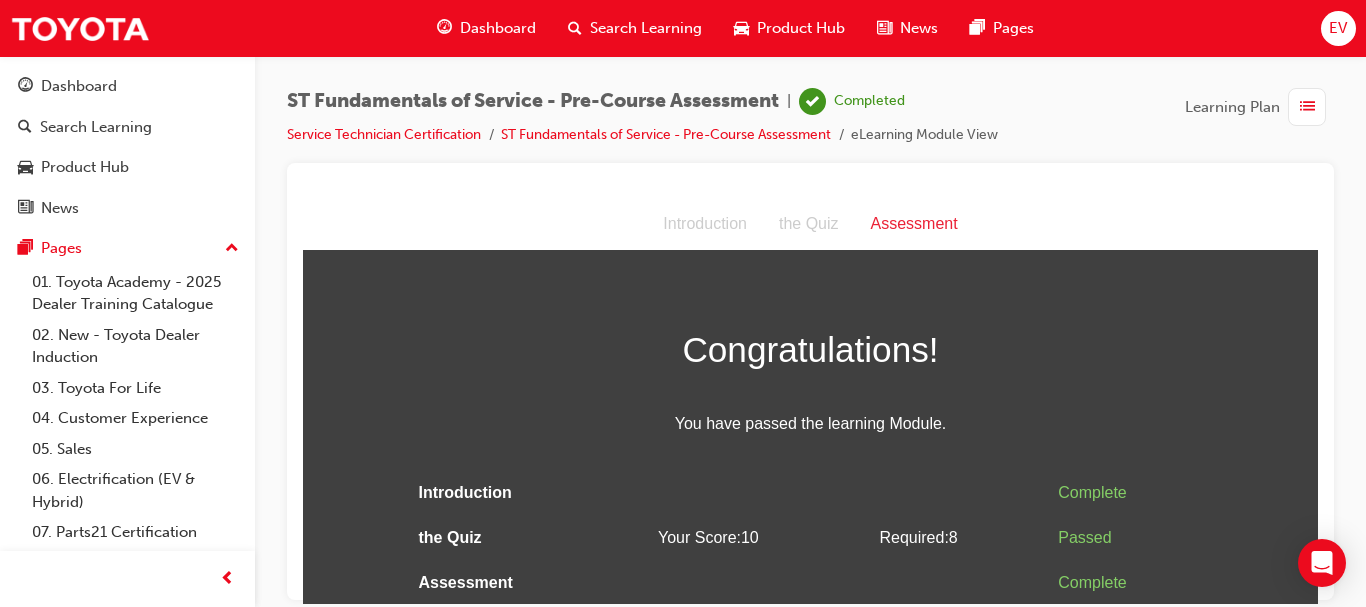 click on "Assessment" at bounding box center (914, 223) 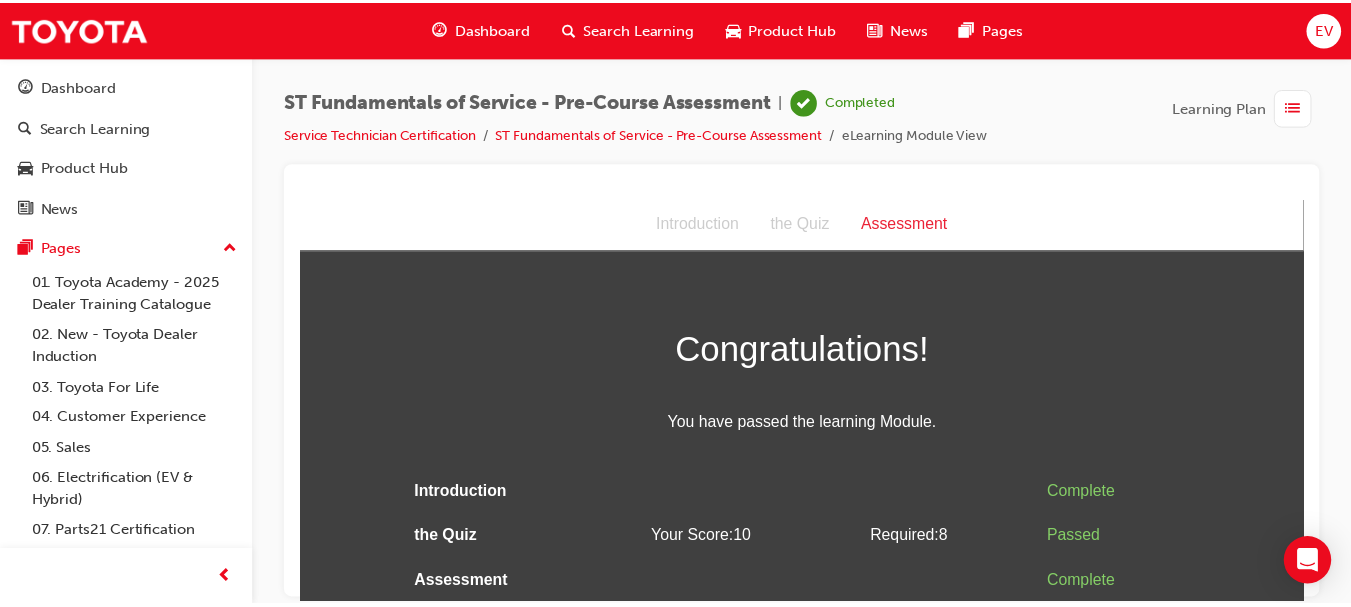 scroll, scrollTop: 1, scrollLeft: 0, axis: vertical 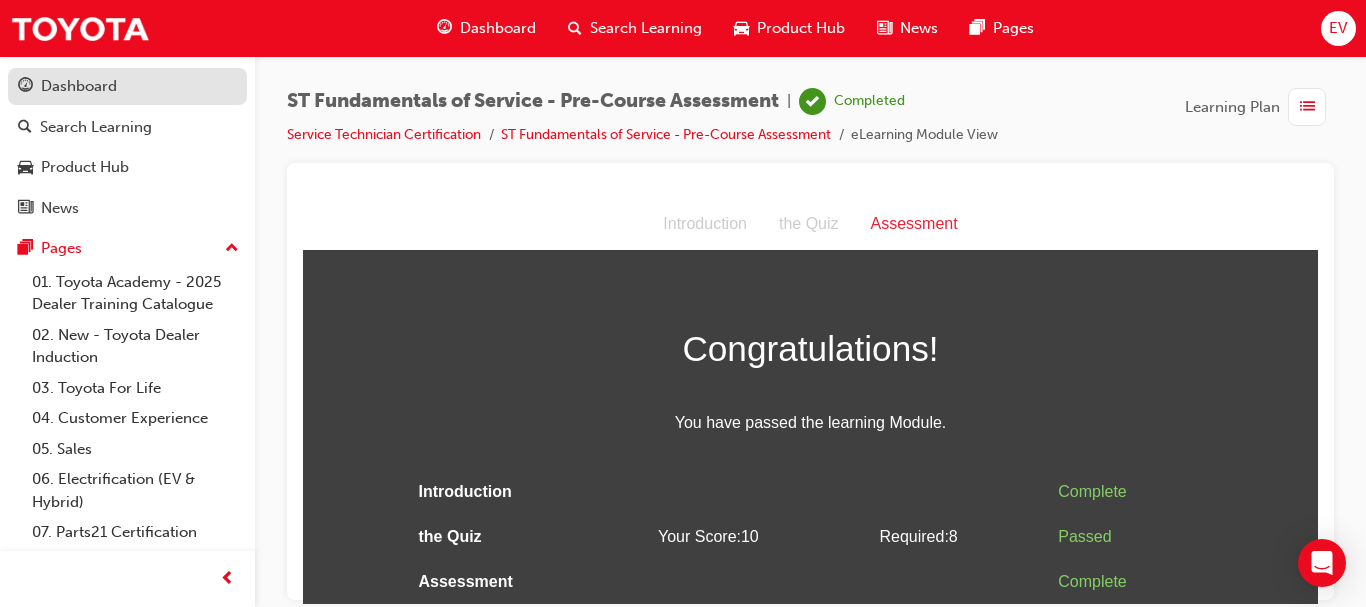 click on "Dashboard" at bounding box center [79, 86] 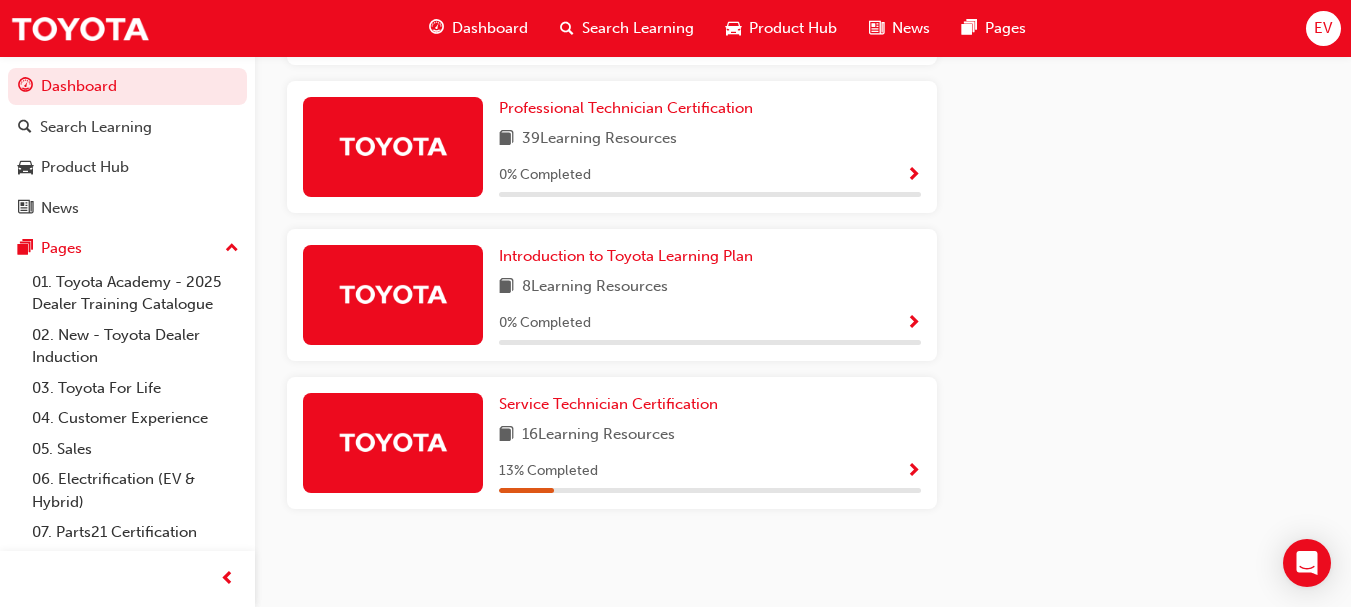 scroll, scrollTop: 1270, scrollLeft: 0, axis: vertical 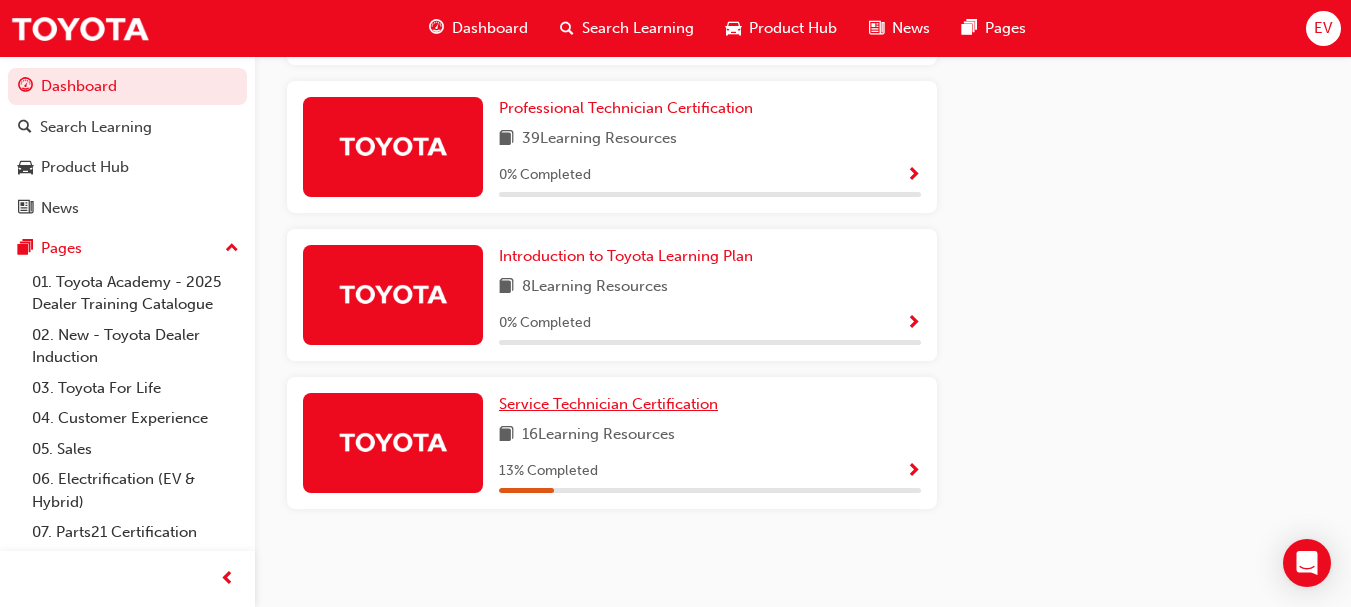 click on "Service Technician Certification" at bounding box center [612, 404] 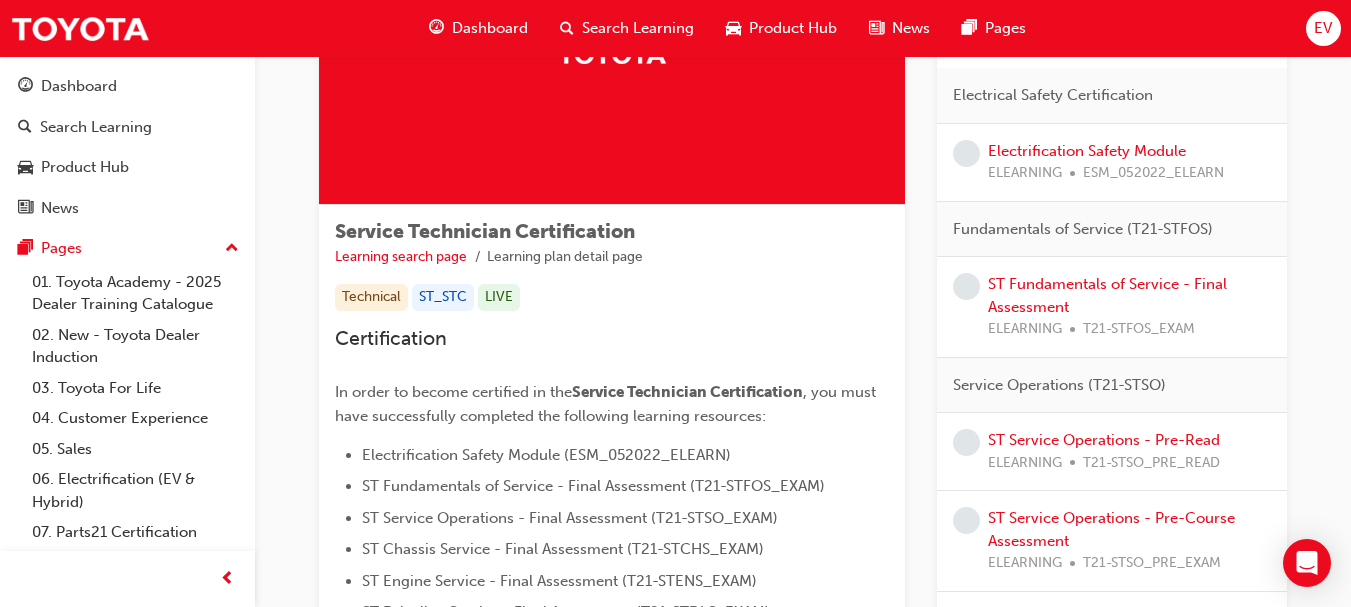scroll, scrollTop: 200, scrollLeft: 0, axis: vertical 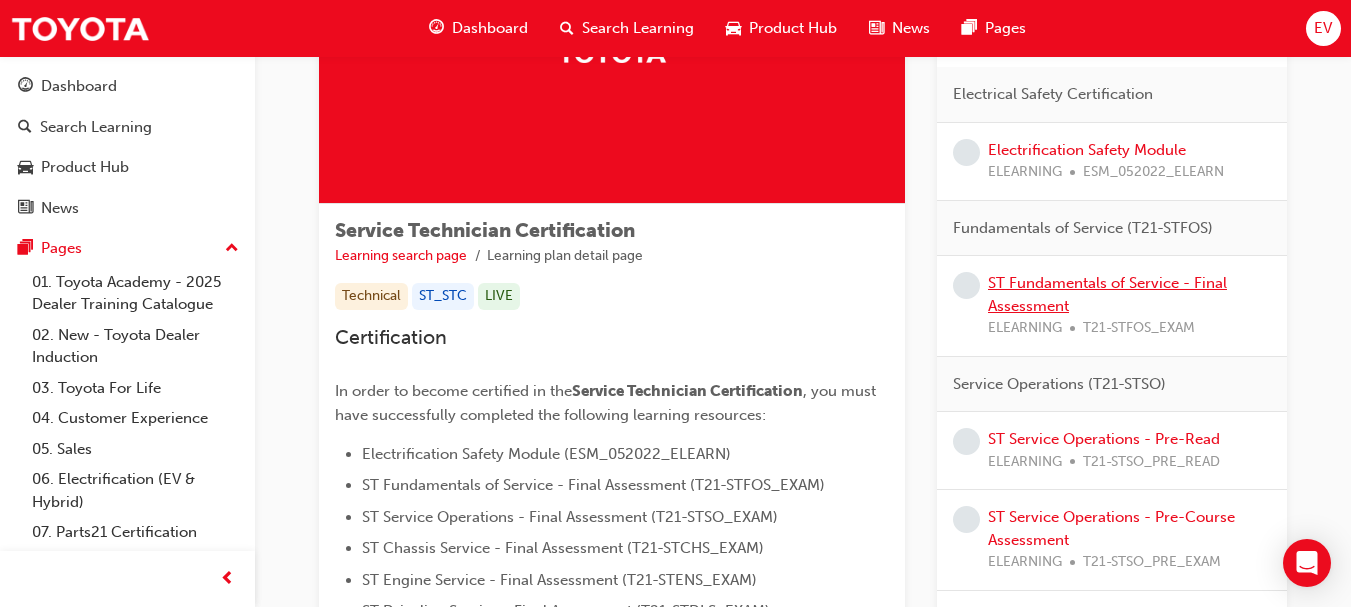 click on "ST Fundamentals of Service - Final Assessment" at bounding box center (1107, 294) 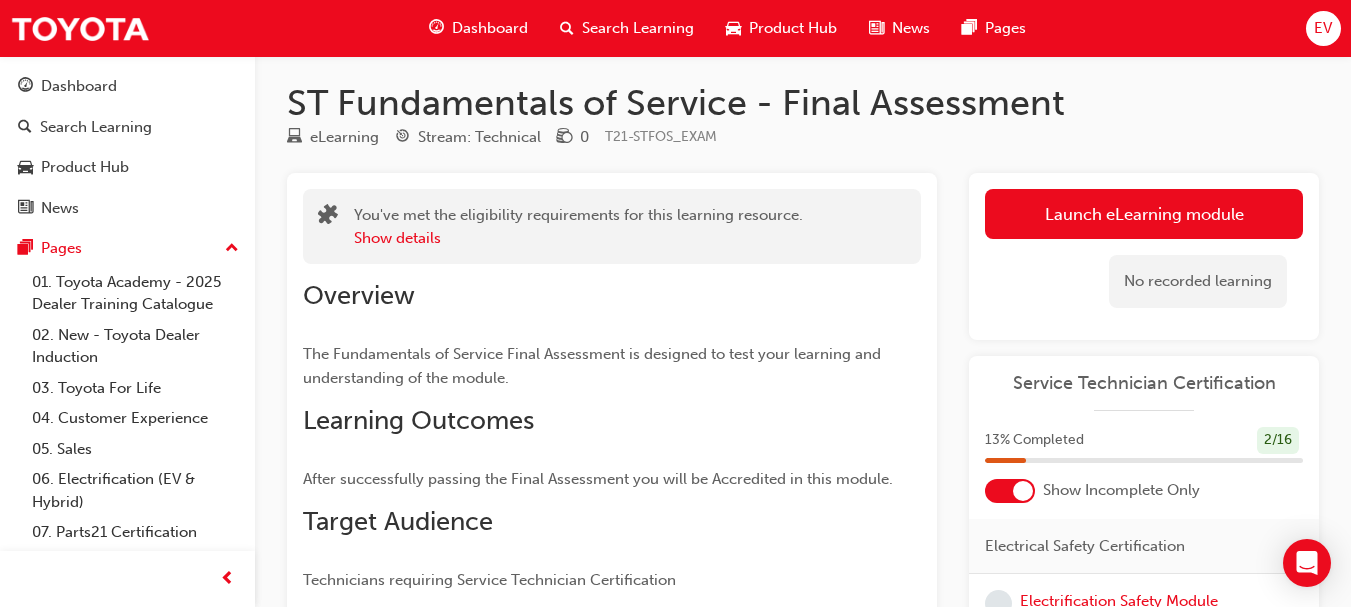 scroll, scrollTop: 0, scrollLeft: 0, axis: both 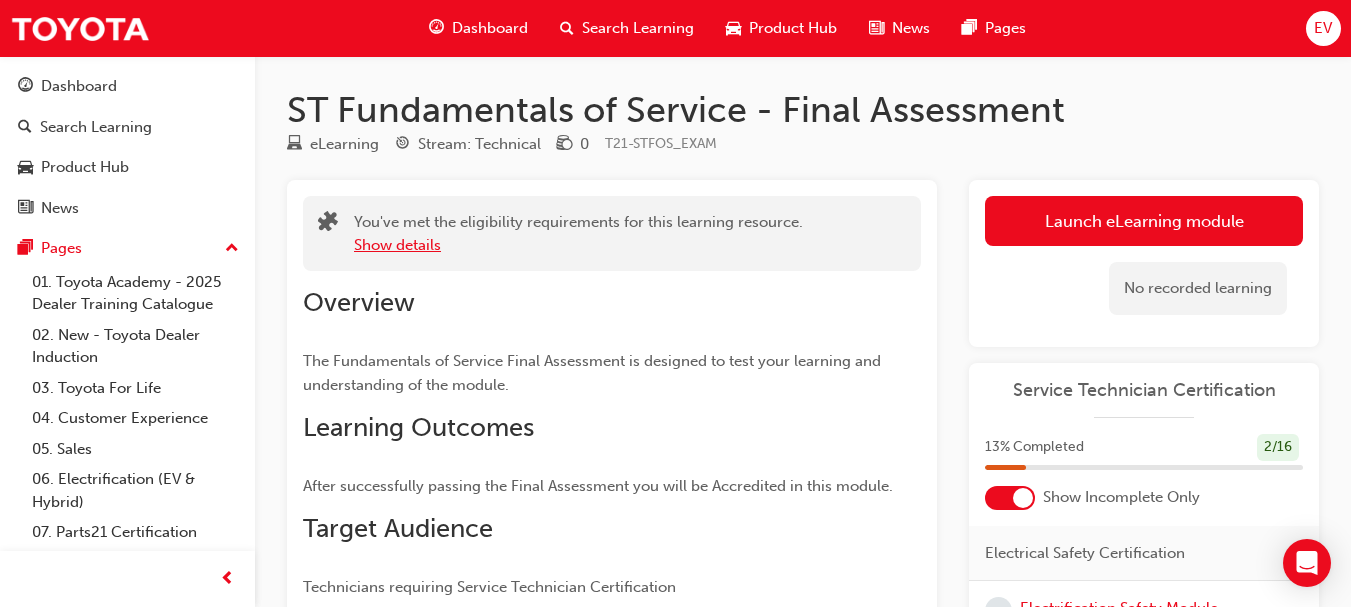 click on "Show details" at bounding box center [397, 245] 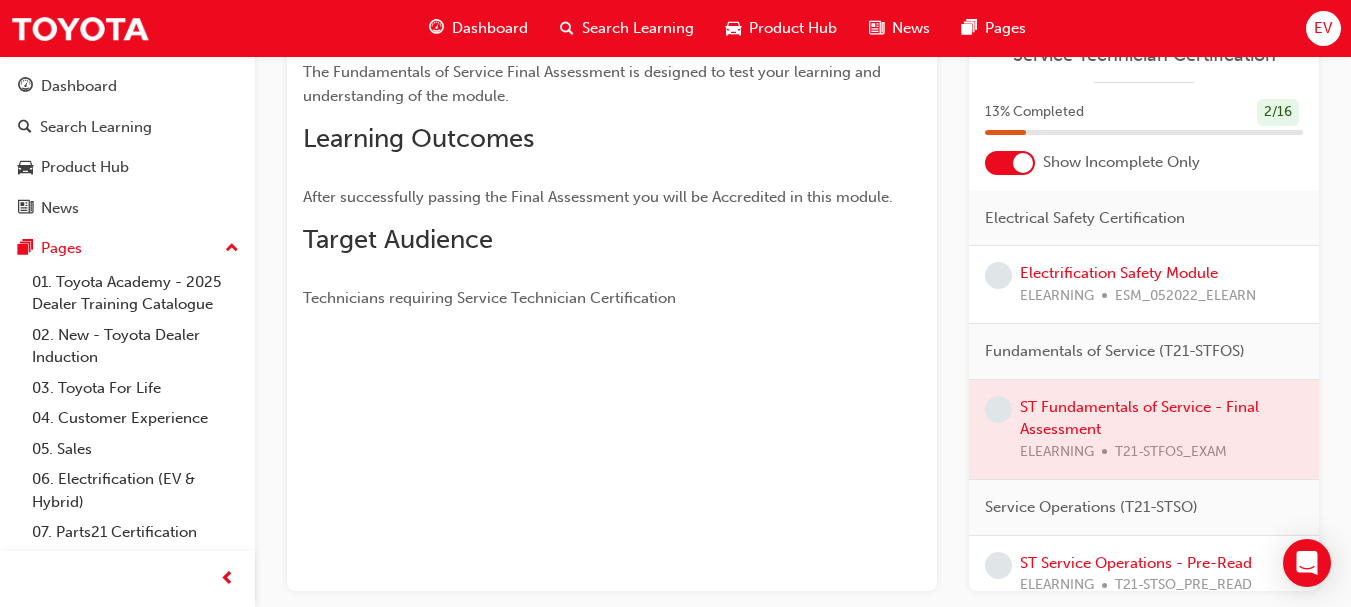scroll, scrollTop: 333, scrollLeft: 0, axis: vertical 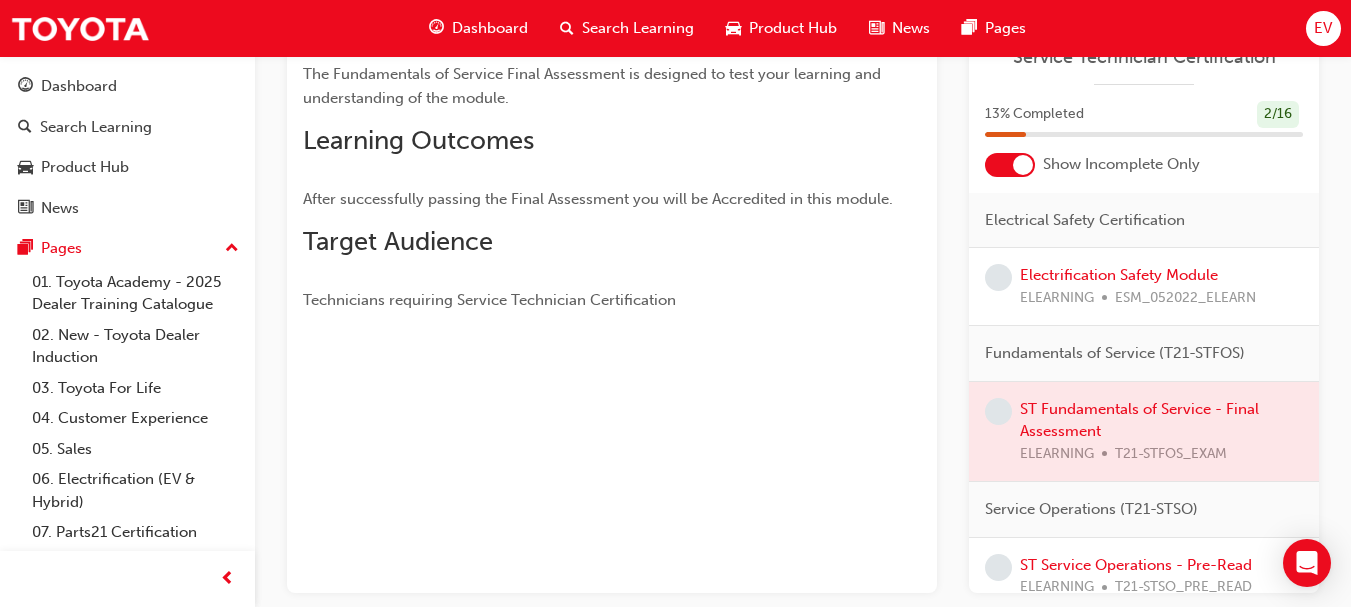 click at bounding box center [1144, 432] 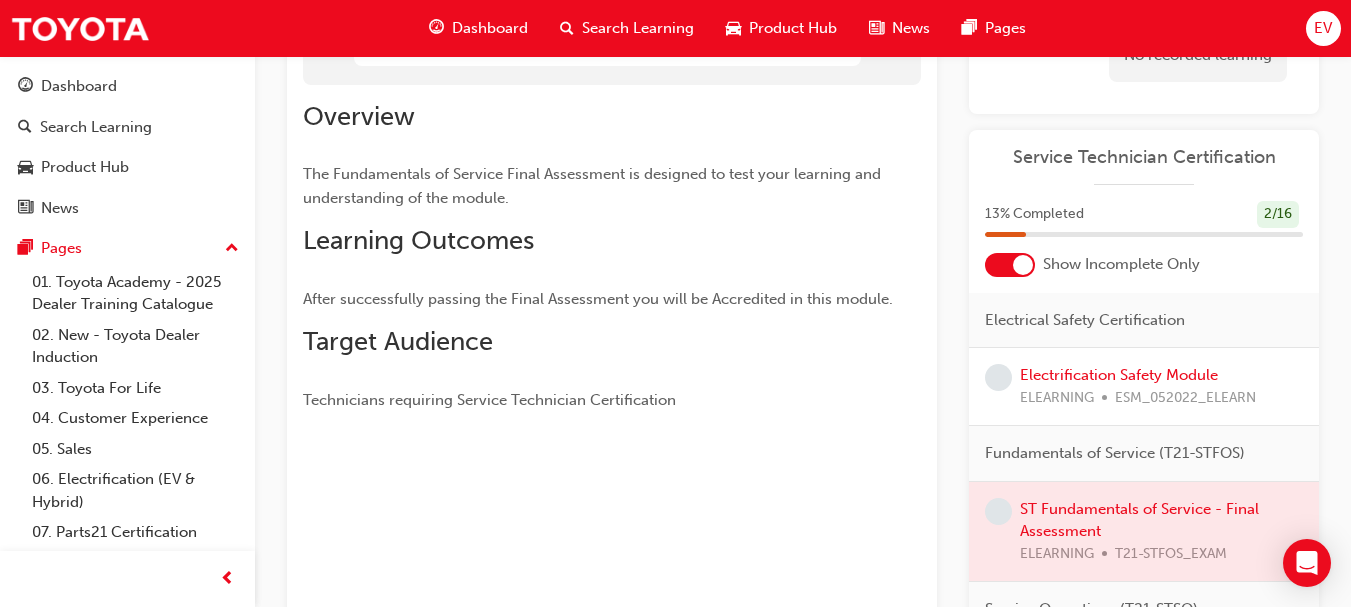 scroll, scrollTop: 433, scrollLeft: 0, axis: vertical 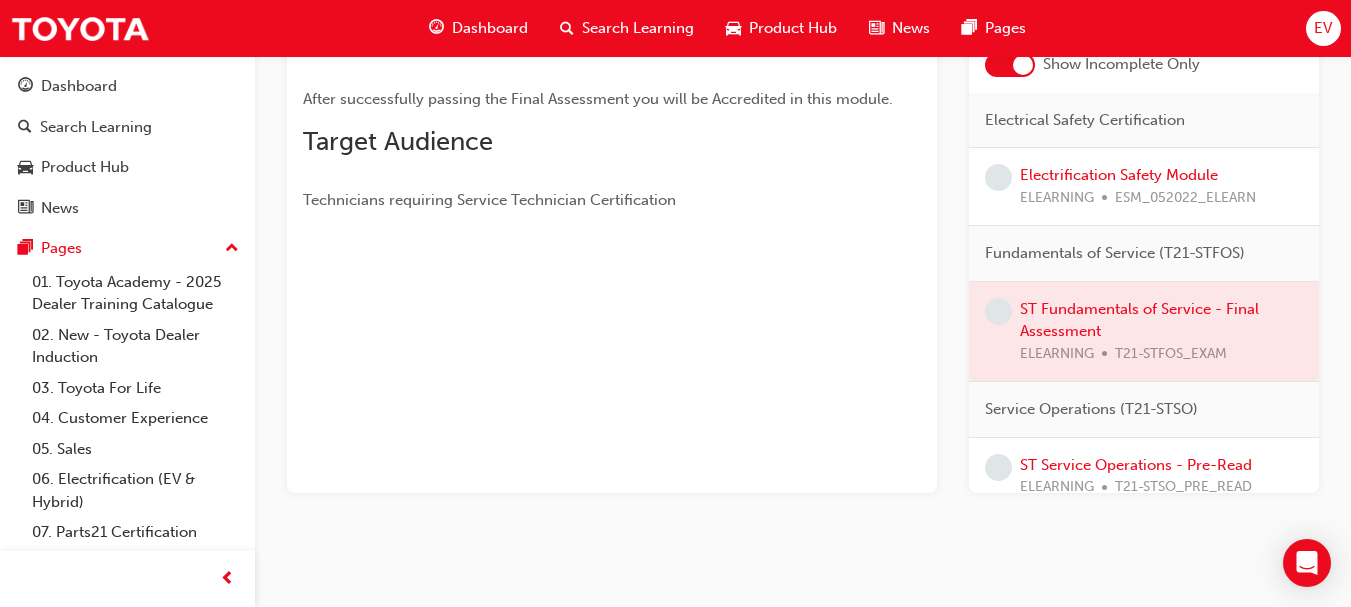 click at bounding box center (1144, 332) 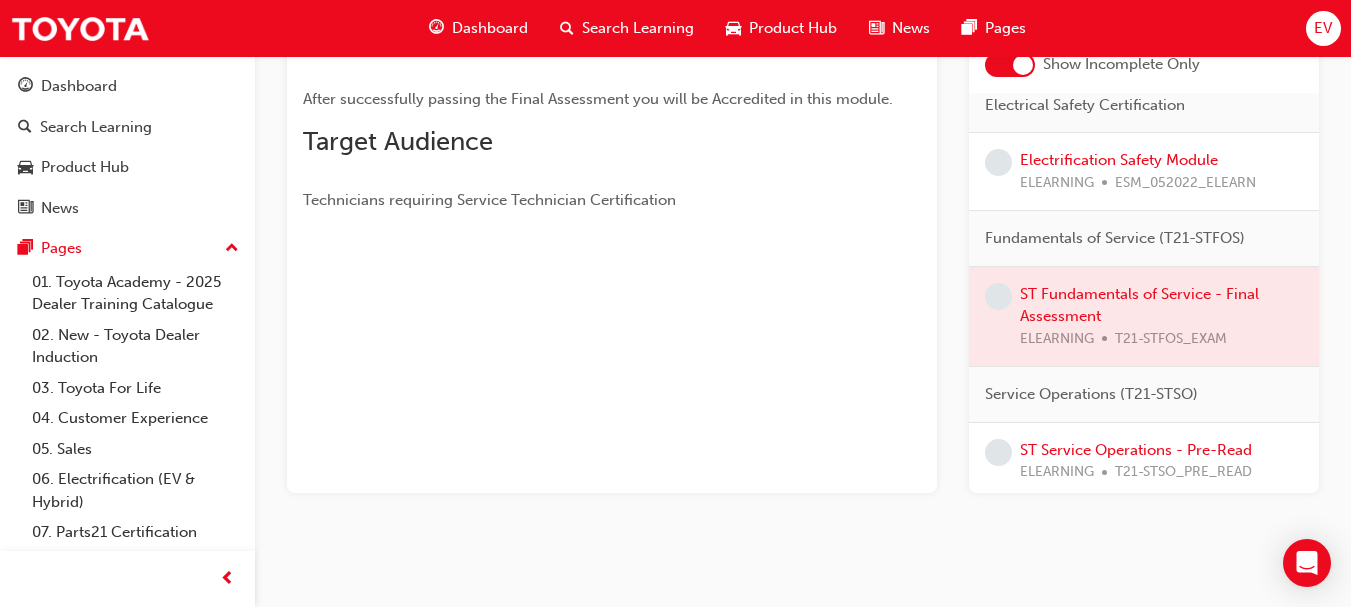 scroll, scrollTop: 0, scrollLeft: 0, axis: both 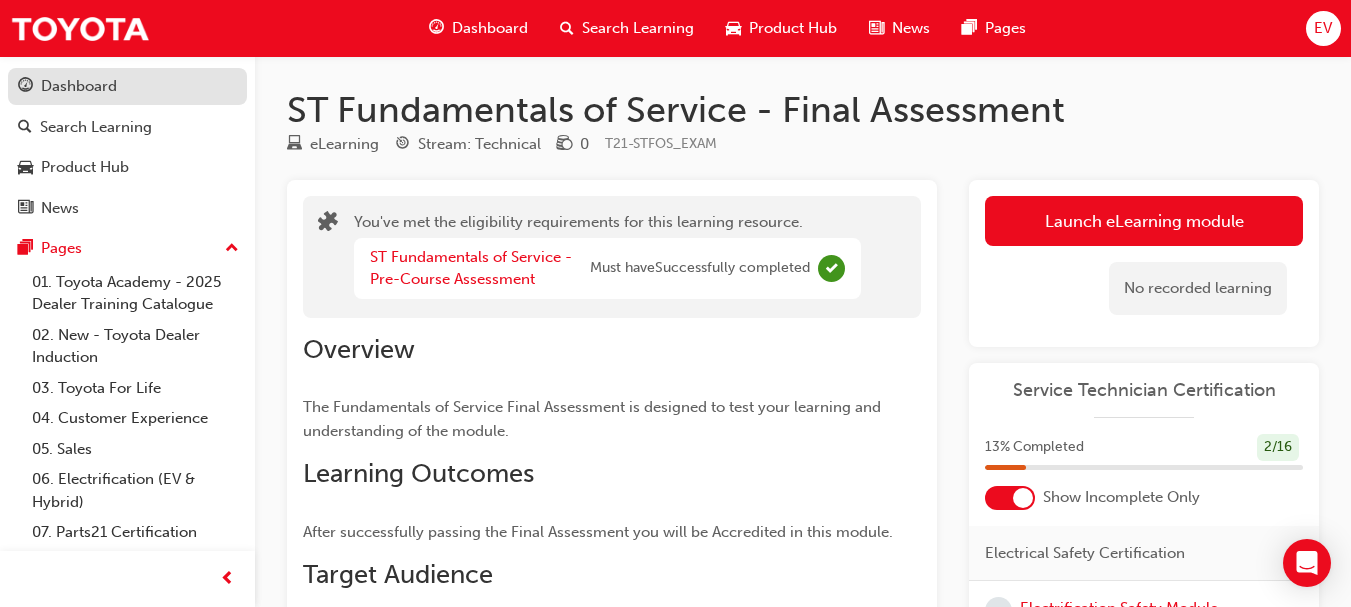 click on "Dashboard" at bounding box center [79, 86] 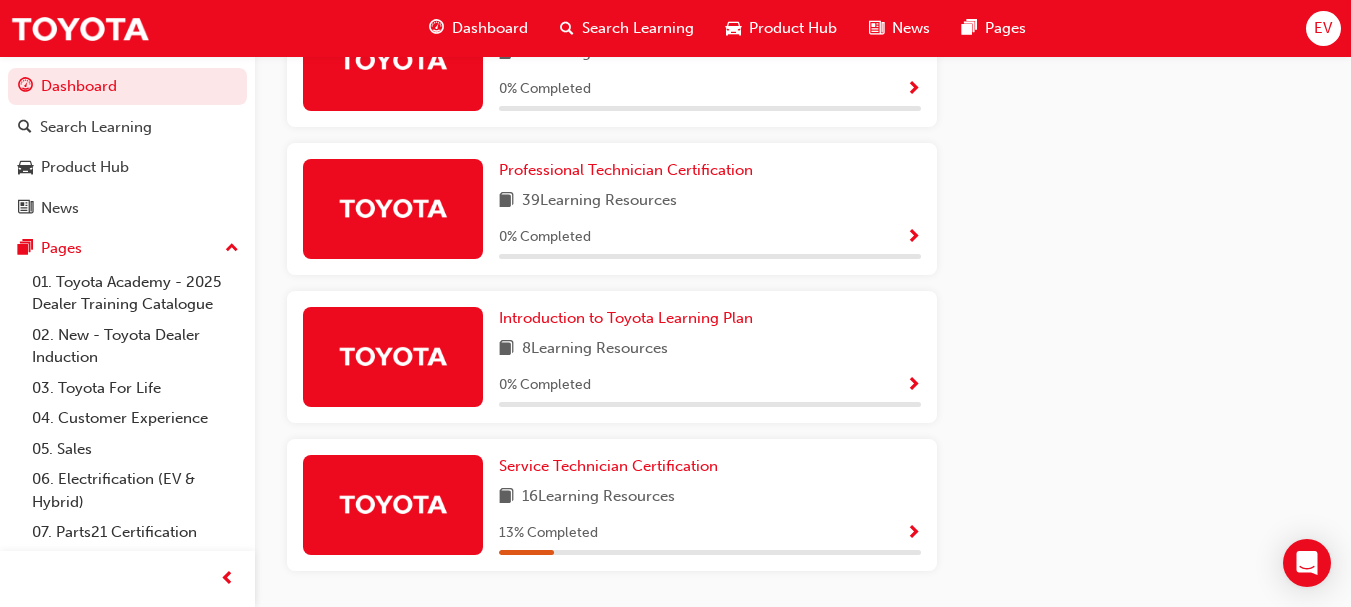 scroll, scrollTop: 1270, scrollLeft: 0, axis: vertical 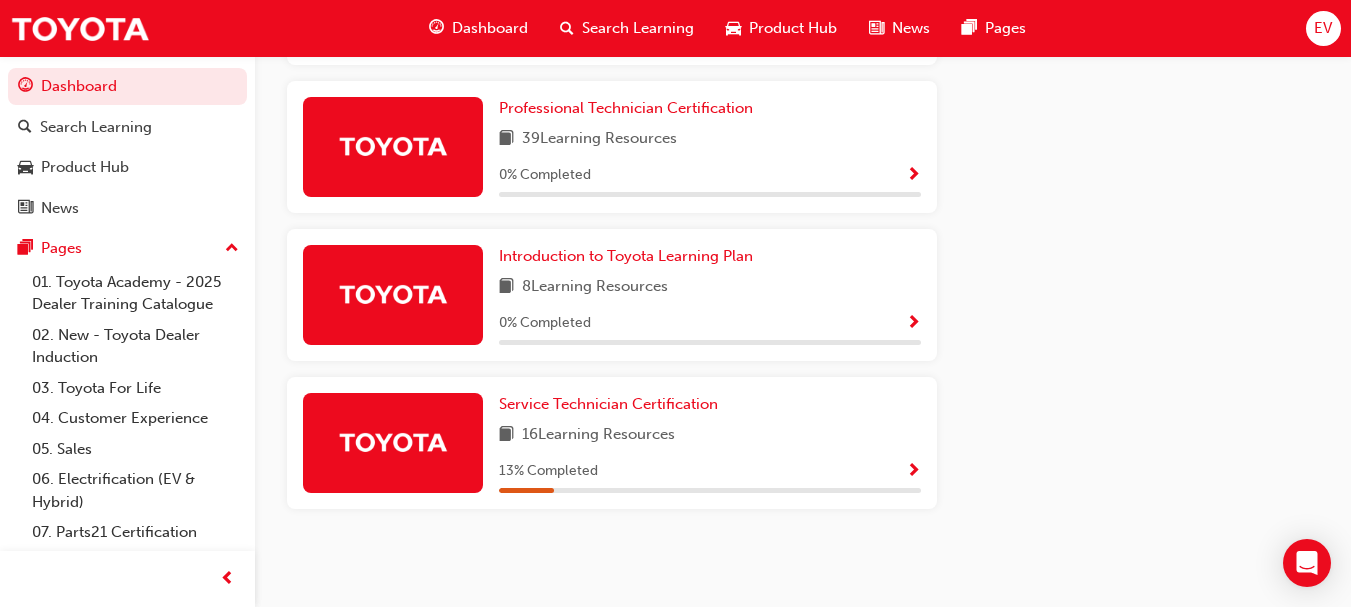 click on "13 % Completed" at bounding box center [710, 471] 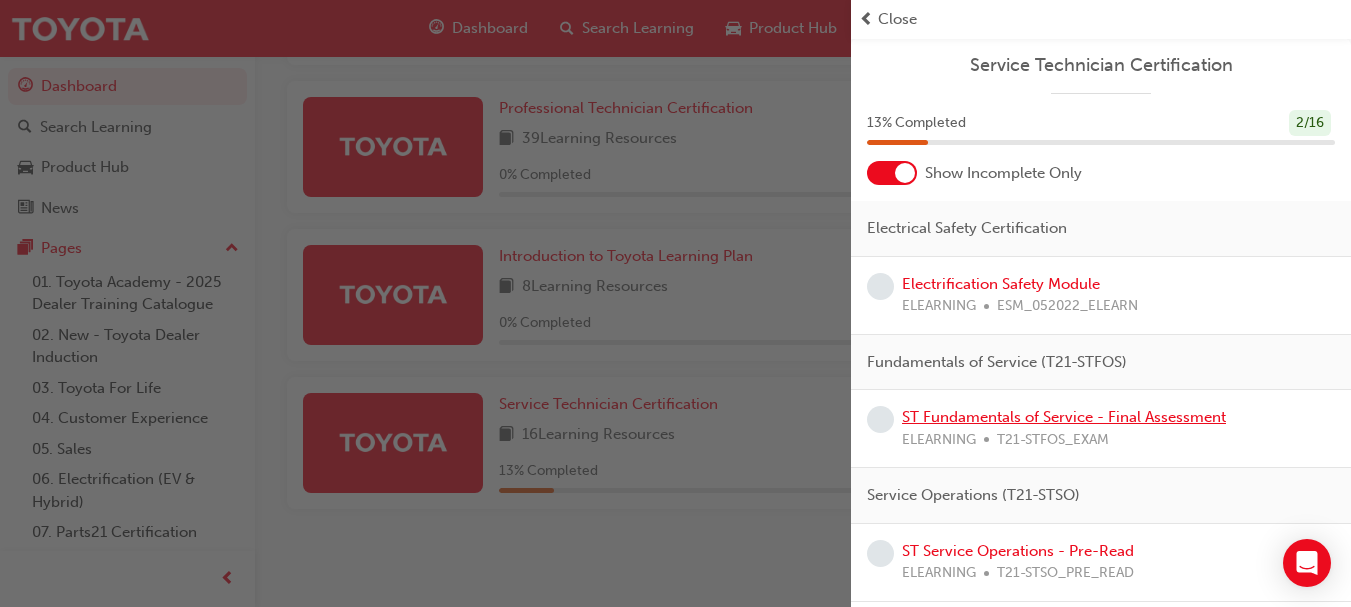 click on "ST Fundamentals of Service - Final Assessment" at bounding box center (1064, 417) 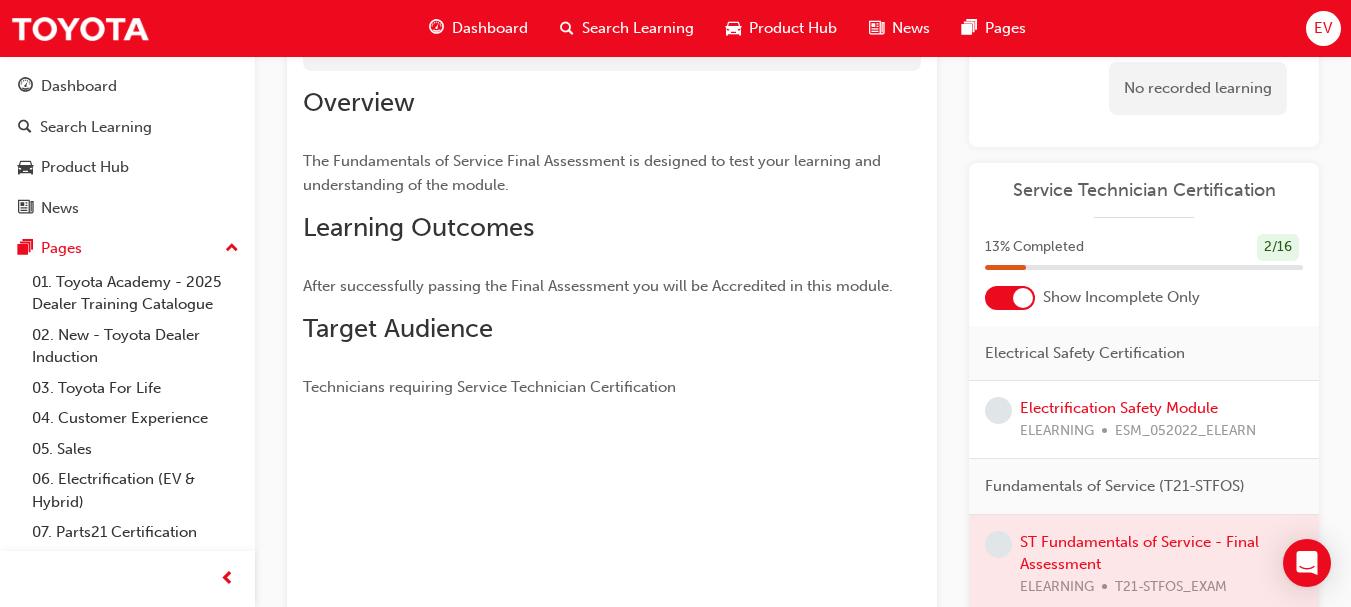 scroll, scrollTop: 0, scrollLeft: 0, axis: both 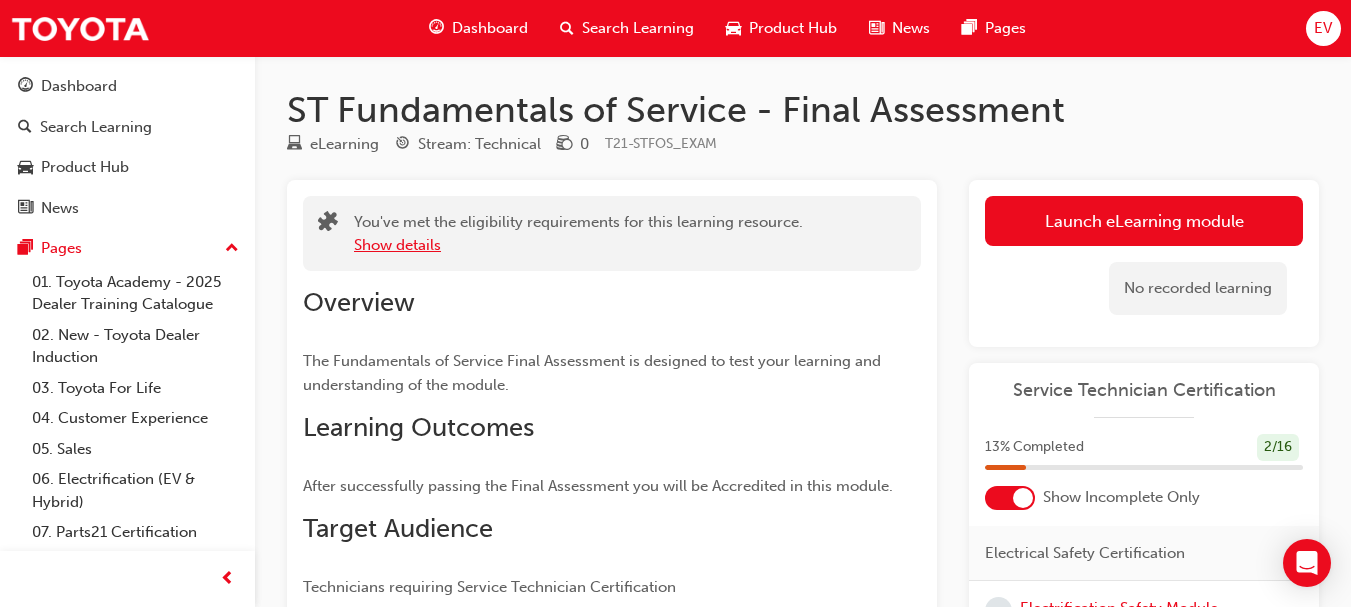 click on "Show details" at bounding box center [397, 245] 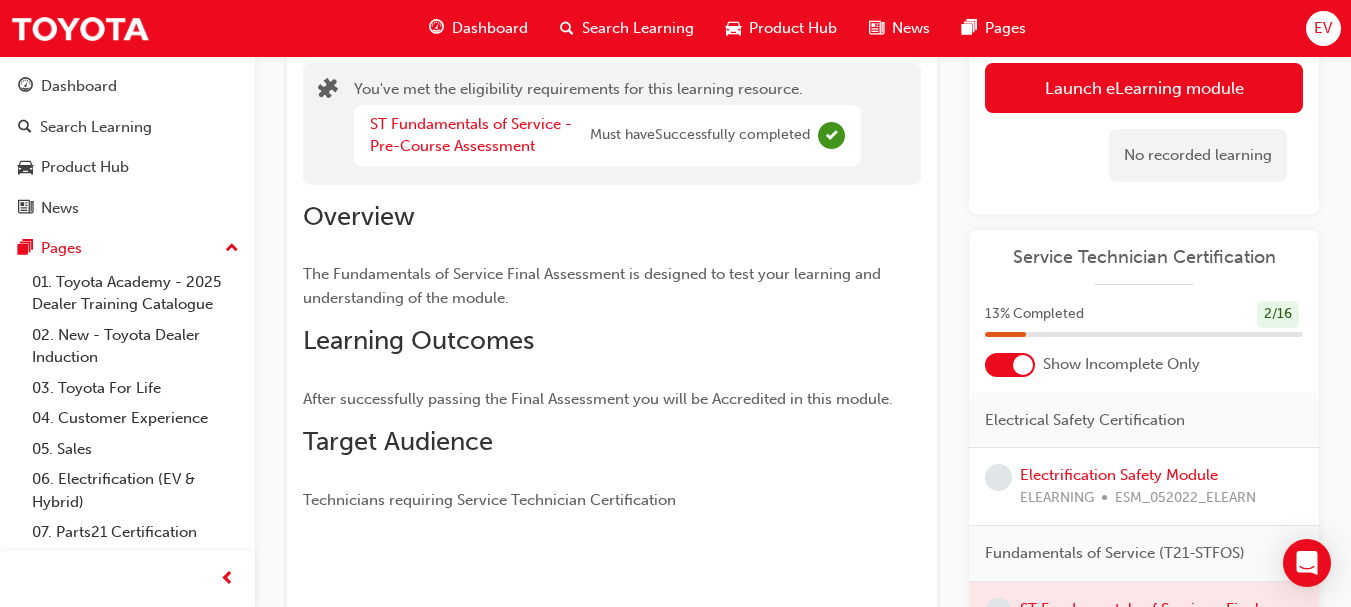 scroll, scrollTop: 433, scrollLeft: 0, axis: vertical 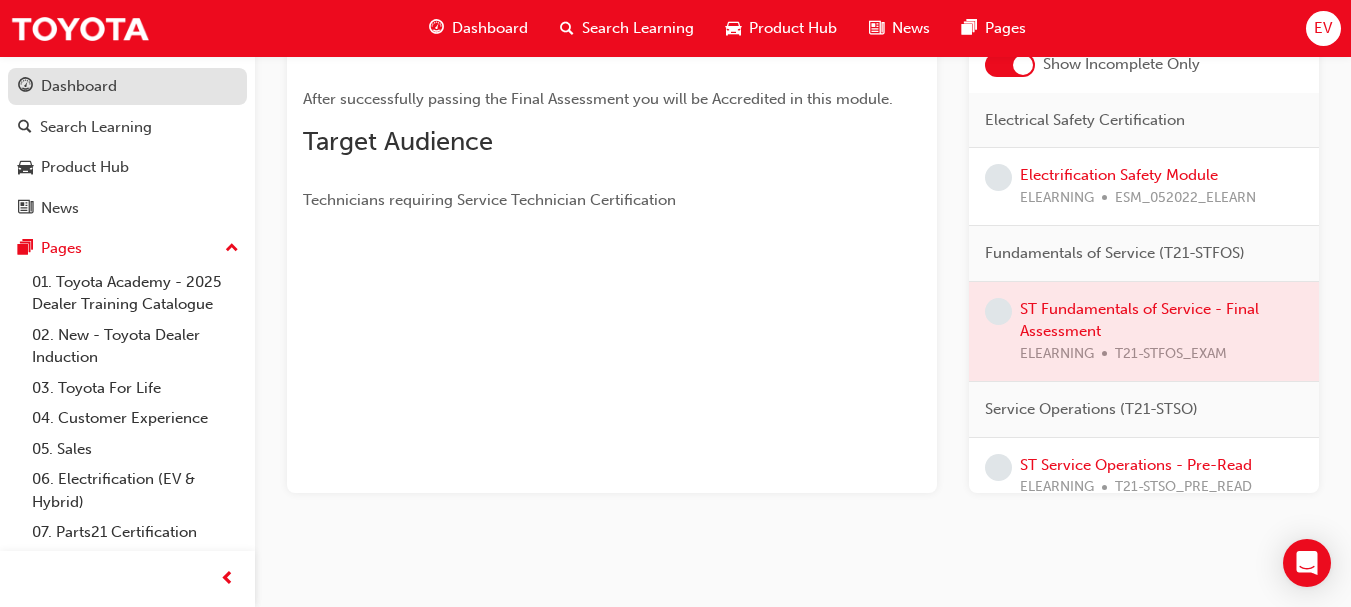 click on "Dashboard" at bounding box center [127, 86] 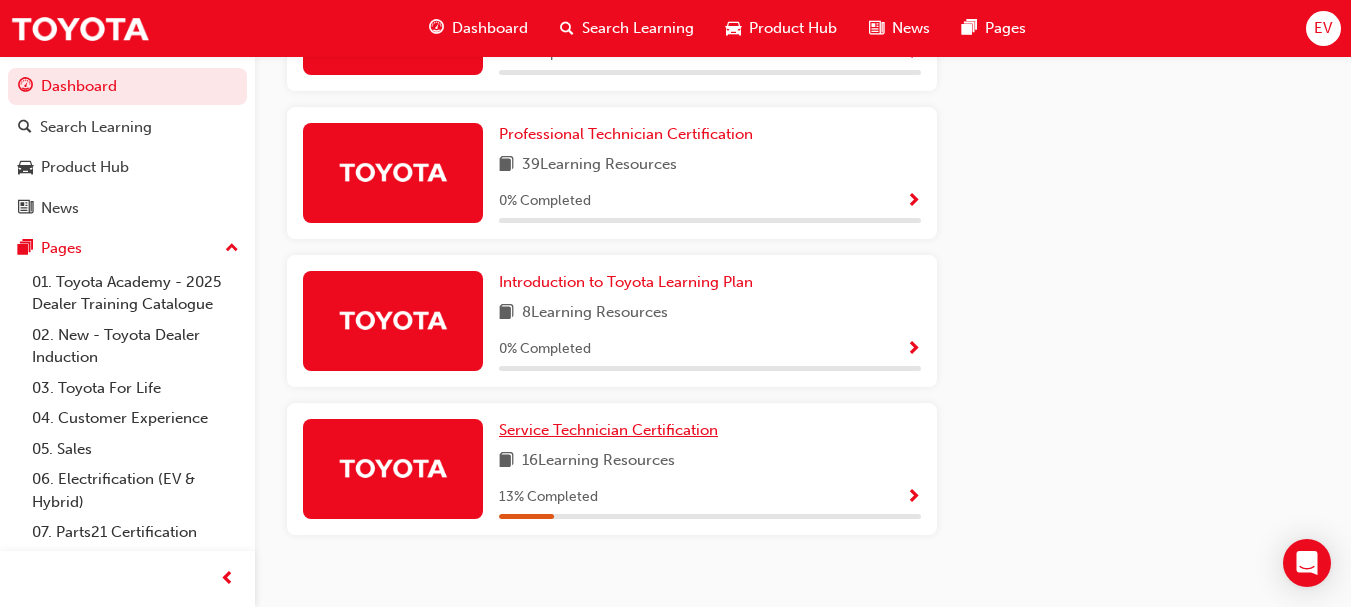 scroll, scrollTop: 1270, scrollLeft: 0, axis: vertical 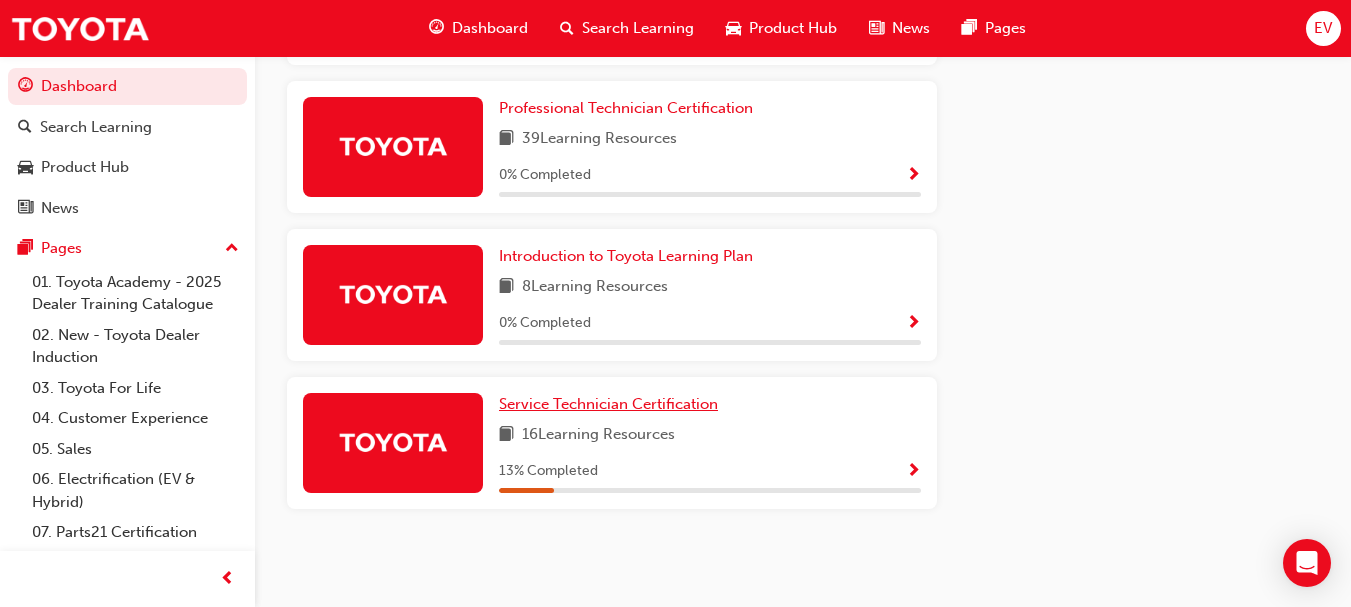 click on "Service Technician Certification" at bounding box center [608, 404] 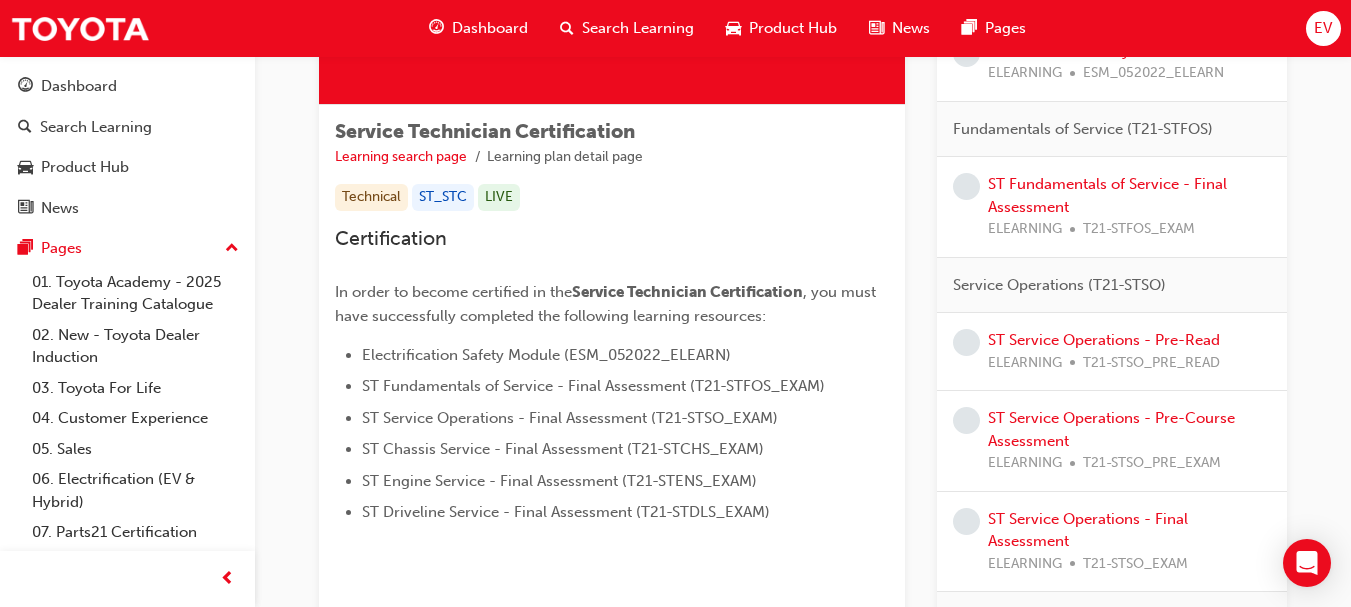 scroll, scrollTop: 300, scrollLeft: 0, axis: vertical 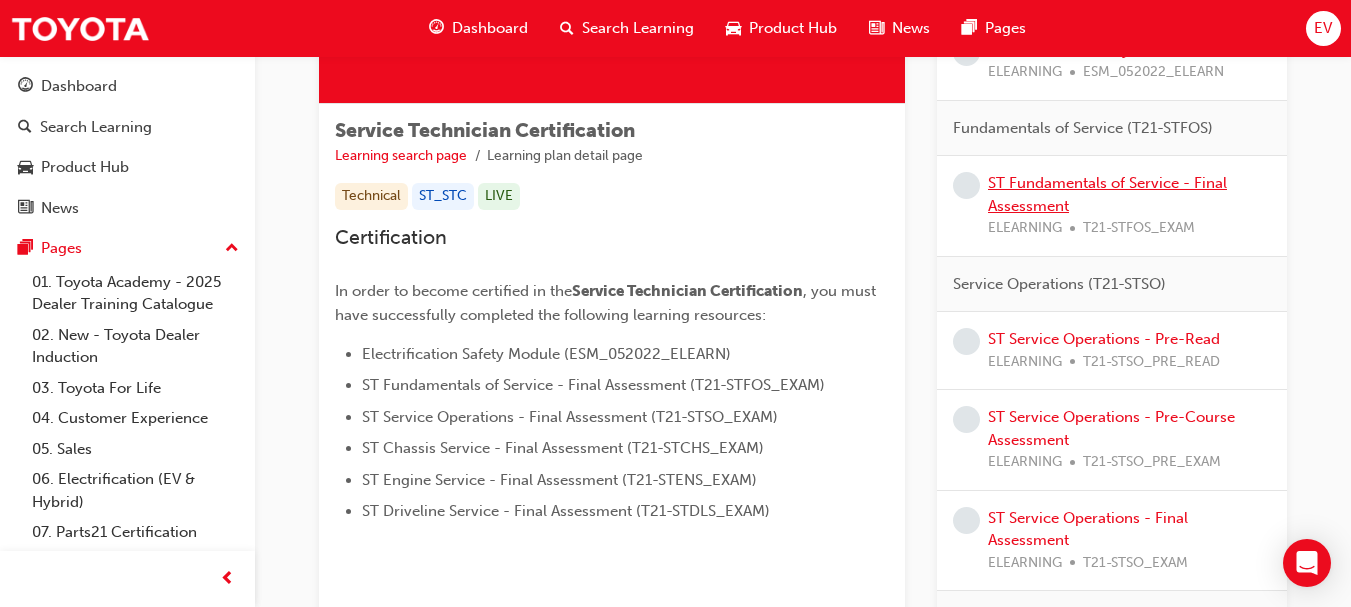 click on "ST Fundamentals of Service - Final Assessment" at bounding box center (1107, 194) 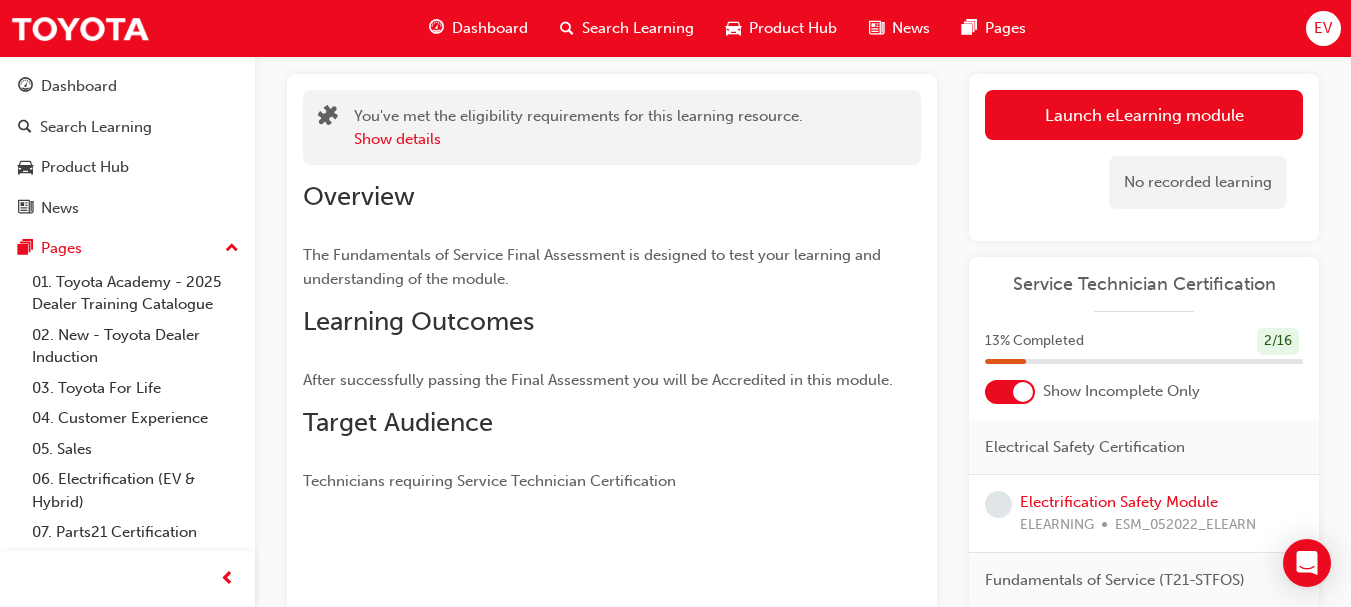 scroll, scrollTop: 100, scrollLeft: 0, axis: vertical 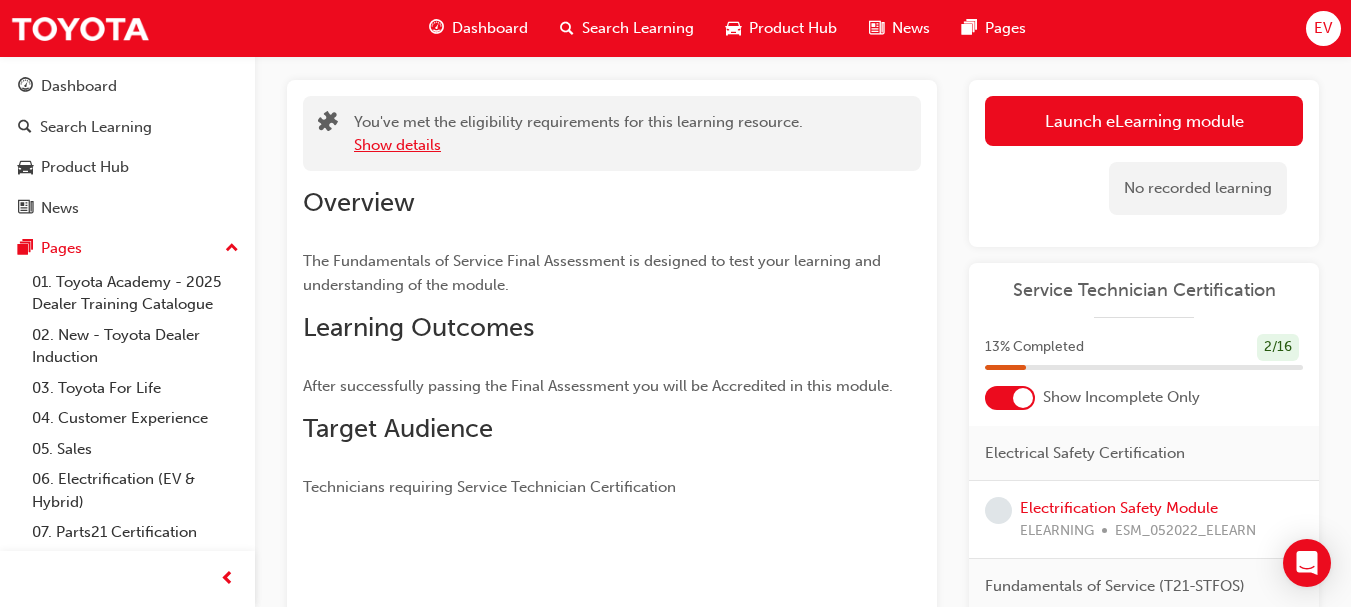 click on "Show details" at bounding box center (397, 145) 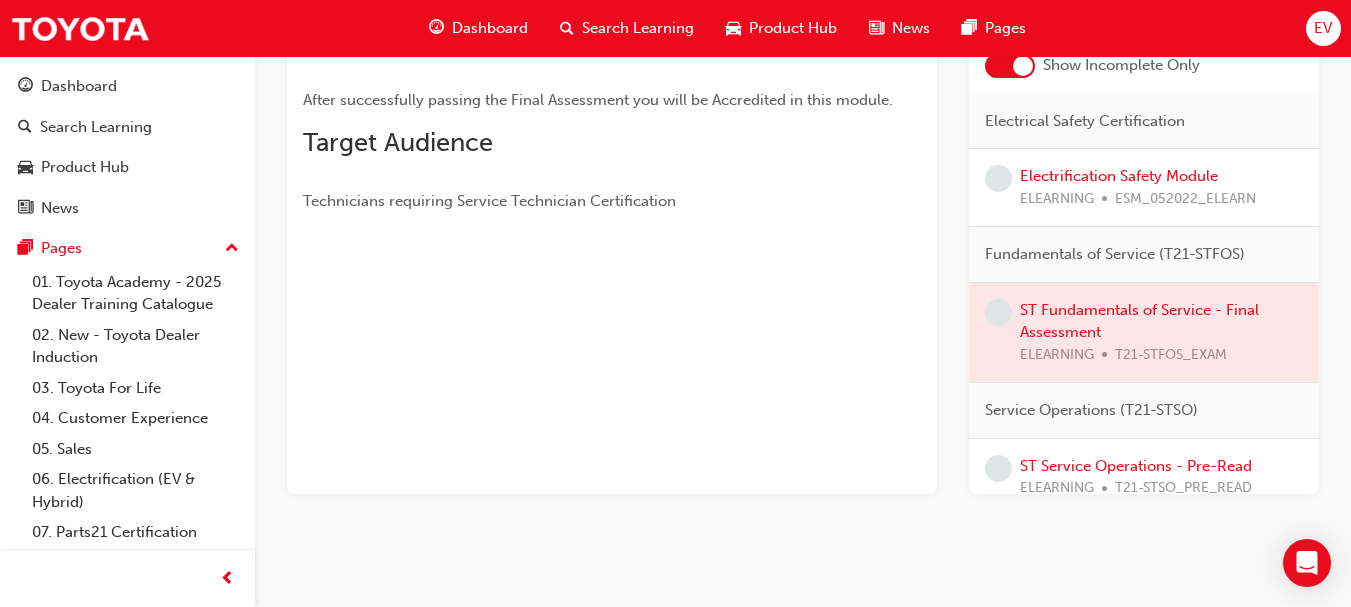 scroll, scrollTop: 433, scrollLeft: 0, axis: vertical 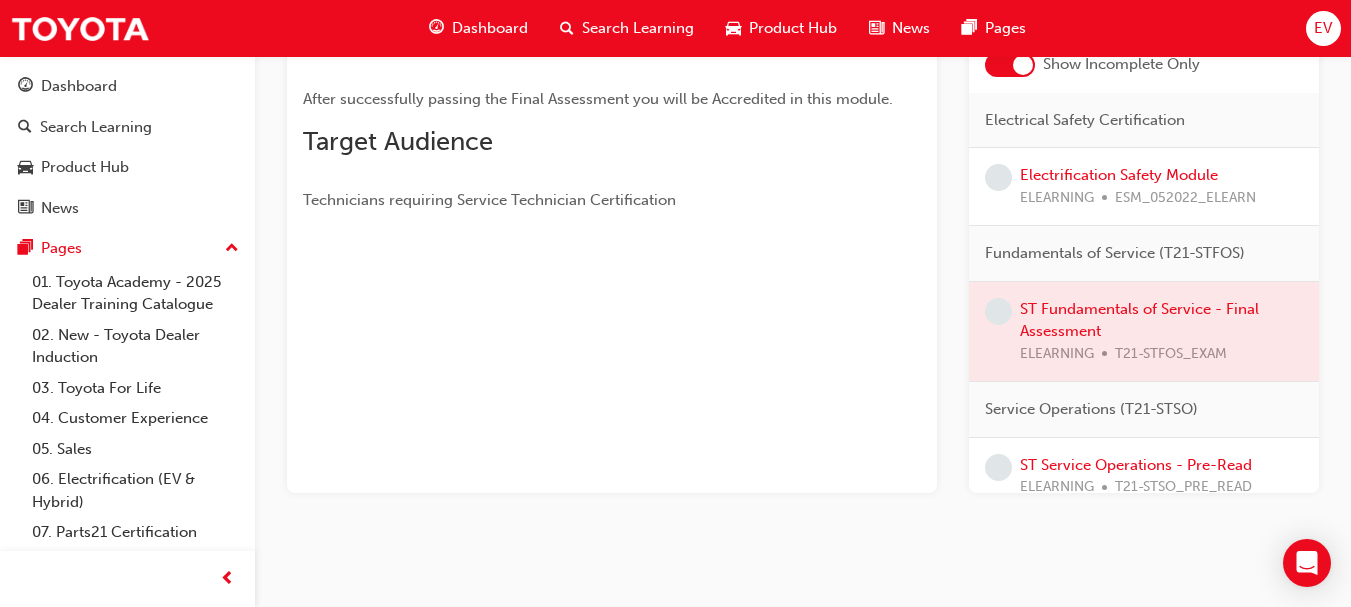 click at bounding box center (1144, 332) 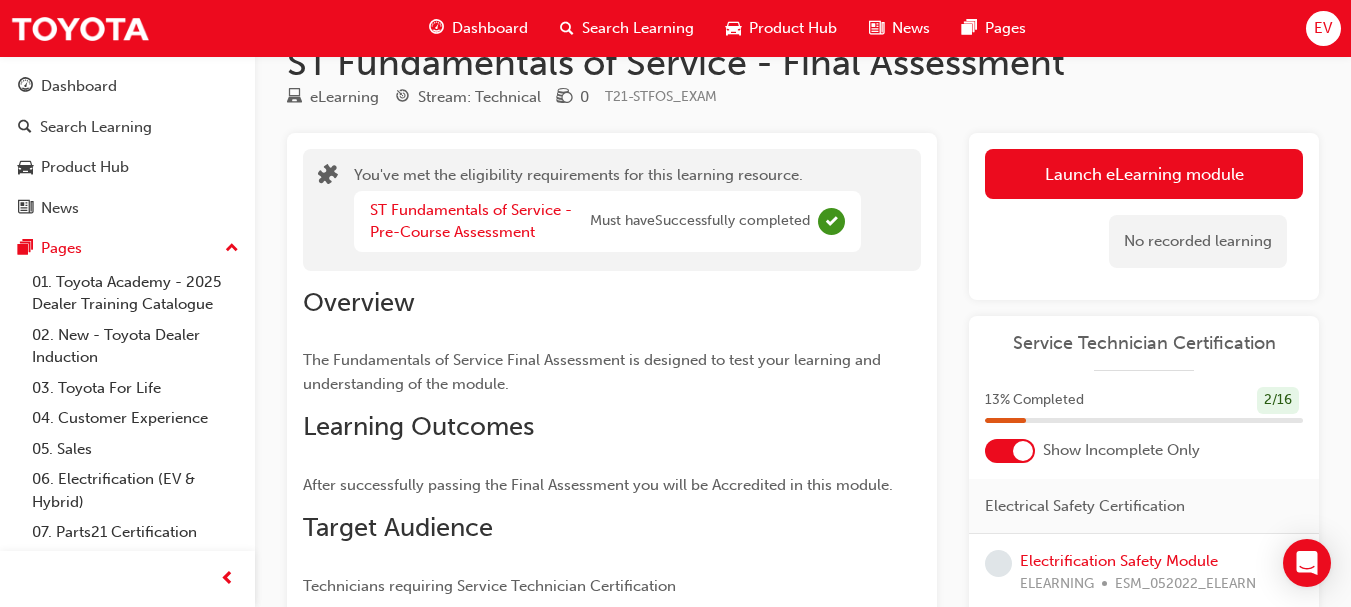 scroll, scrollTop: 33, scrollLeft: 0, axis: vertical 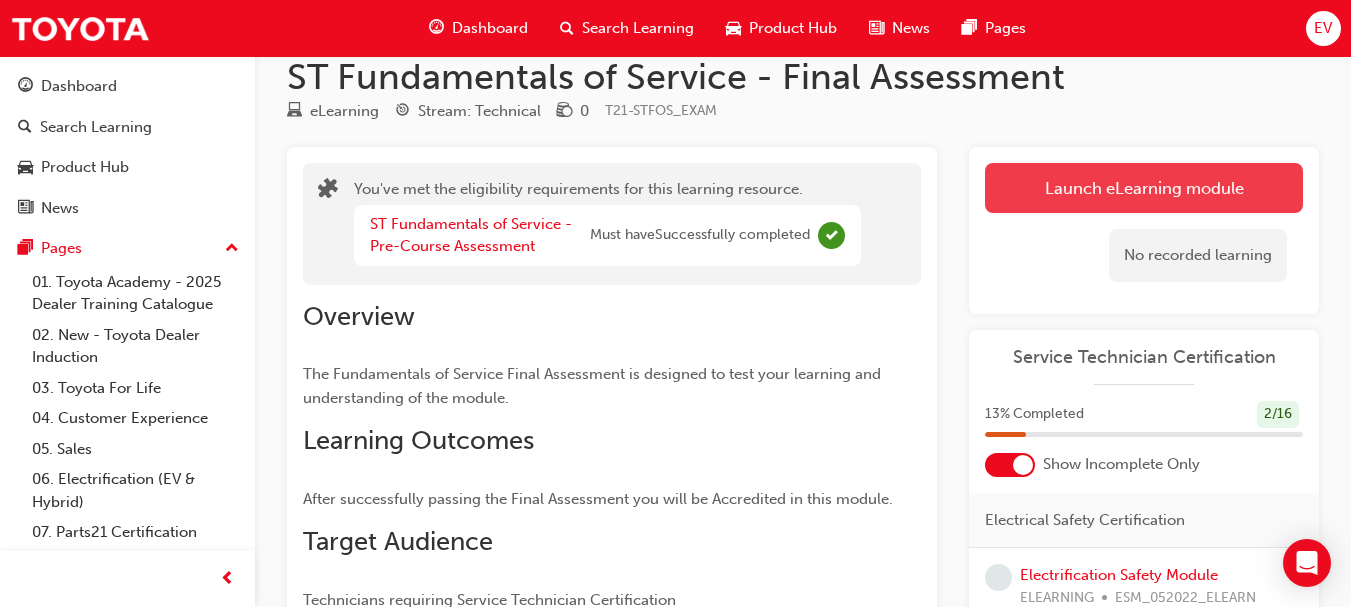 click on "Launch eLearning module" at bounding box center [1144, 188] 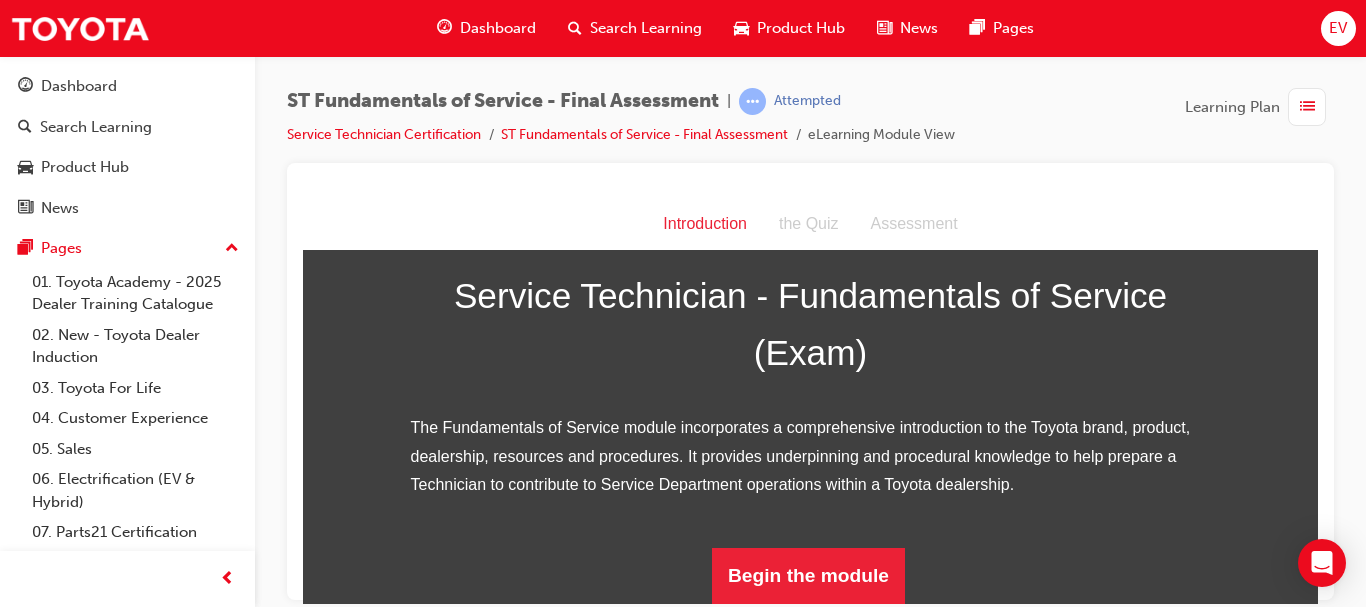 scroll, scrollTop: 319, scrollLeft: 0, axis: vertical 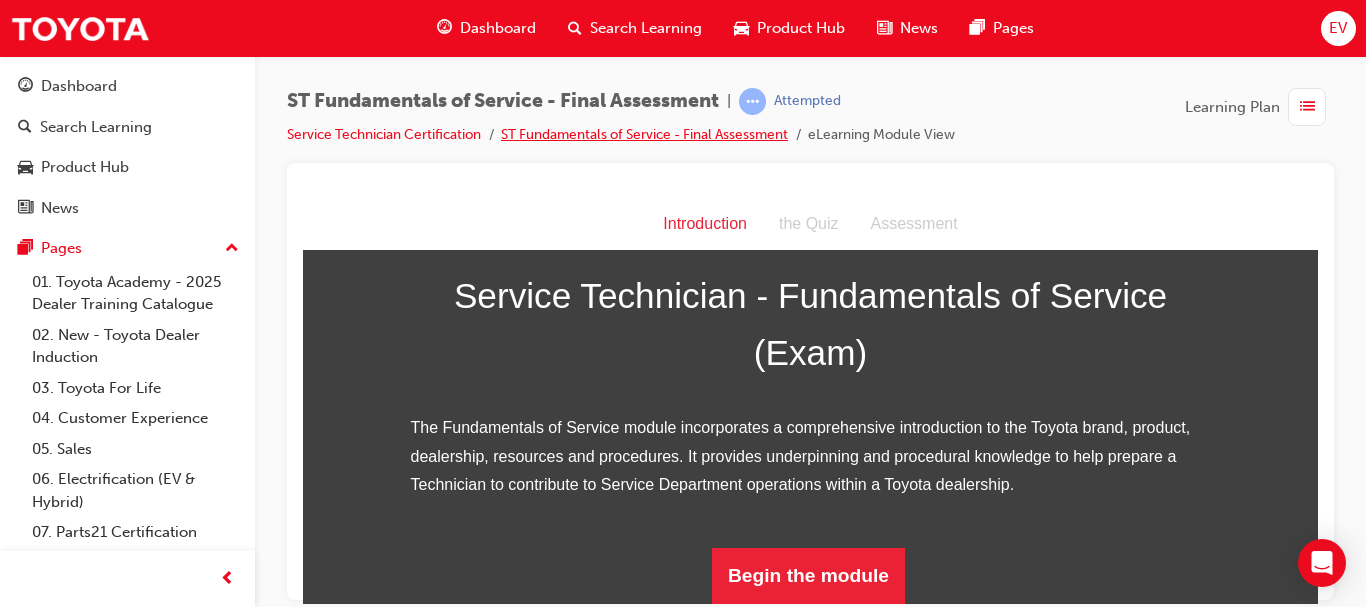click on "ST Fundamentals of Service - Final Assessment" at bounding box center (644, 134) 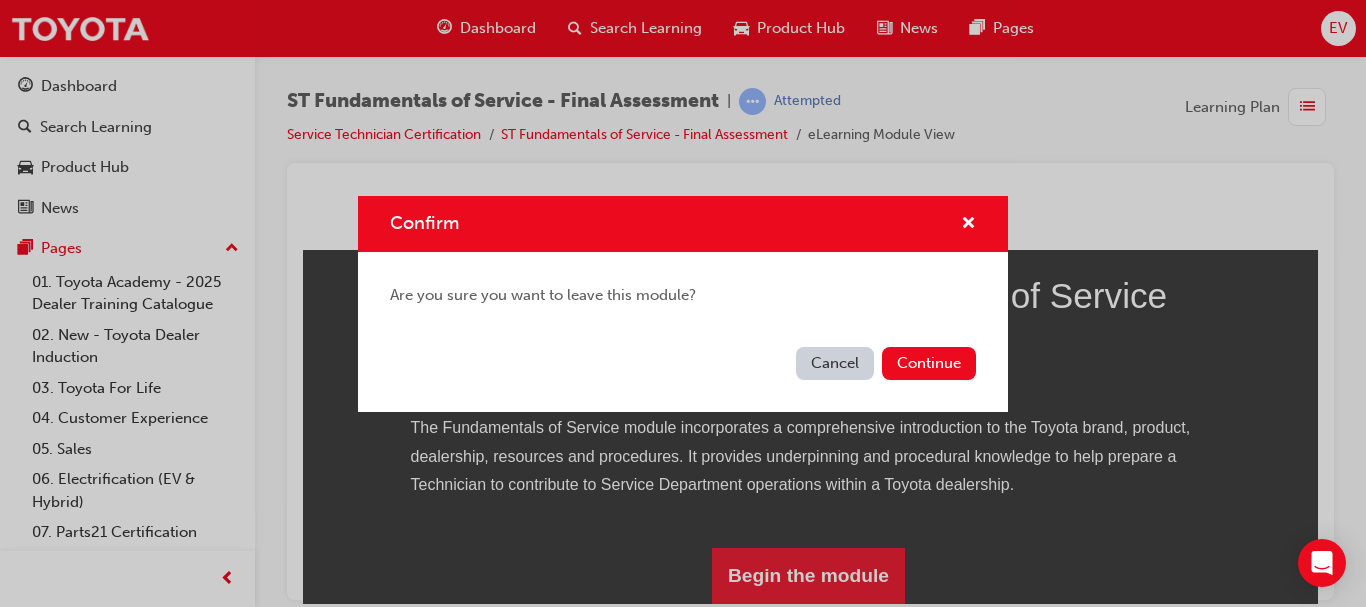 click on "Cancel" at bounding box center (835, 363) 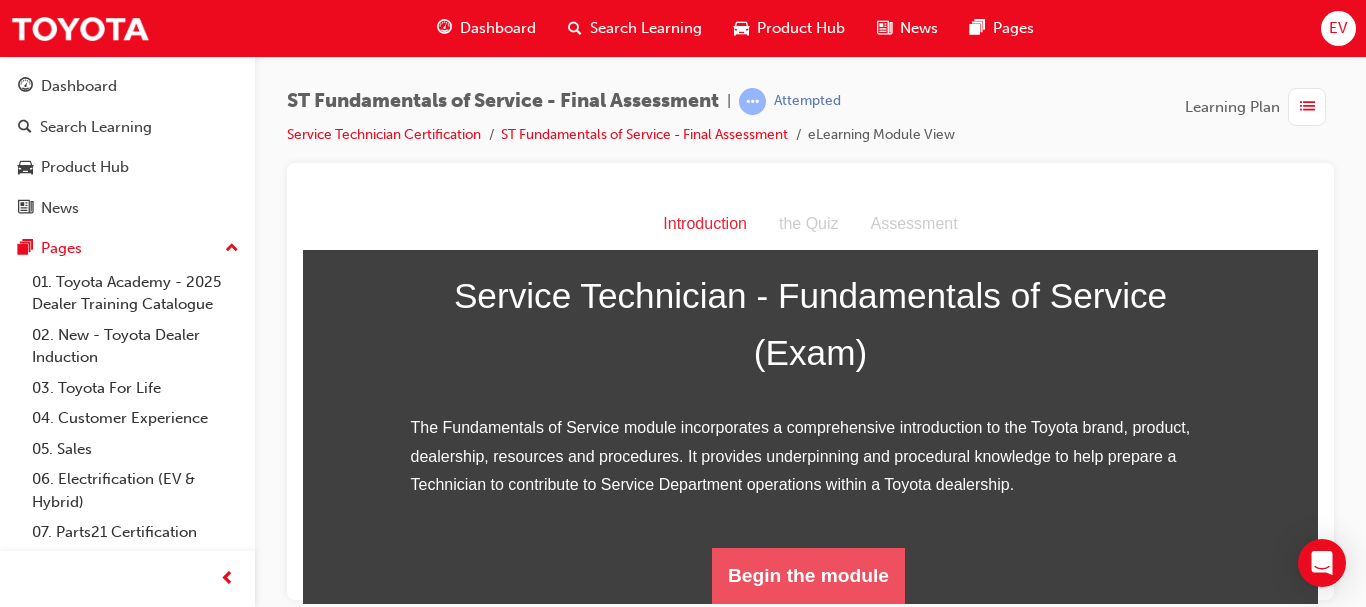 click on "Begin the module" at bounding box center (808, 575) 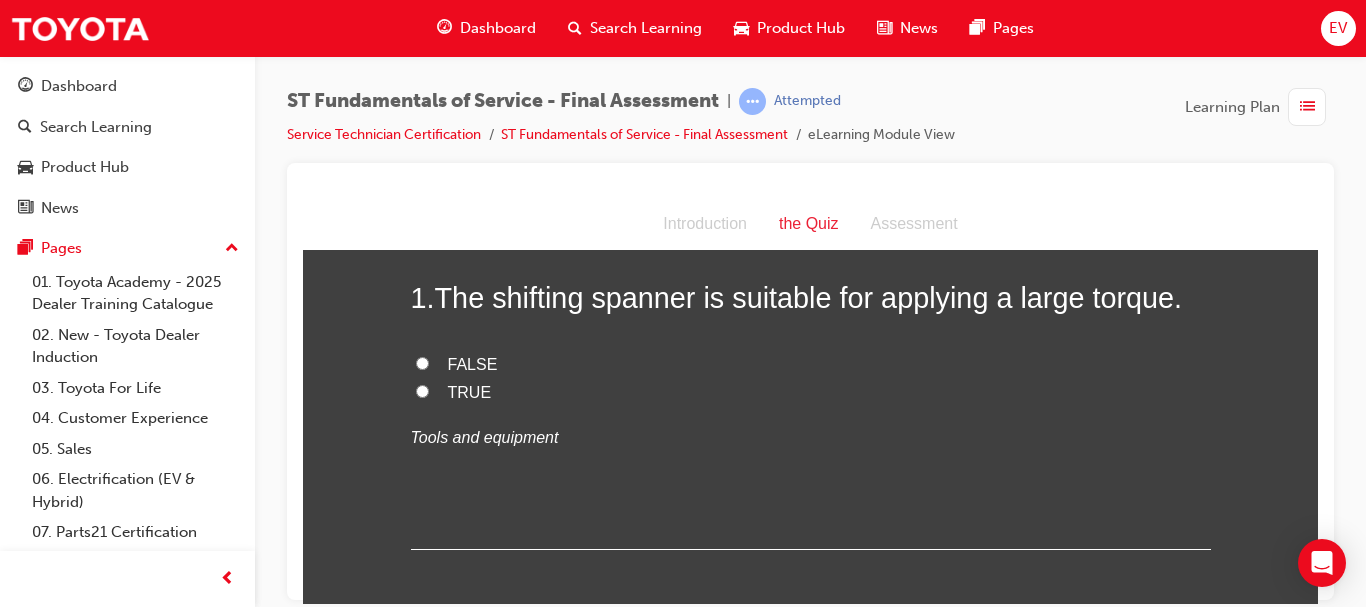 scroll, scrollTop: 0, scrollLeft: 0, axis: both 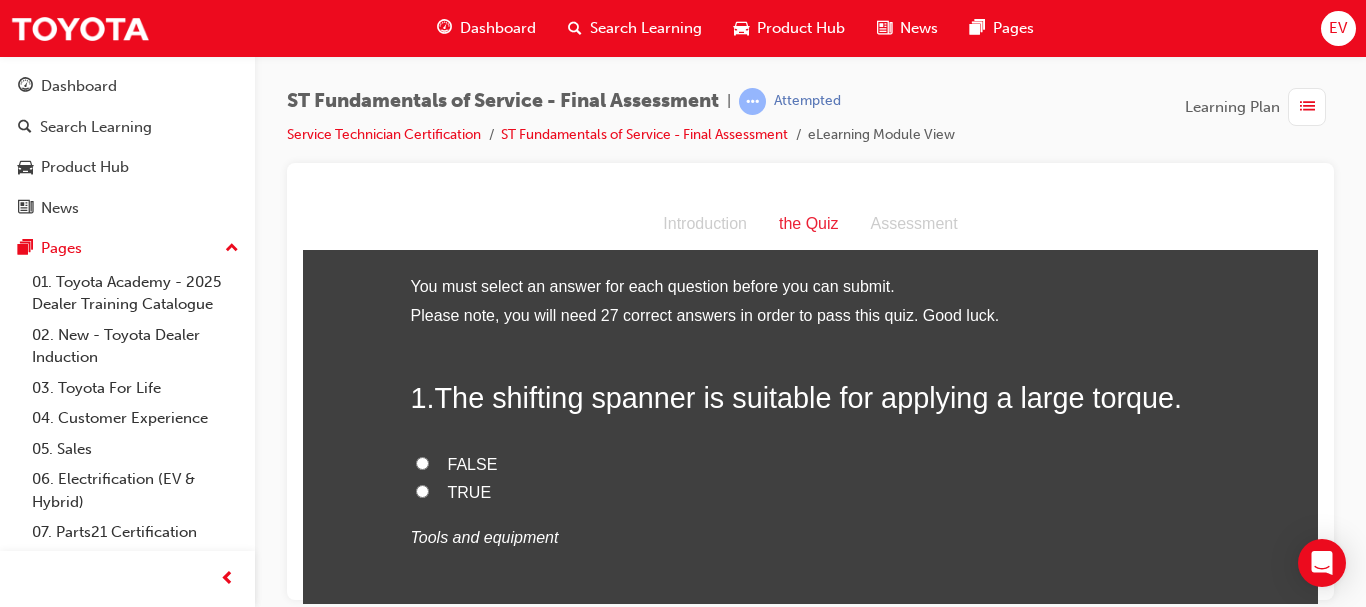click on "FALSE" at bounding box center (473, 463) 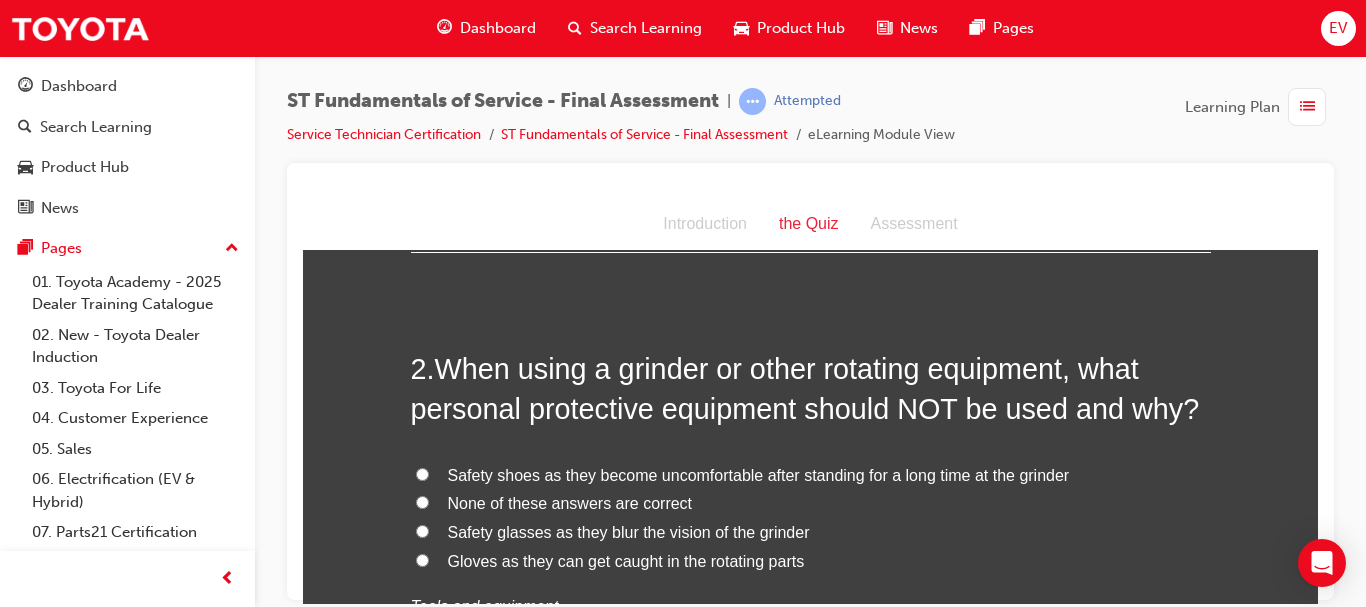 scroll, scrollTop: 400, scrollLeft: 0, axis: vertical 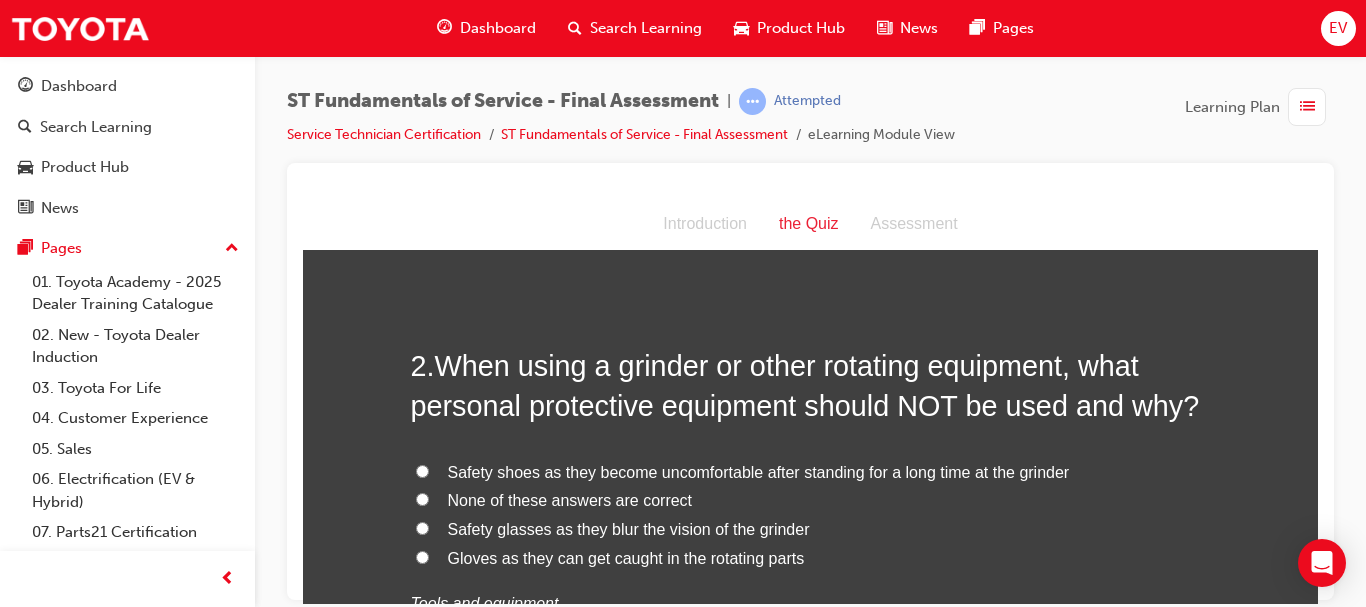 click on "Gloves as they can get caught in the rotating parts" at bounding box center [626, 557] 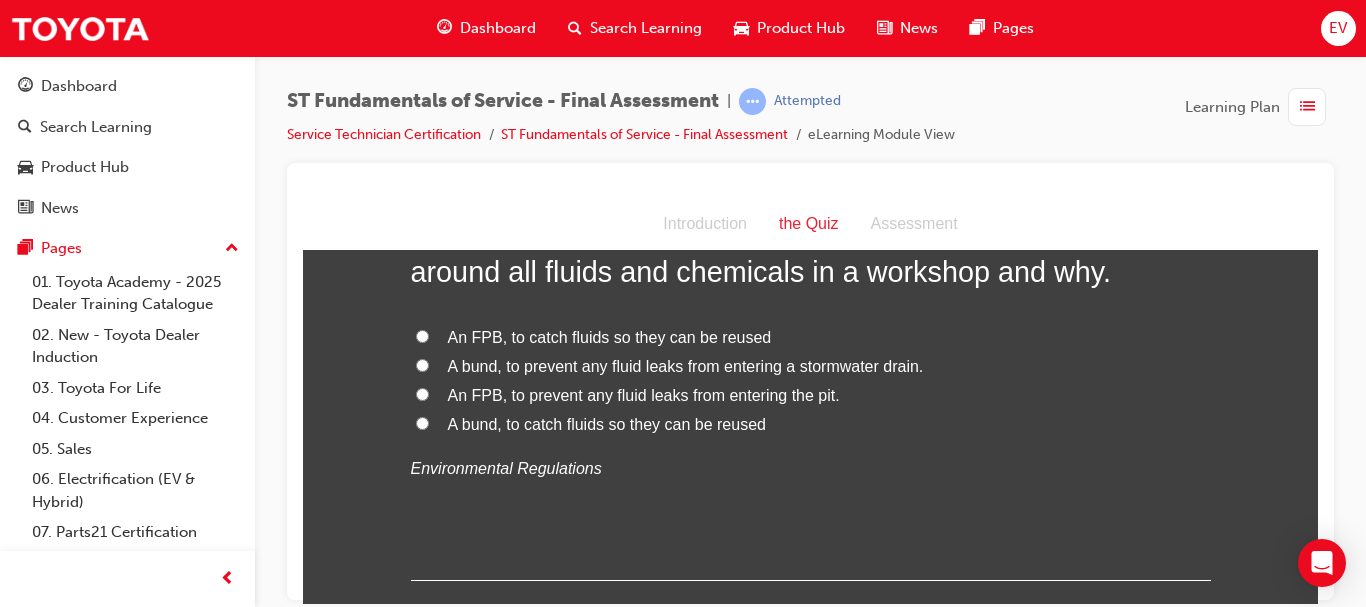 scroll, scrollTop: 900, scrollLeft: 0, axis: vertical 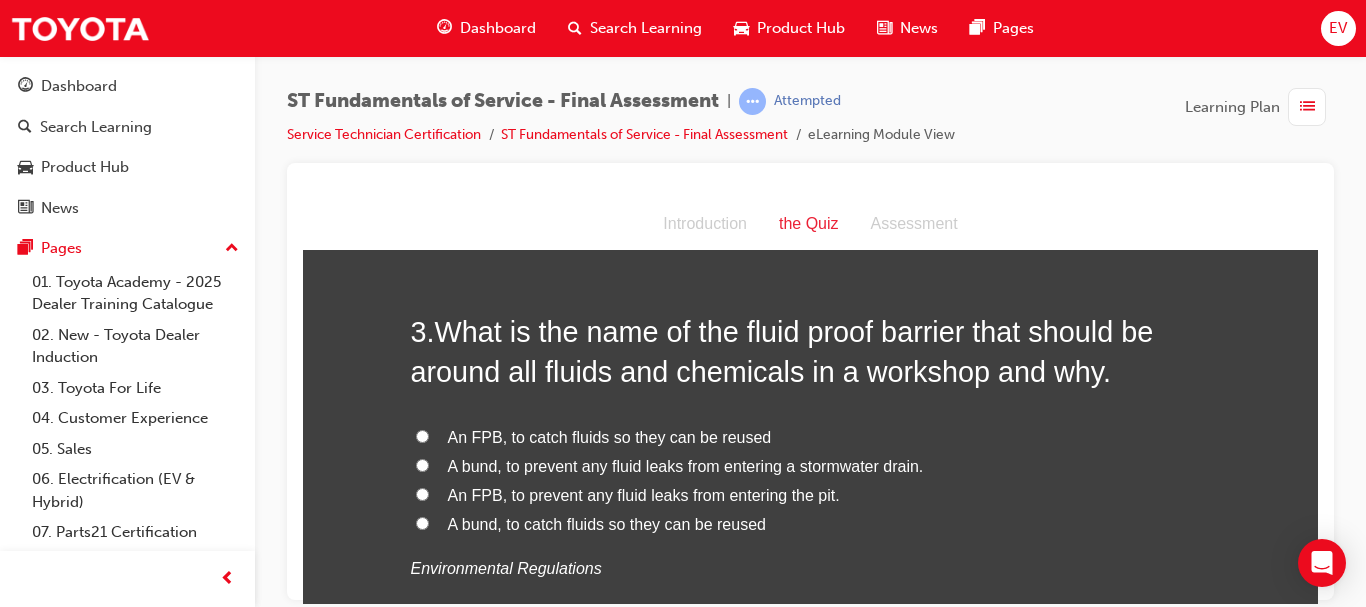 click on "A bund, to prevent any fluid leaks from entering a stormwater drain." at bounding box center [686, 465] 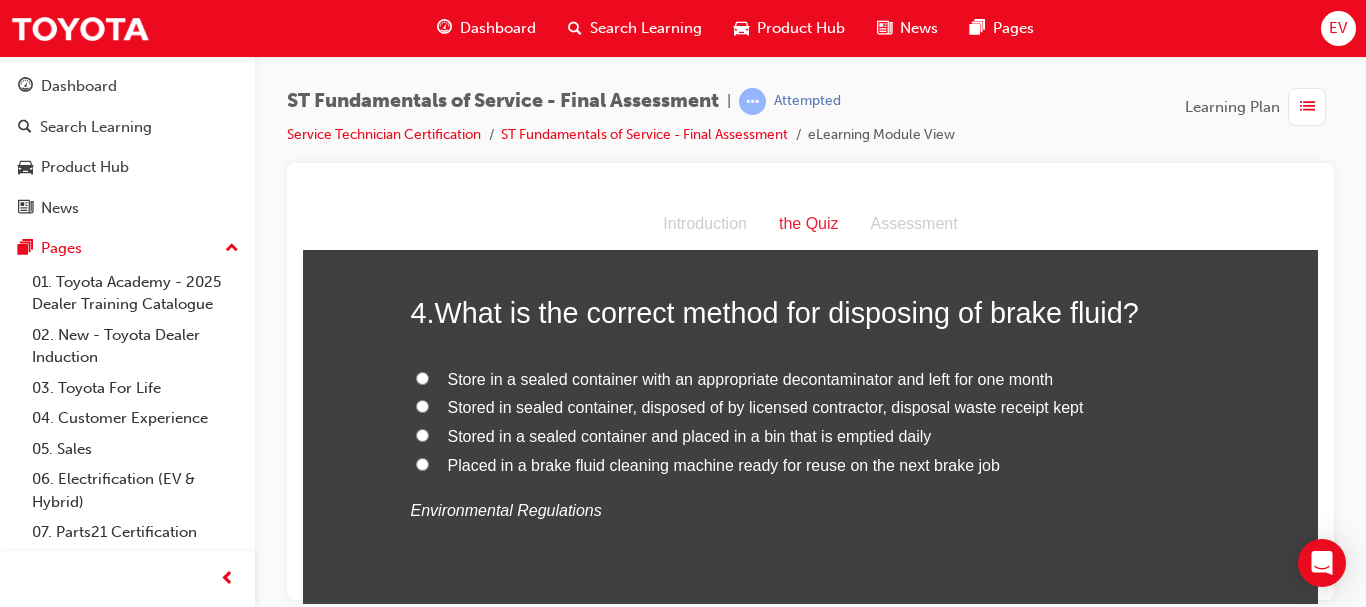 scroll, scrollTop: 1400, scrollLeft: 0, axis: vertical 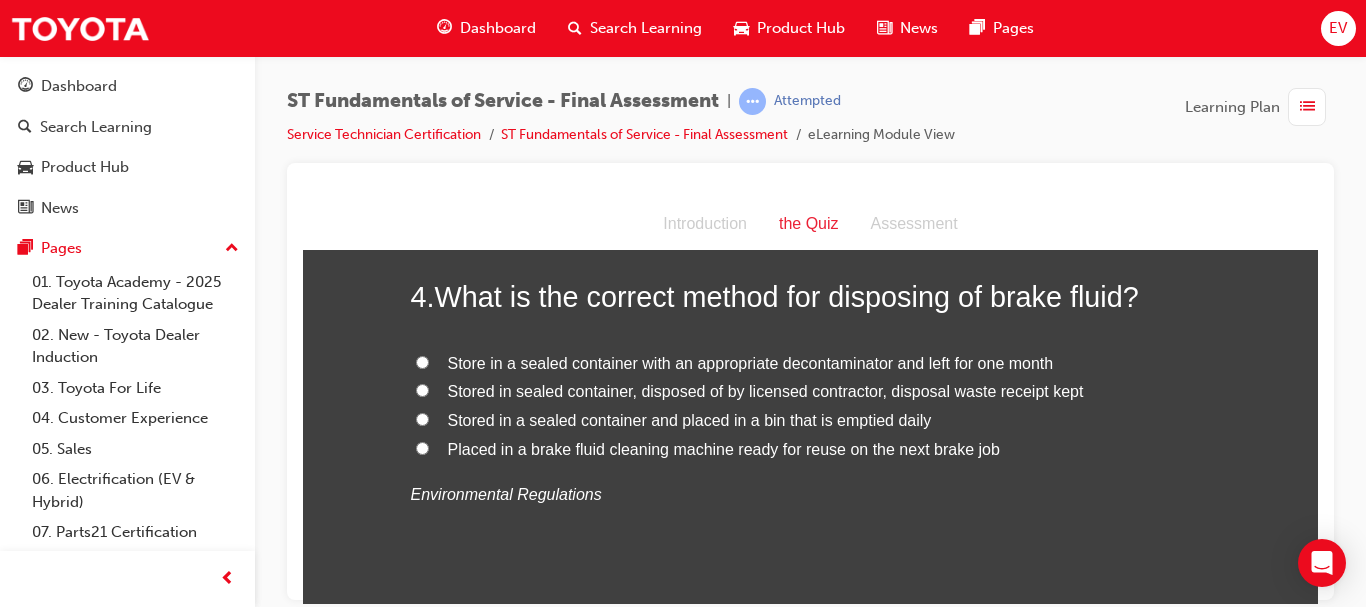 click on "Stored in sealed container, disposed of by licensed contractor, disposal waste receipt kept" at bounding box center (766, 390) 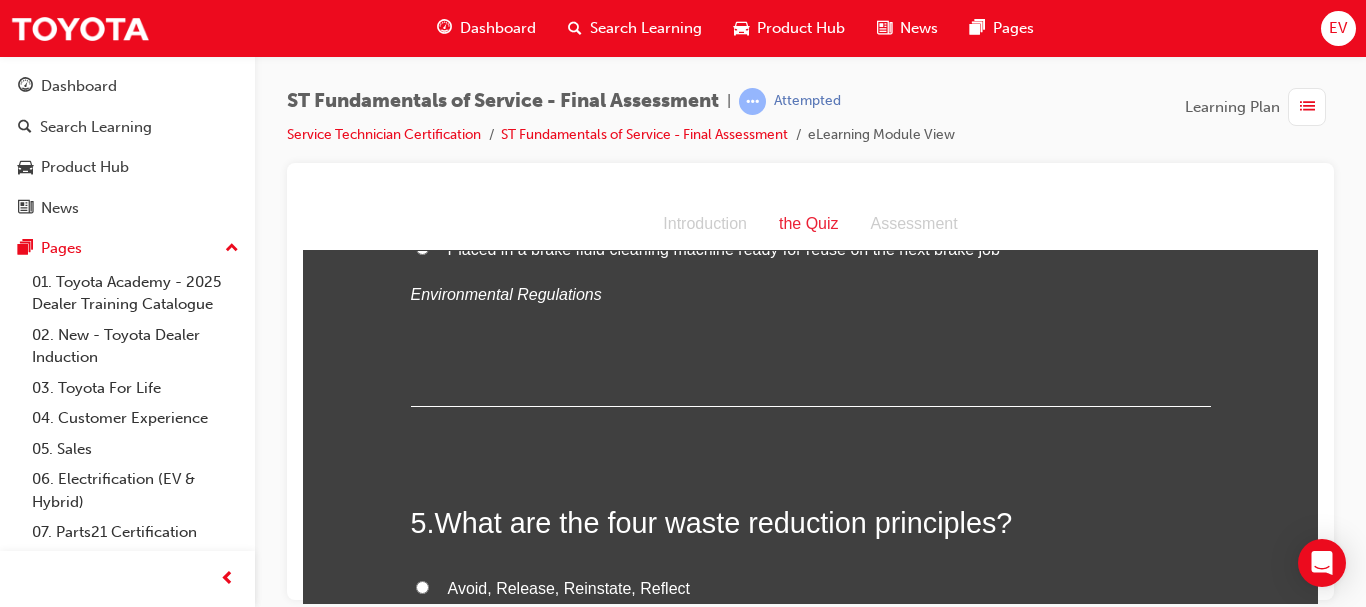 scroll, scrollTop: 1800, scrollLeft: 0, axis: vertical 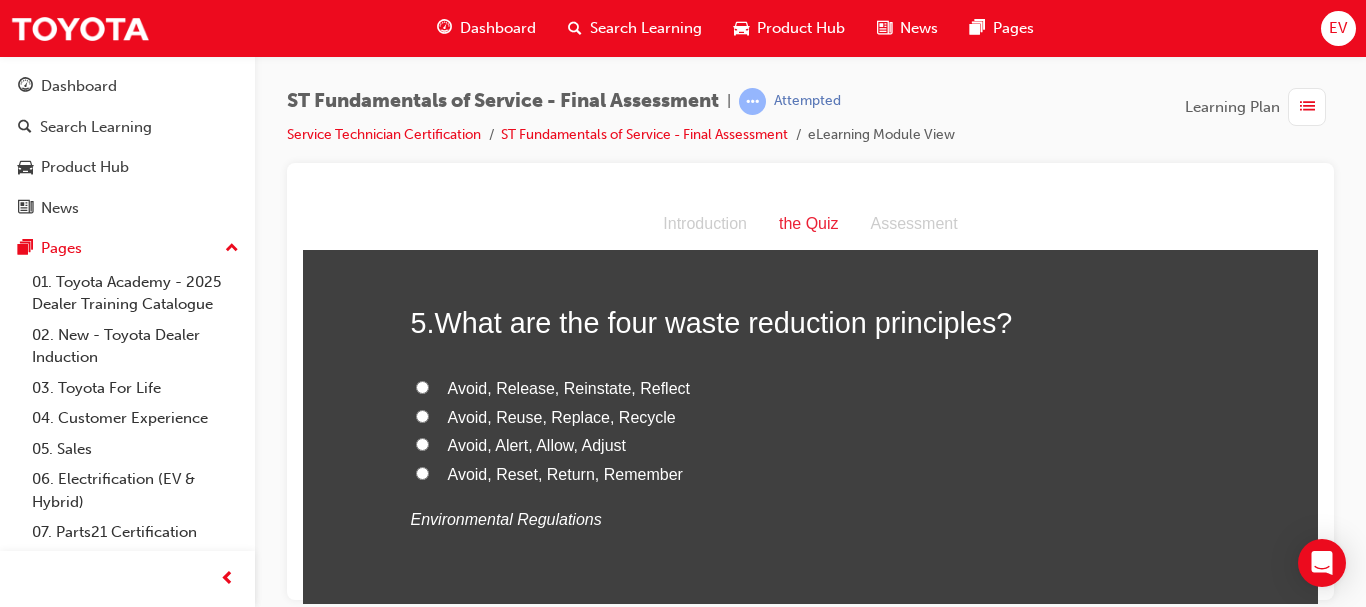 click on "Avoid, Reuse, Replace, Recycle" at bounding box center (562, 416) 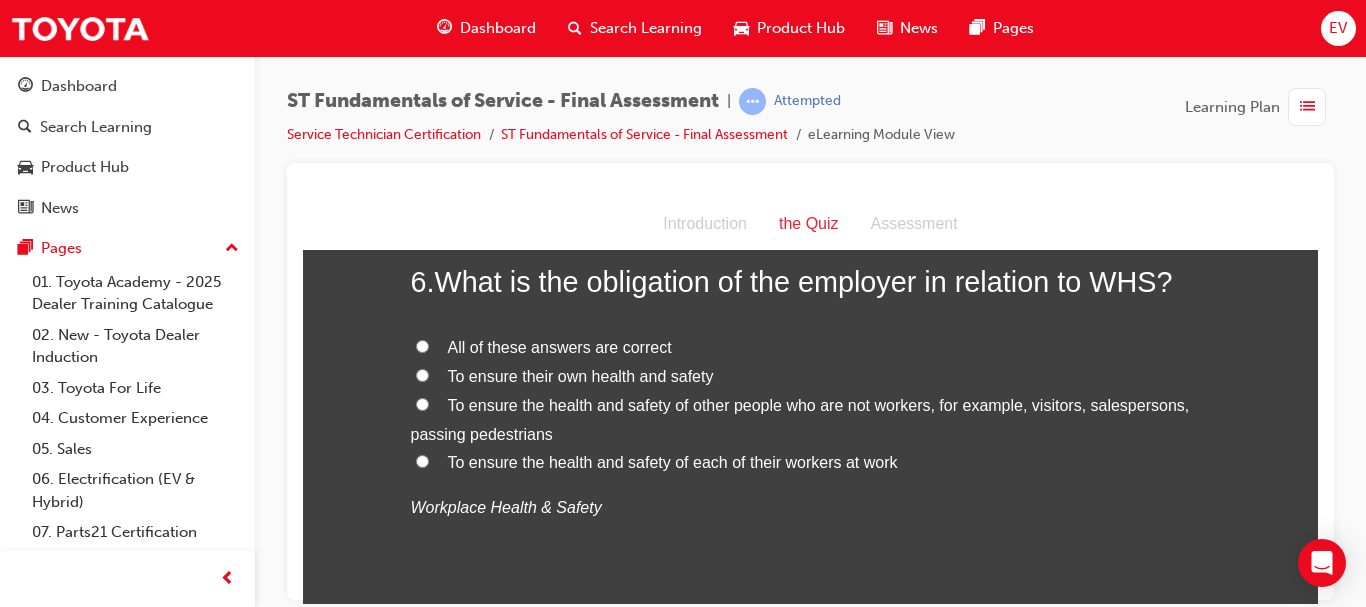 scroll, scrollTop: 2300, scrollLeft: 0, axis: vertical 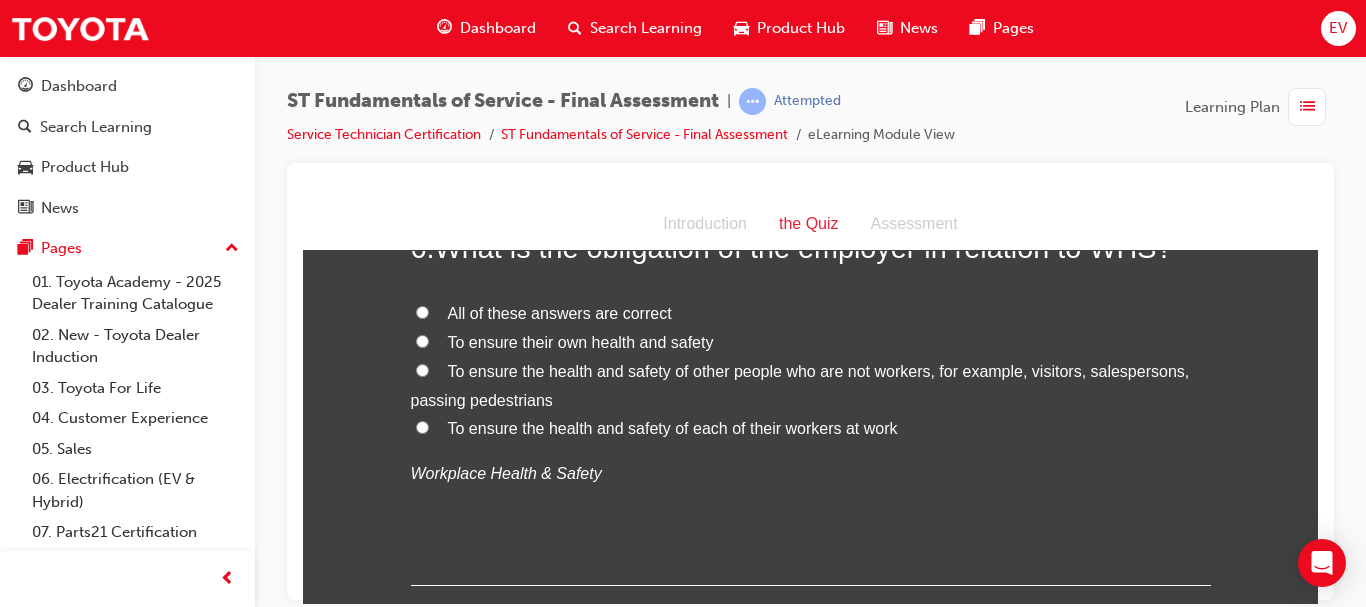 click on "All of these answers are correct" at bounding box center (560, 312) 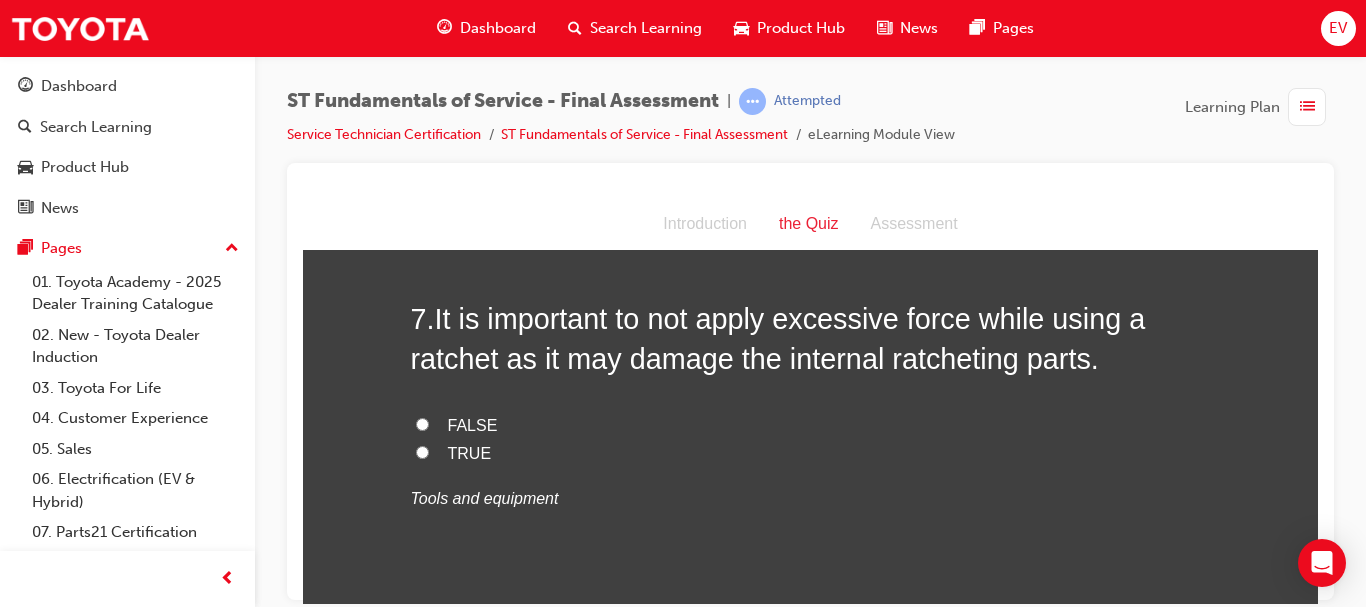 scroll, scrollTop: 2700, scrollLeft: 0, axis: vertical 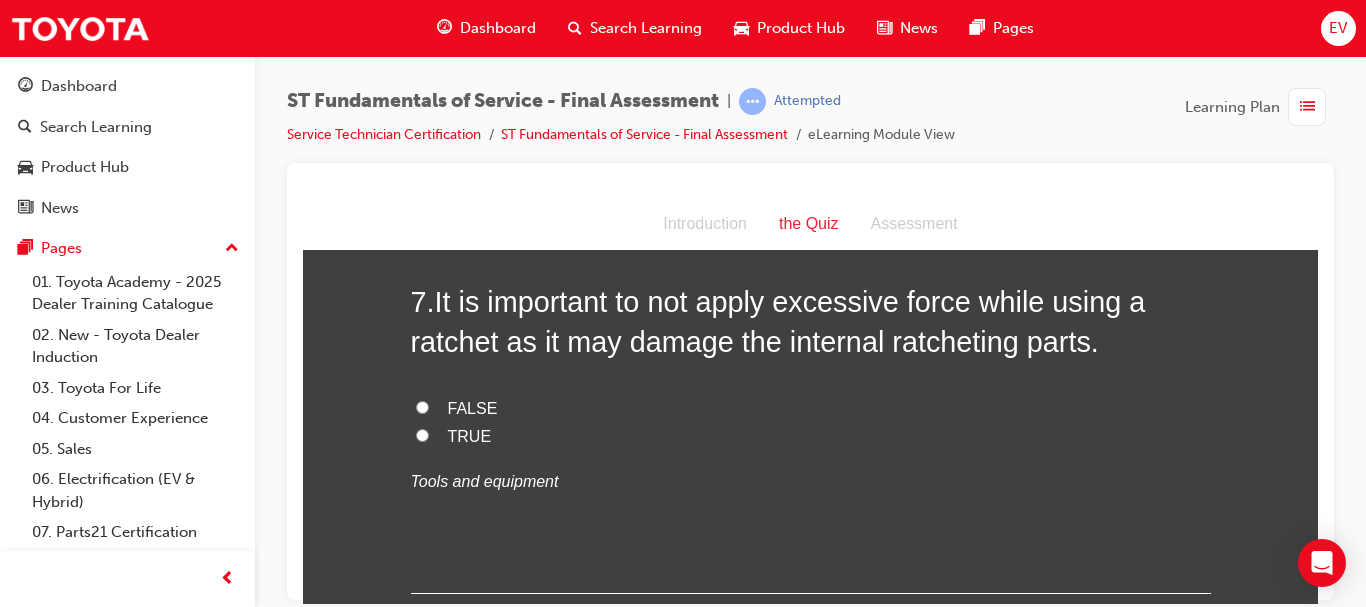 click on "TRUE" at bounding box center (470, 435) 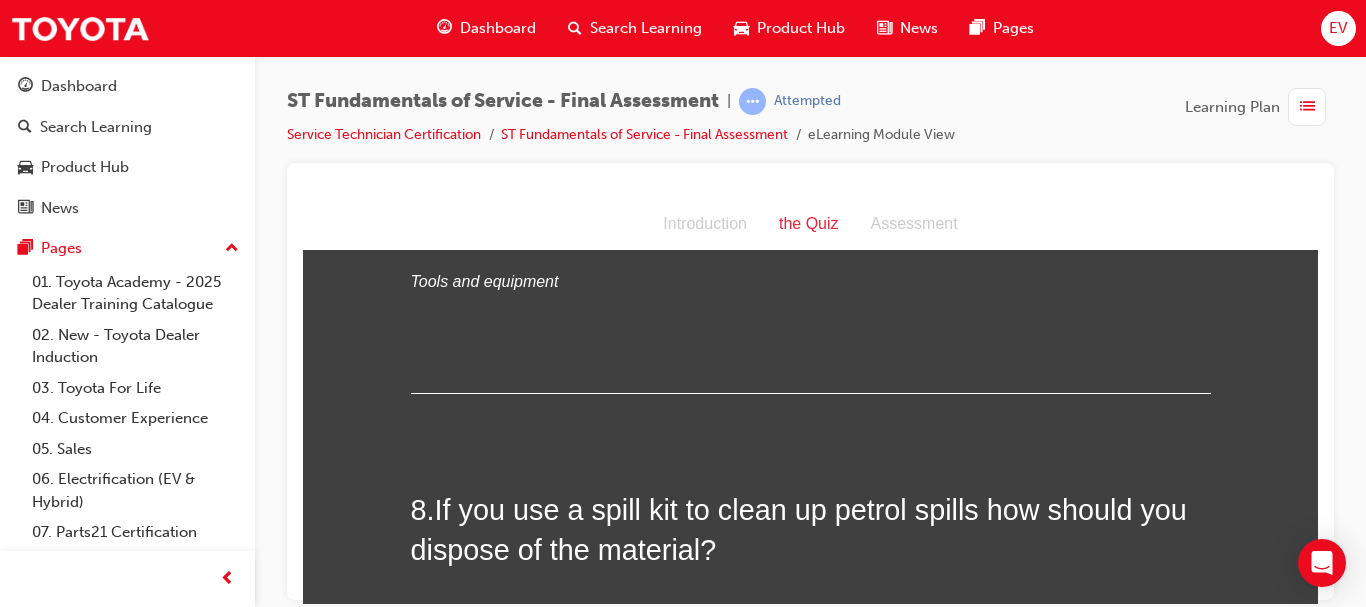 scroll, scrollTop: 3100, scrollLeft: 0, axis: vertical 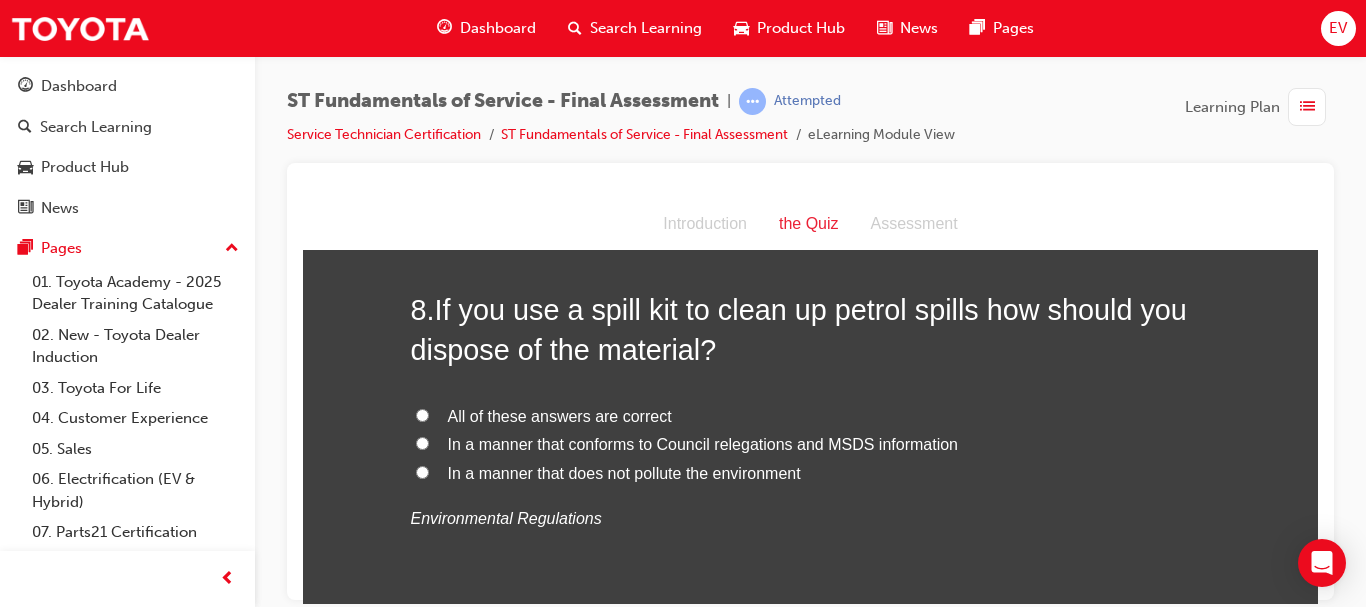 click on "All of these answers are correct" at bounding box center [560, 415] 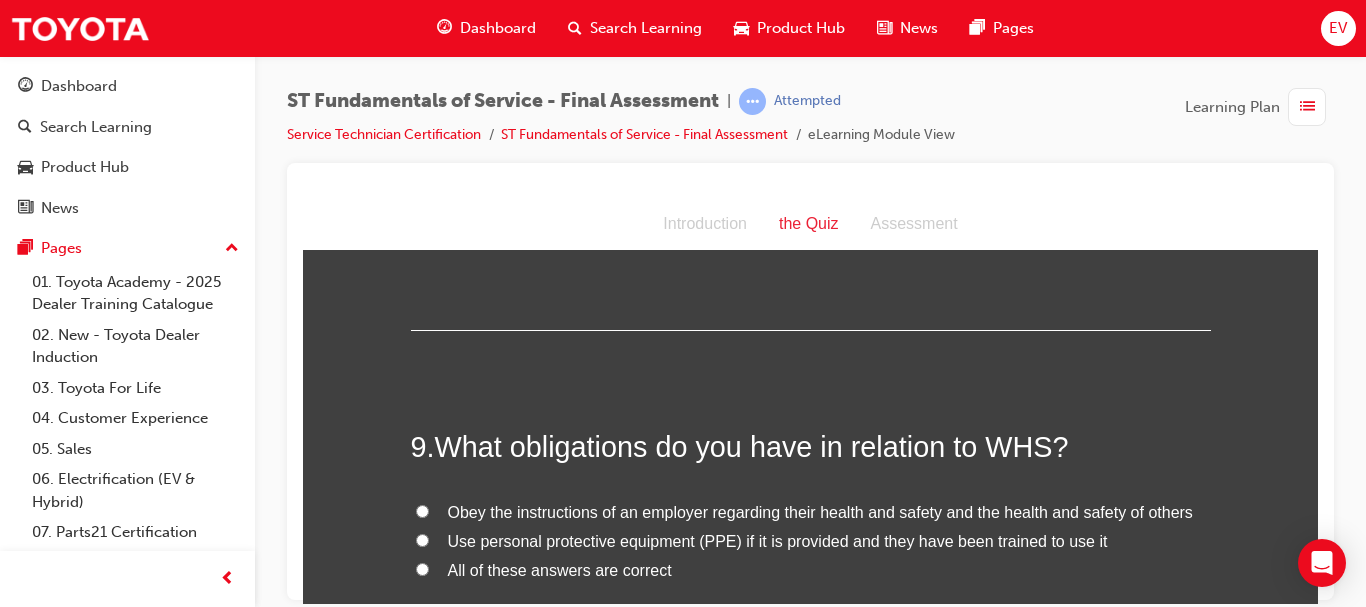 scroll, scrollTop: 3500, scrollLeft: 0, axis: vertical 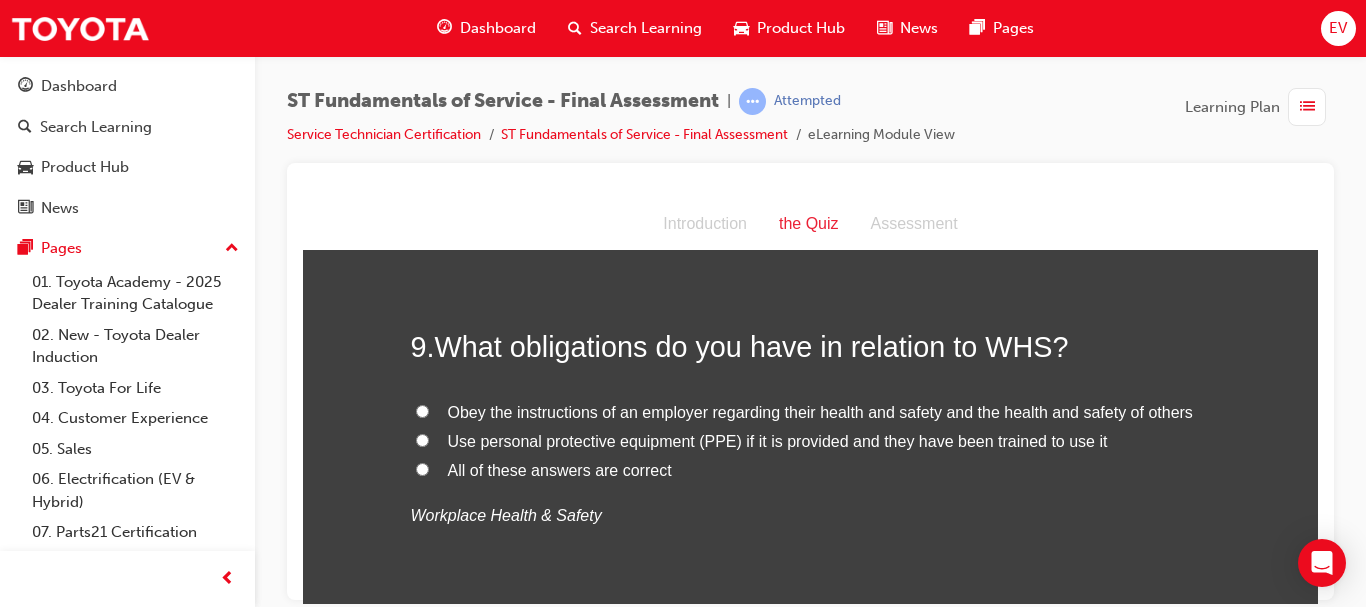 click on "All of these answers are correct" at bounding box center [560, 469] 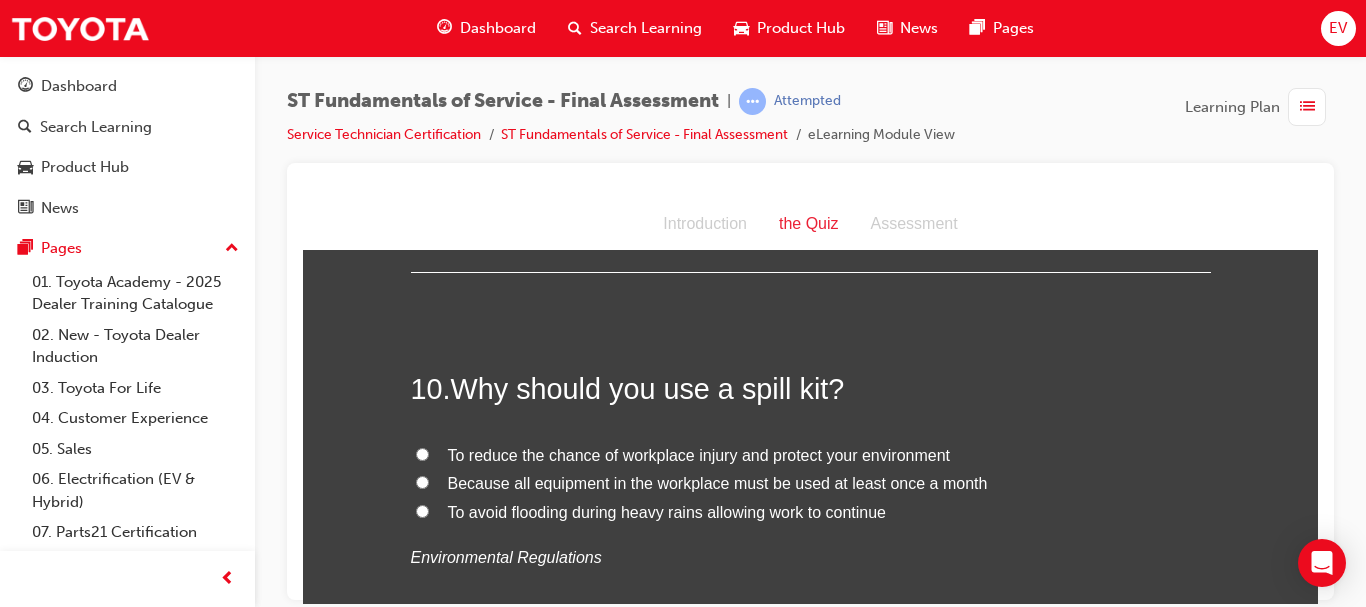 scroll, scrollTop: 3900, scrollLeft: 0, axis: vertical 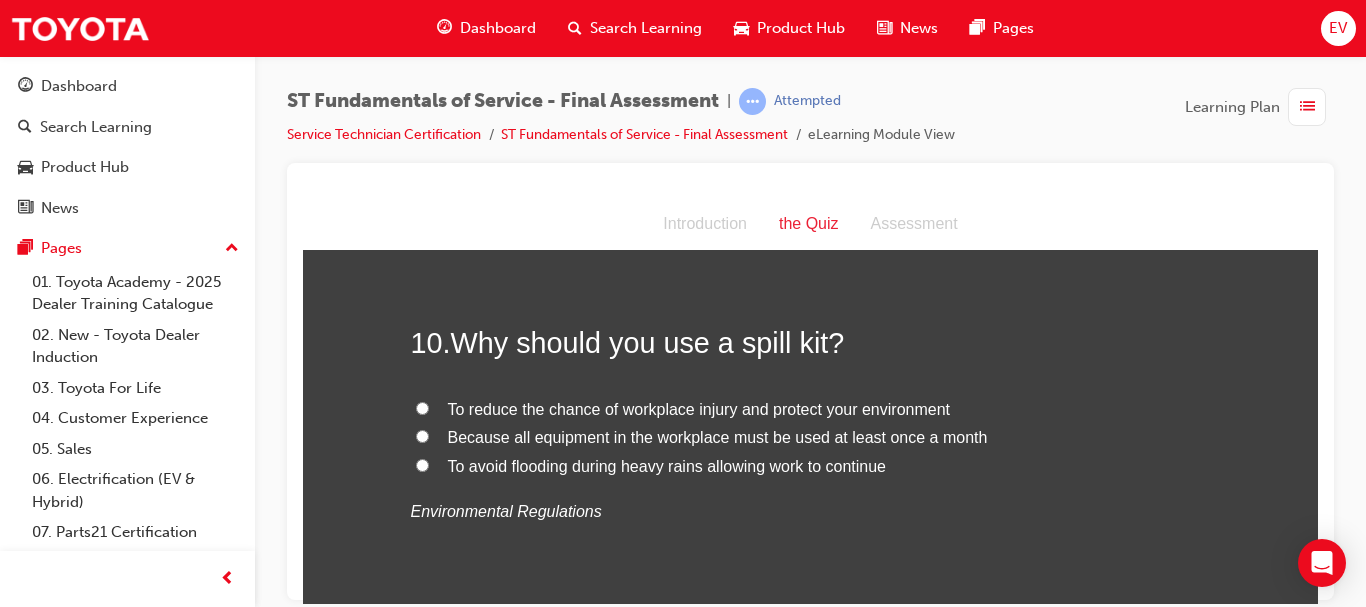 click on "To reduce the chance of workplace injury and protect your environment" at bounding box center (699, 408) 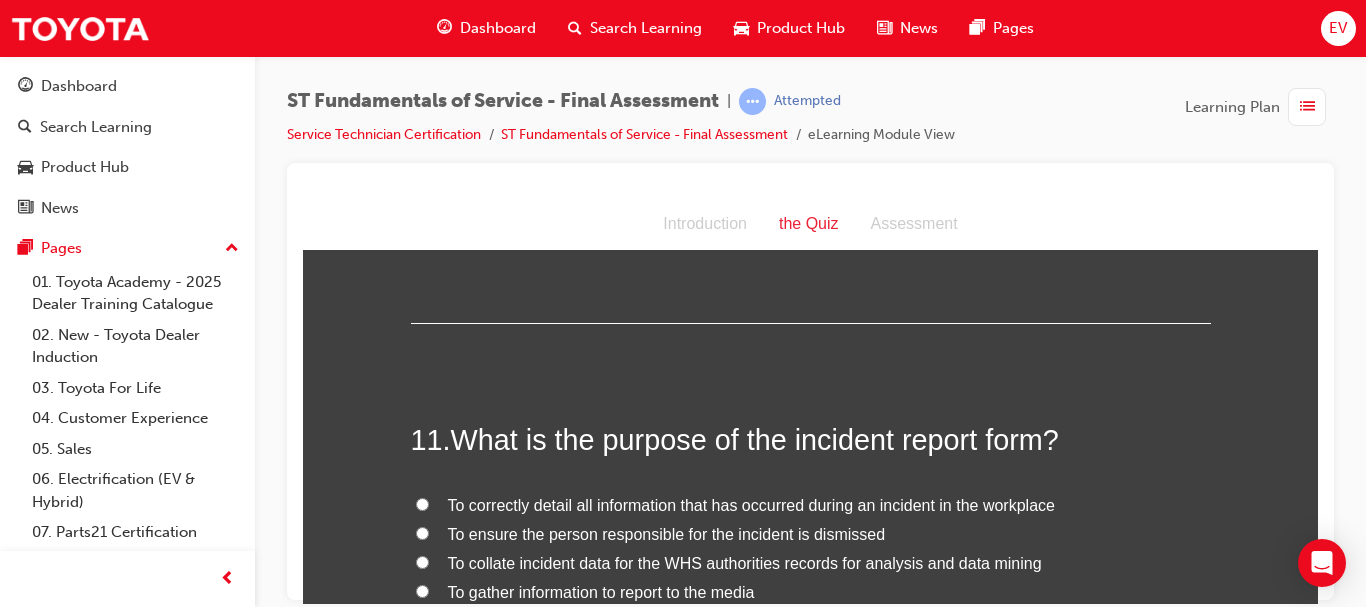 scroll, scrollTop: 4300, scrollLeft: 0, axis: vertical 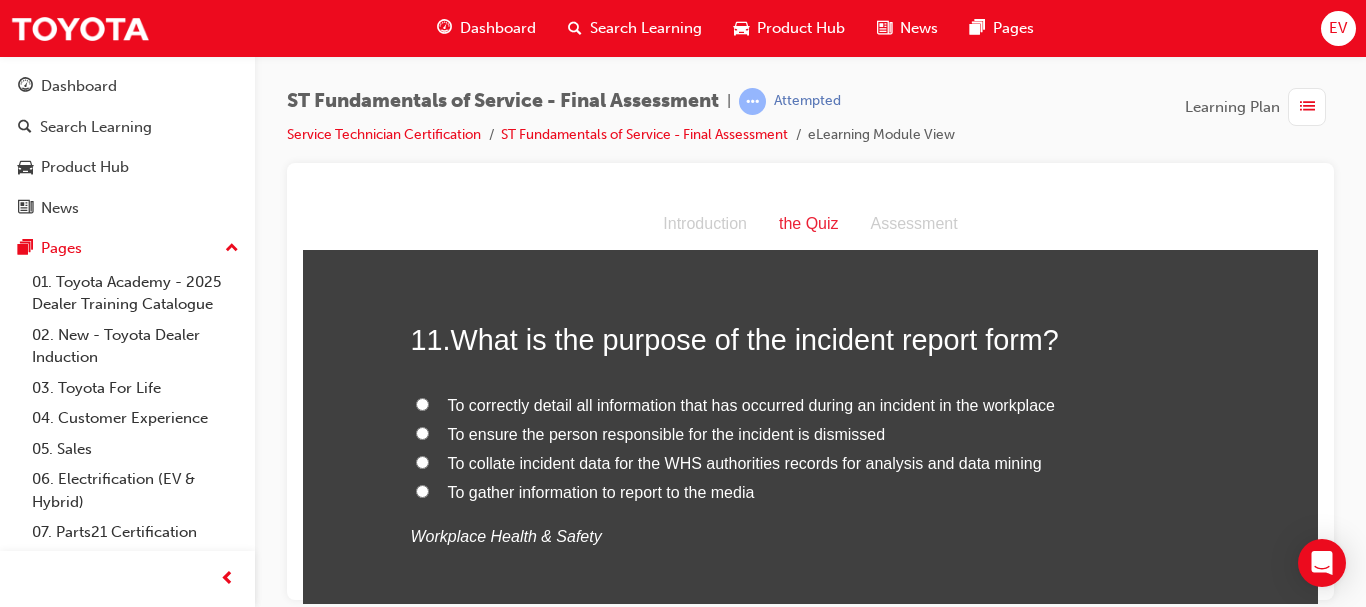 click on "To correctly detail all information that has occurred during an incident in the workplace" at bounding box center [751, 404] 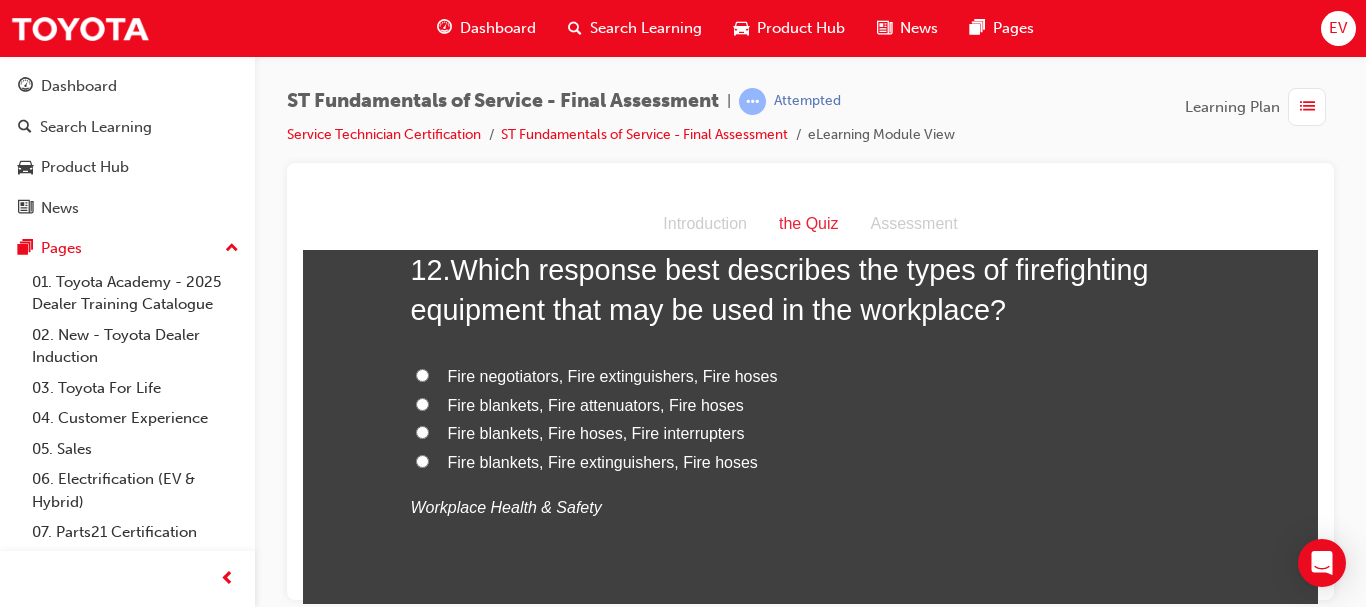 scroll, scrollTop: 4800, scrollLeft: 0, axis: vertical 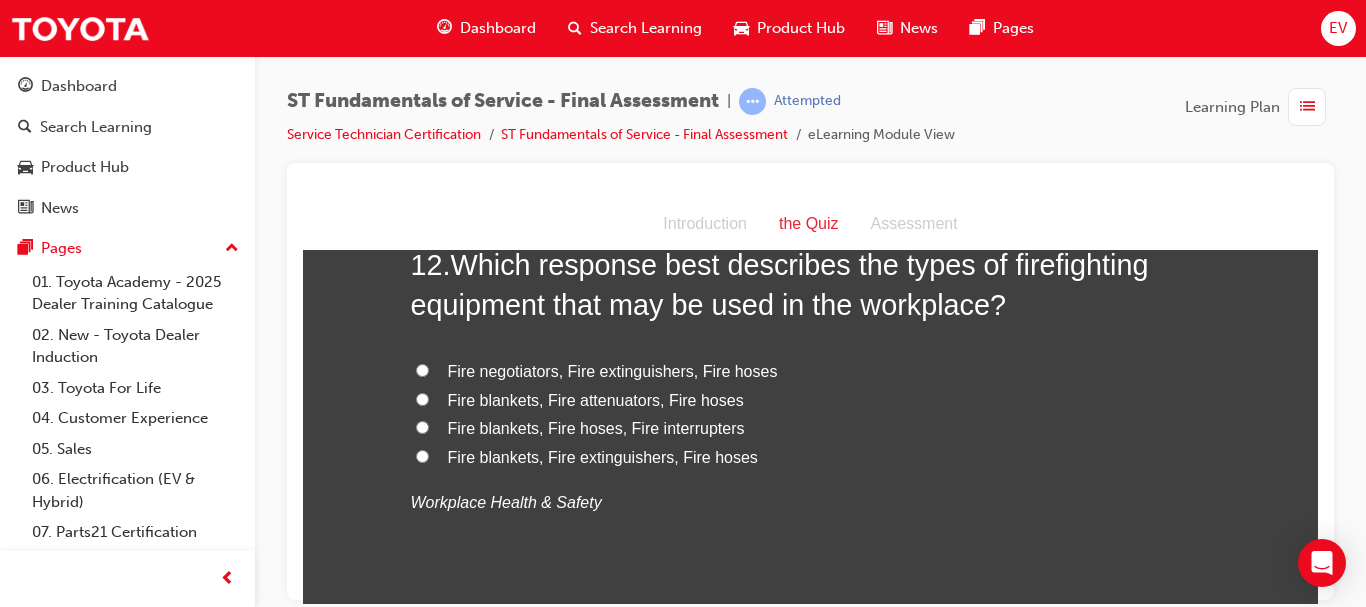 click on "Fire blankets, Fire extinguishers, Fire hoses" at bounding box center (603, 456) 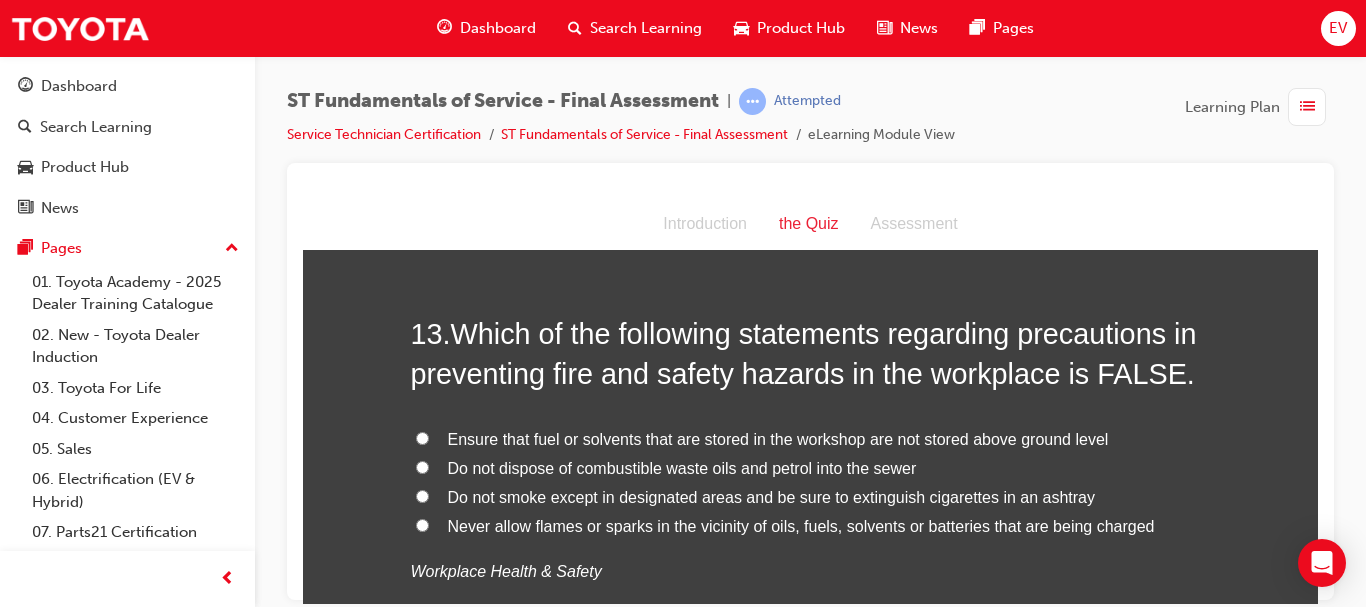 scroll, scrollTop: 5200, scrollLeft: 0, axis: vertical 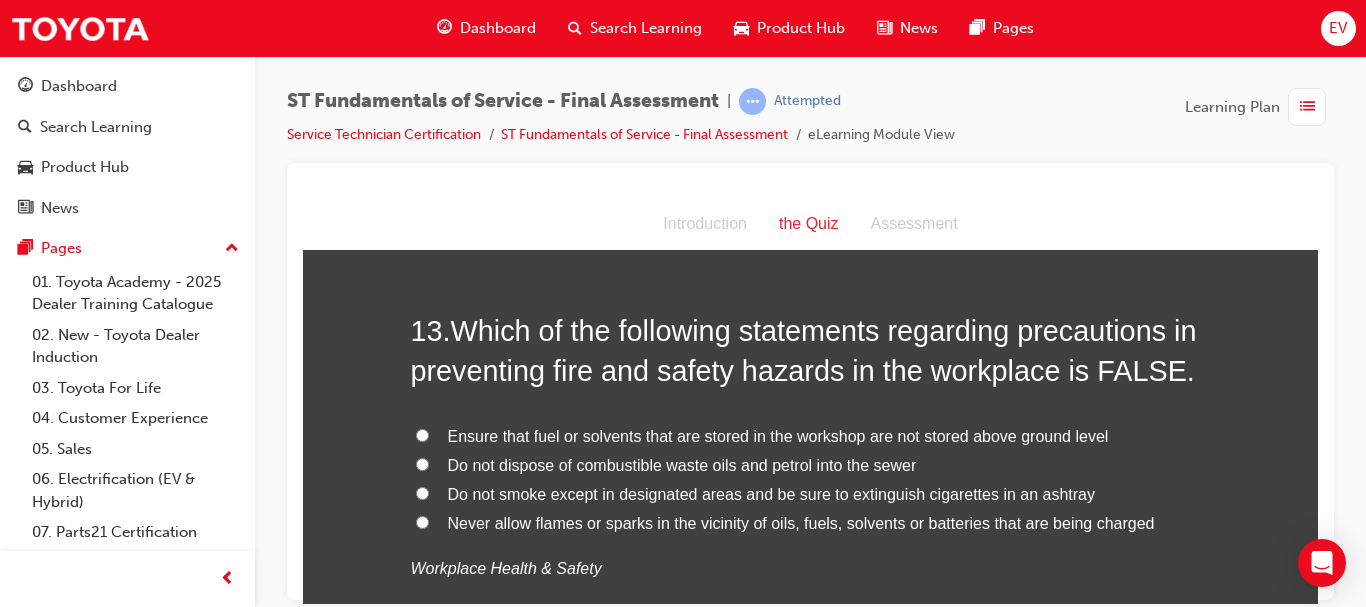 click on "Never allow flames or sparks in the vicinity of oils, fuels, solvents or batteries that are being charged" at bounding box center [801, 522] 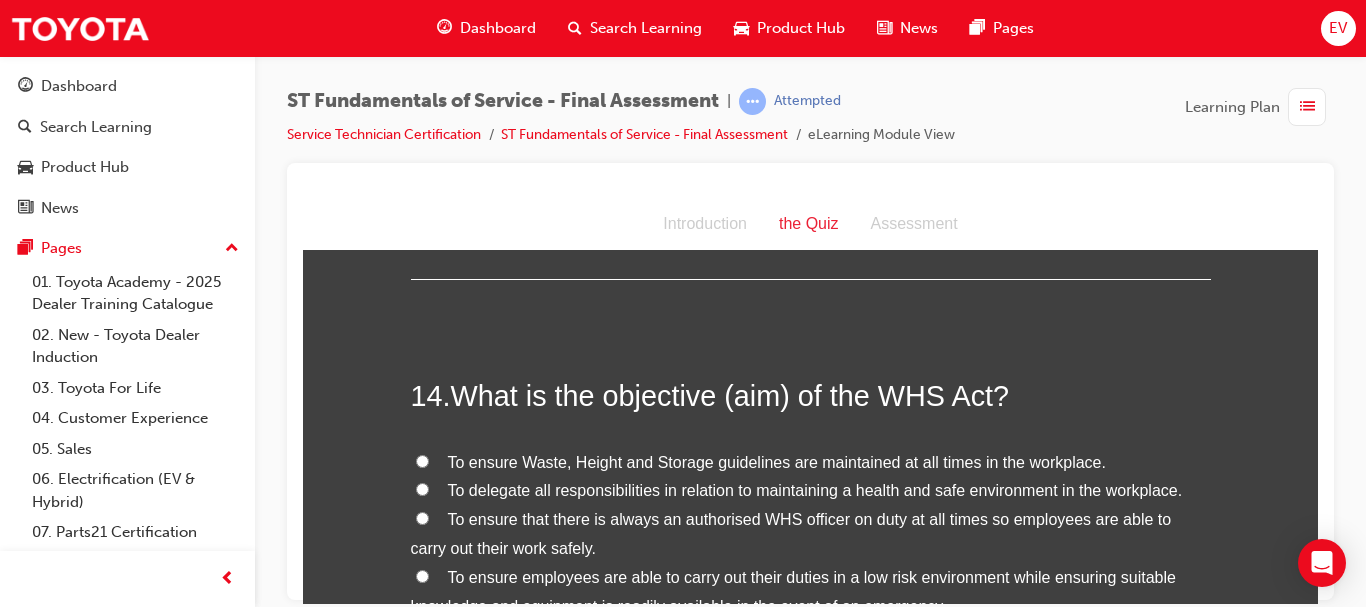 scroll, scrollTop: 5700, scrollLeft: 0, axis: vertical 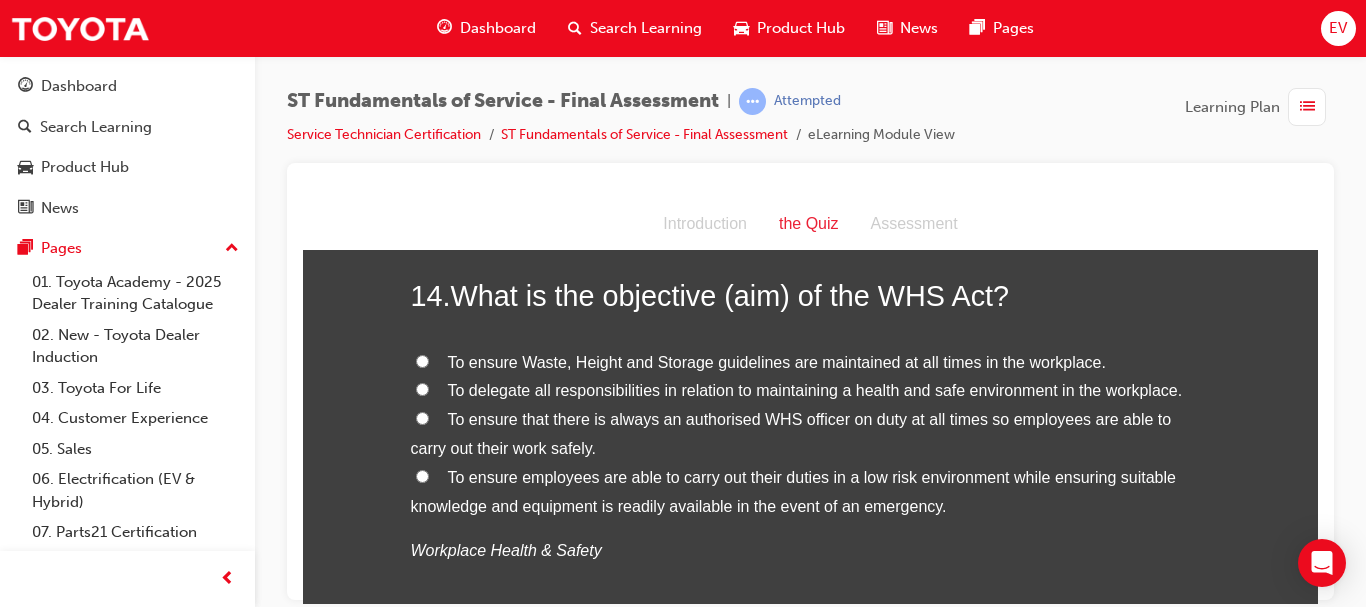 click on "To delegate all responsibilities in relation to maintaining a health and safe environment in the workplace." at bounding box center (815, 389) 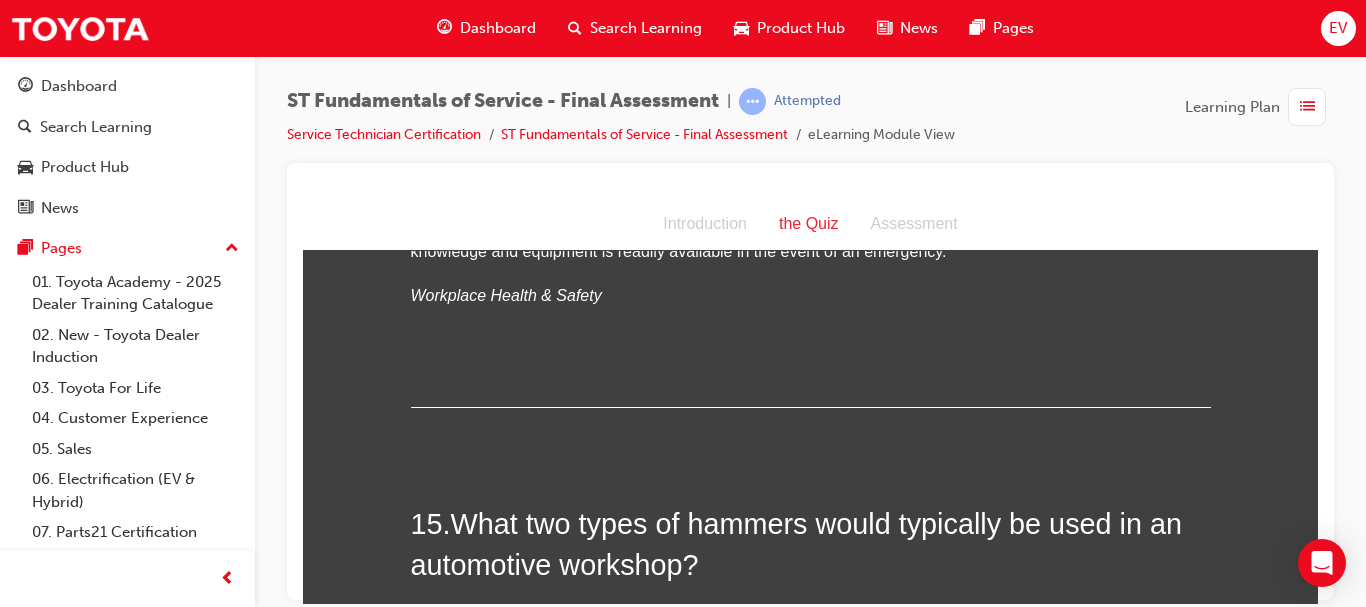 scroll, scrollTop: 6100, scrollLeft: 0, axis: vertical 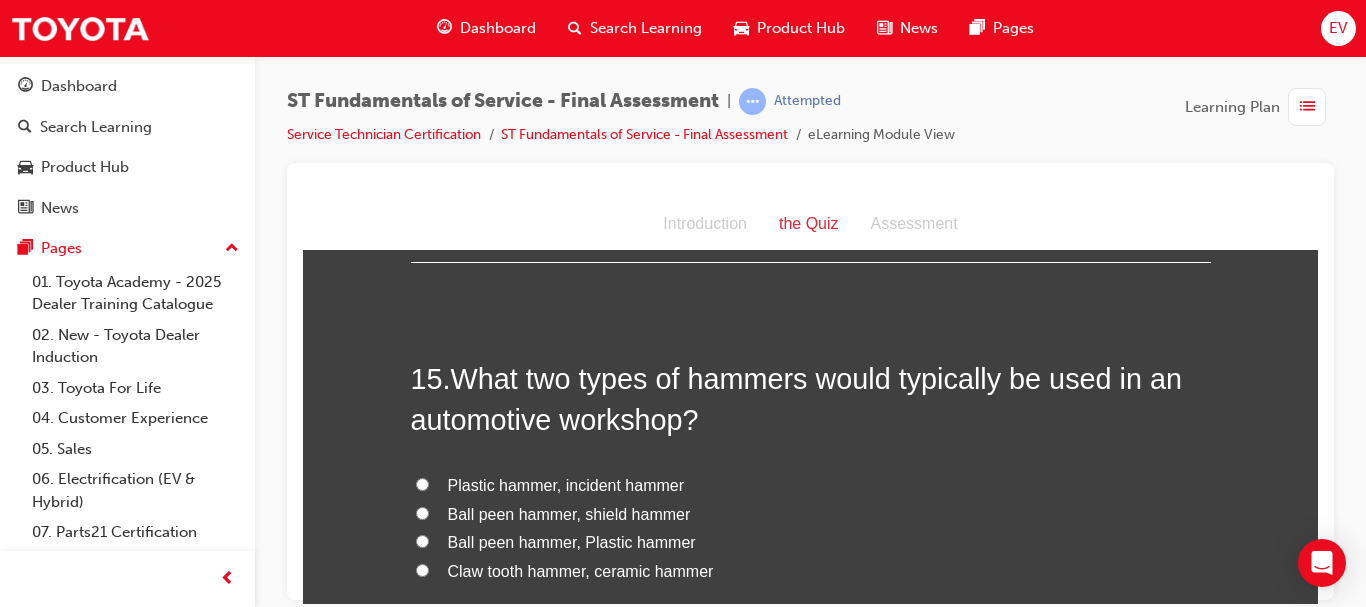 click on "Ball peen hammer, Plastic hammer" at bounding box center (572, 541) 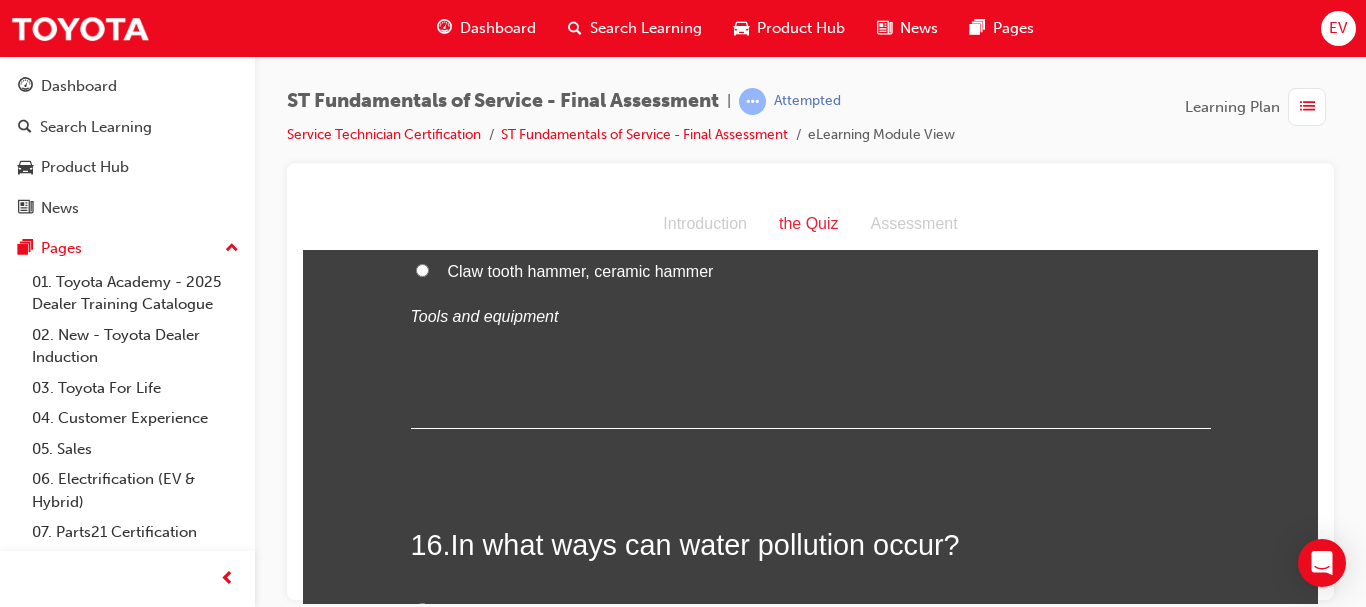 scroll, scrollTop: 6600, scrollLeft: 0, axis: vertical 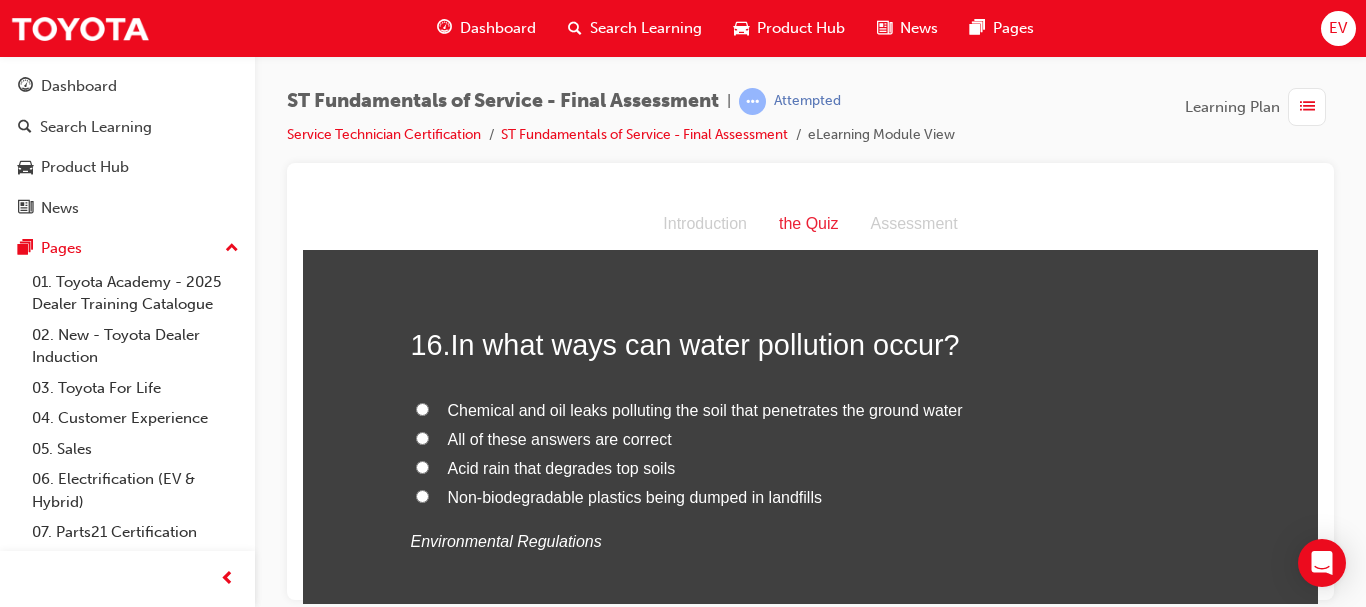 click on "Chemical and oil leaks polluting the soil that penetrates the ground water" at bounding box center (705, 409) 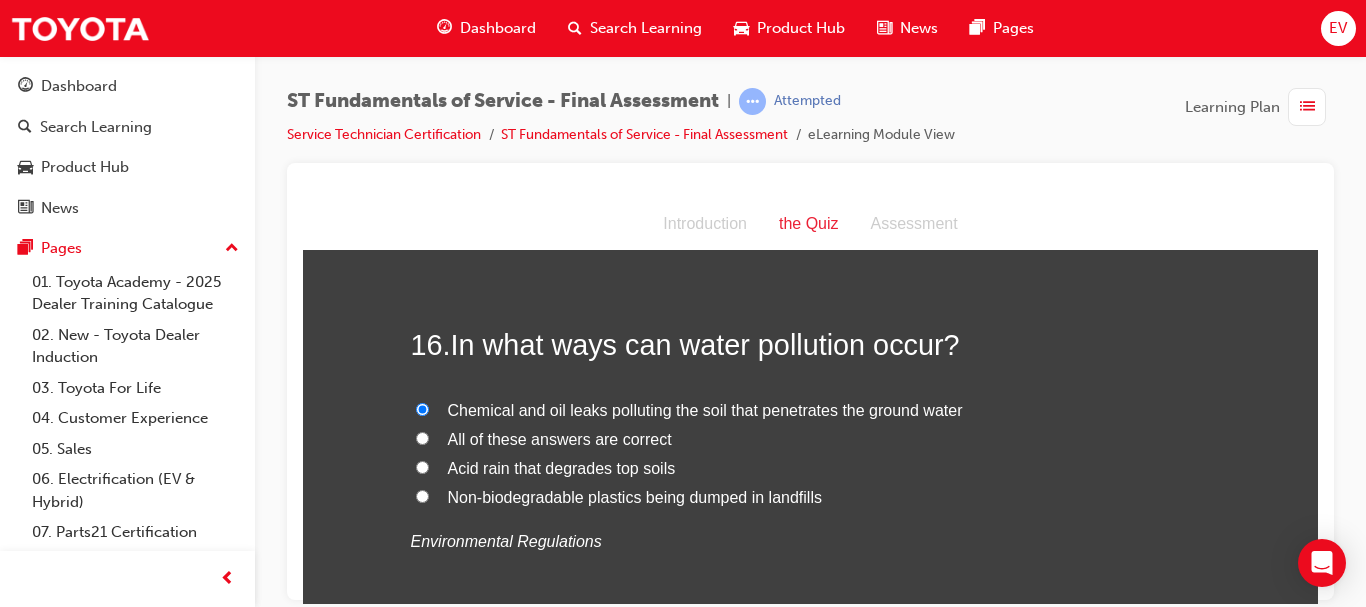click on "All of these answers are correct" at bounding box center (560, 438) 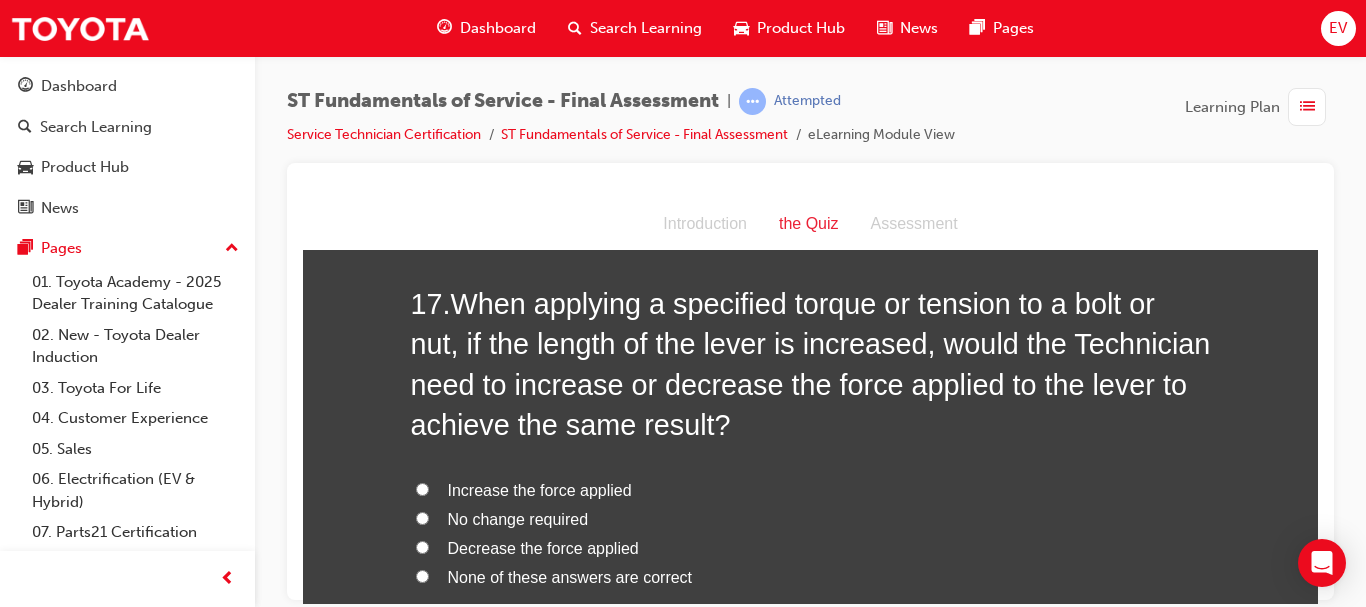 scroll, scrollTop: 7100, scrollLeft: 0, axis: vertical 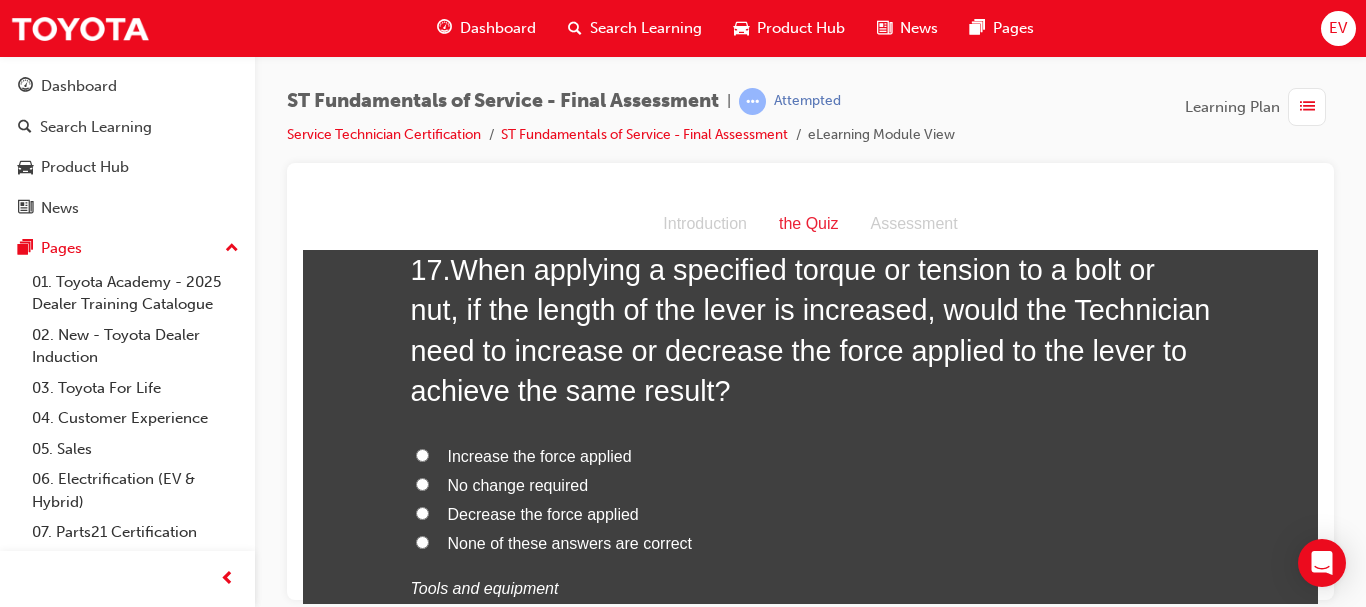 click on "Decrease the force applied" at bounding box center [543, 513] 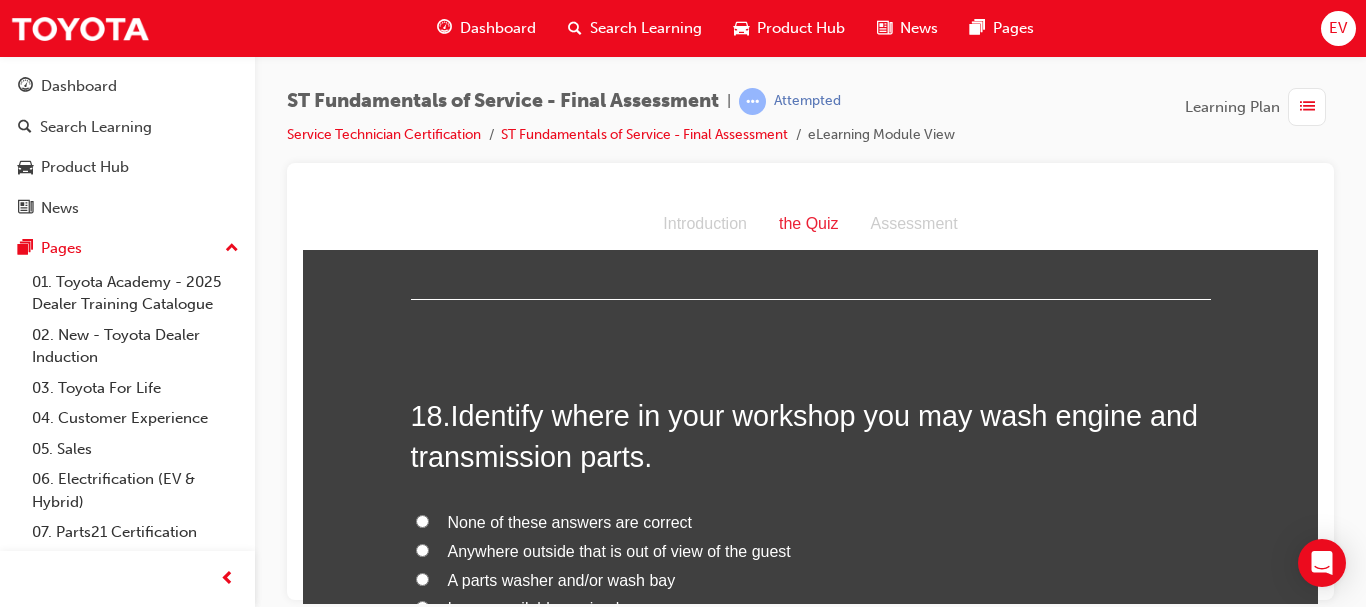 scroll, scrollTop: 7600, scrollLeft: 0, axis: vertical 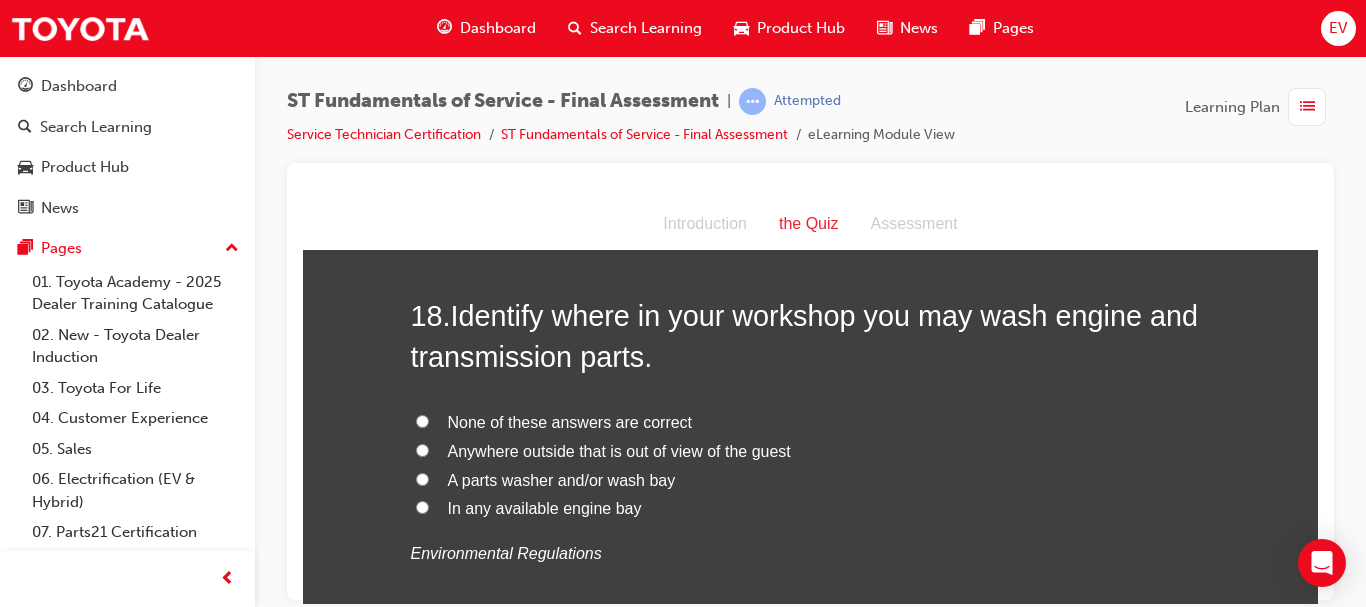 click on "A parts washer and/or wash bay" at bounding box center (562, 479) 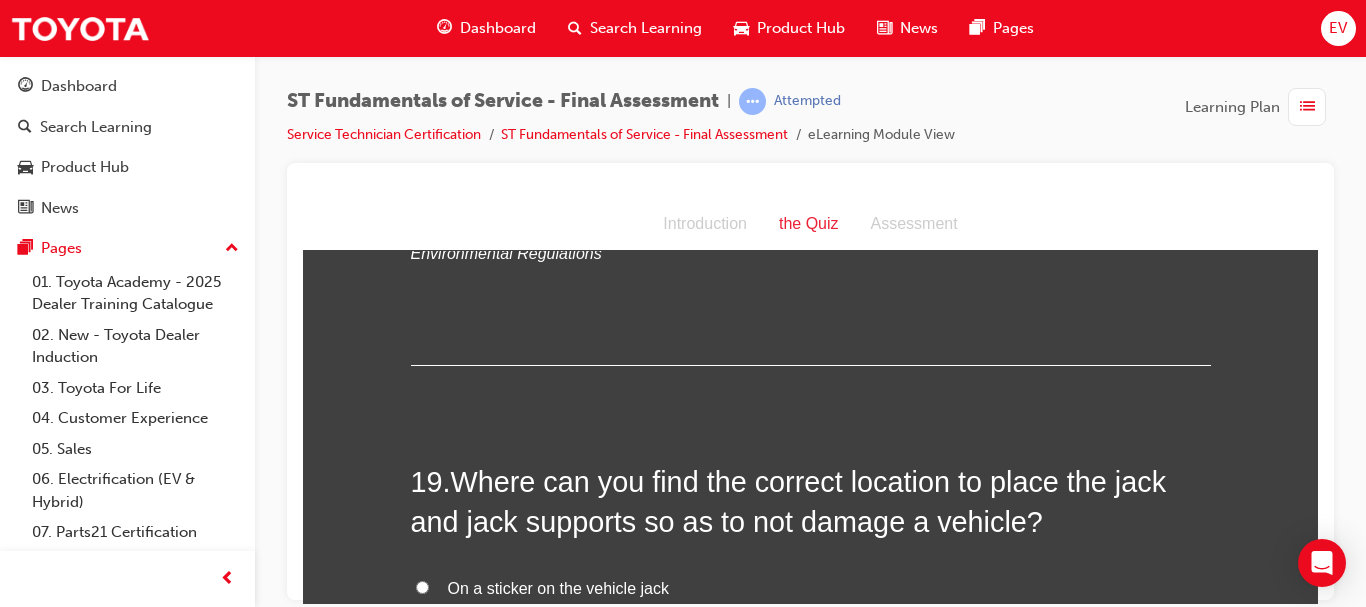 scroll, scrollTop: 8000, scrollLeft: 0, axis: vertical 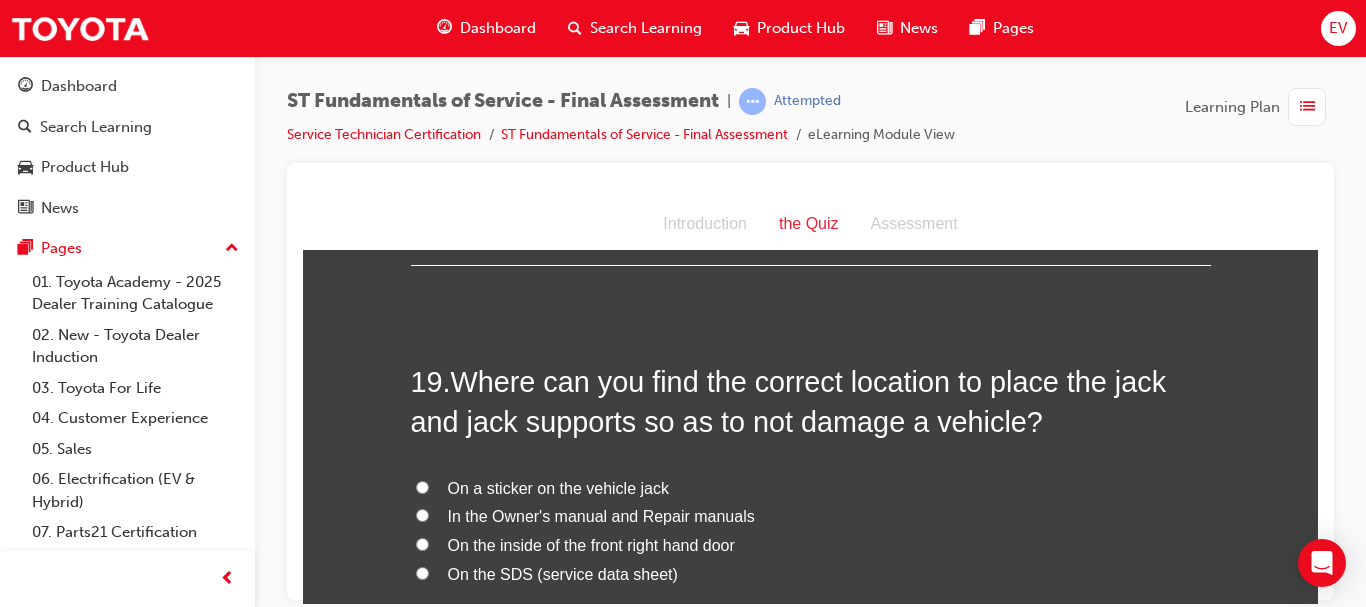 click on "On the SDS (service data sheet)" at bounding box center [563, 573] 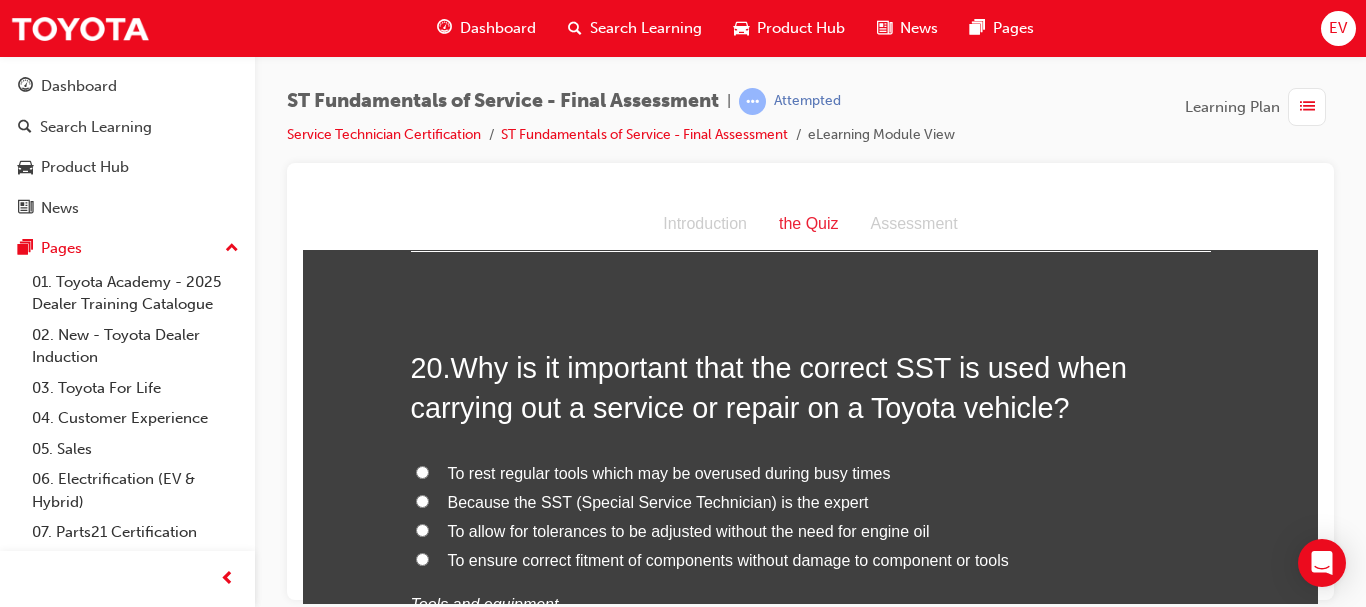 scroll, scrollTop: 8500, scrollLeft: 0, axis: vertical 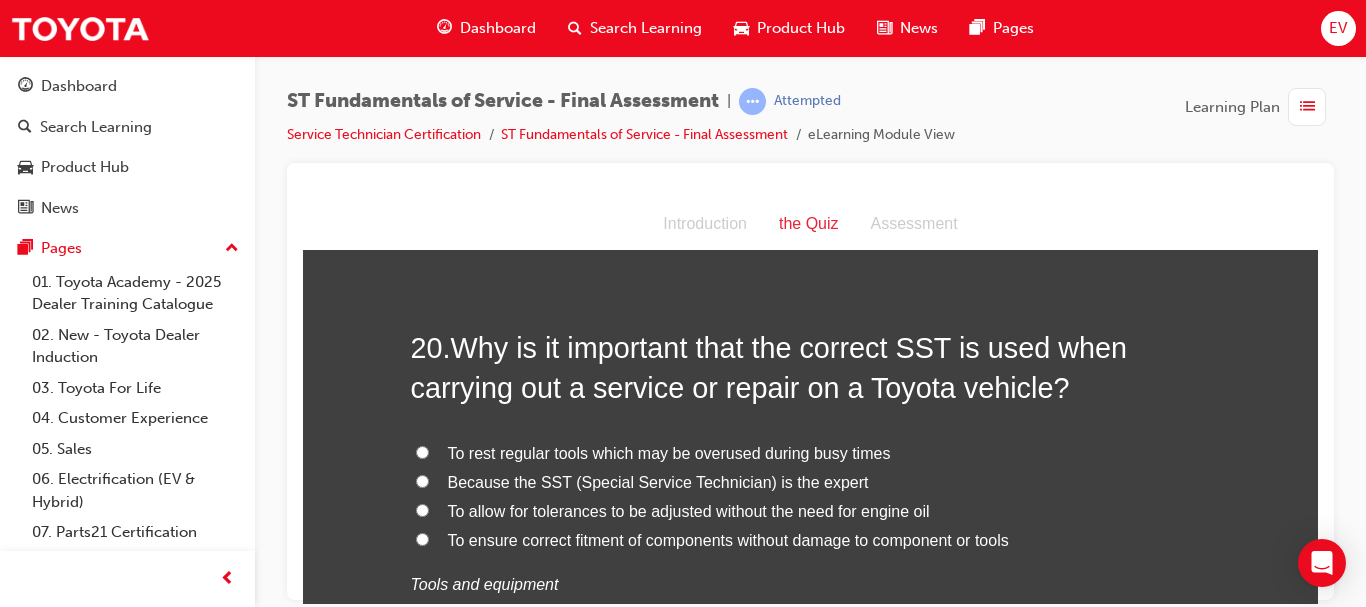 click on "To ensure correct fitment of components without damage to component or tools" at bounding box center [728, 539] 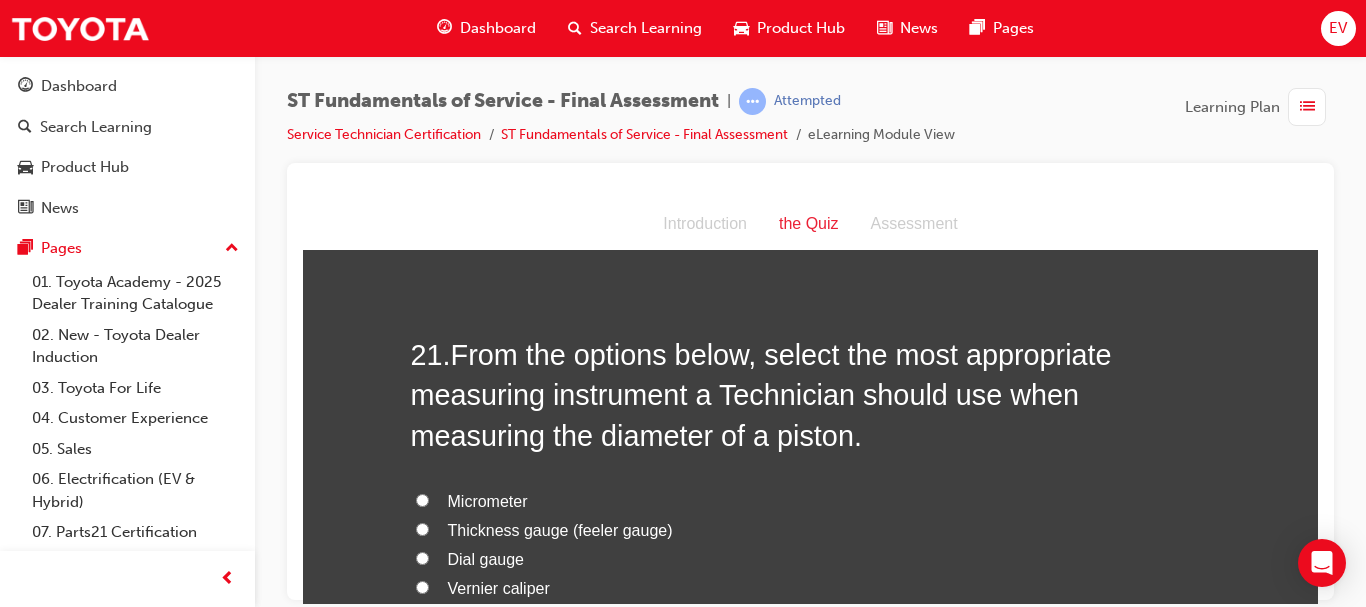 scroll, scrollTop: 9000, scrollLeft: 0, axis: vertical 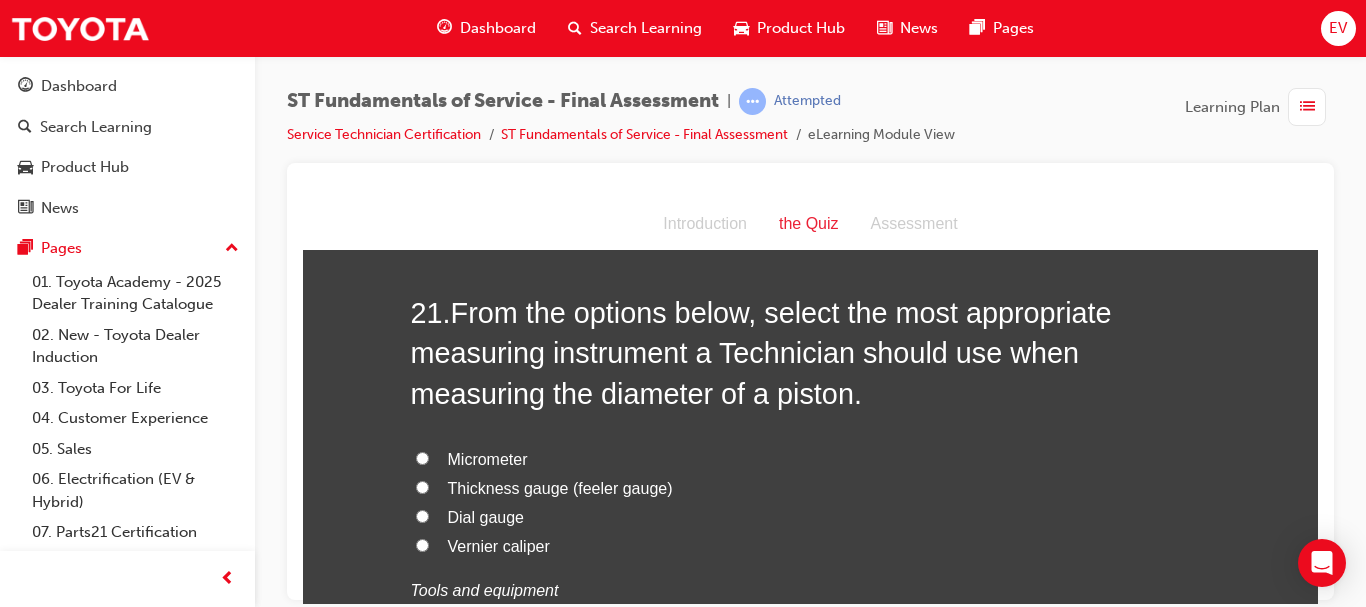 click on "Micrometer" at bounding box center (488, 458) 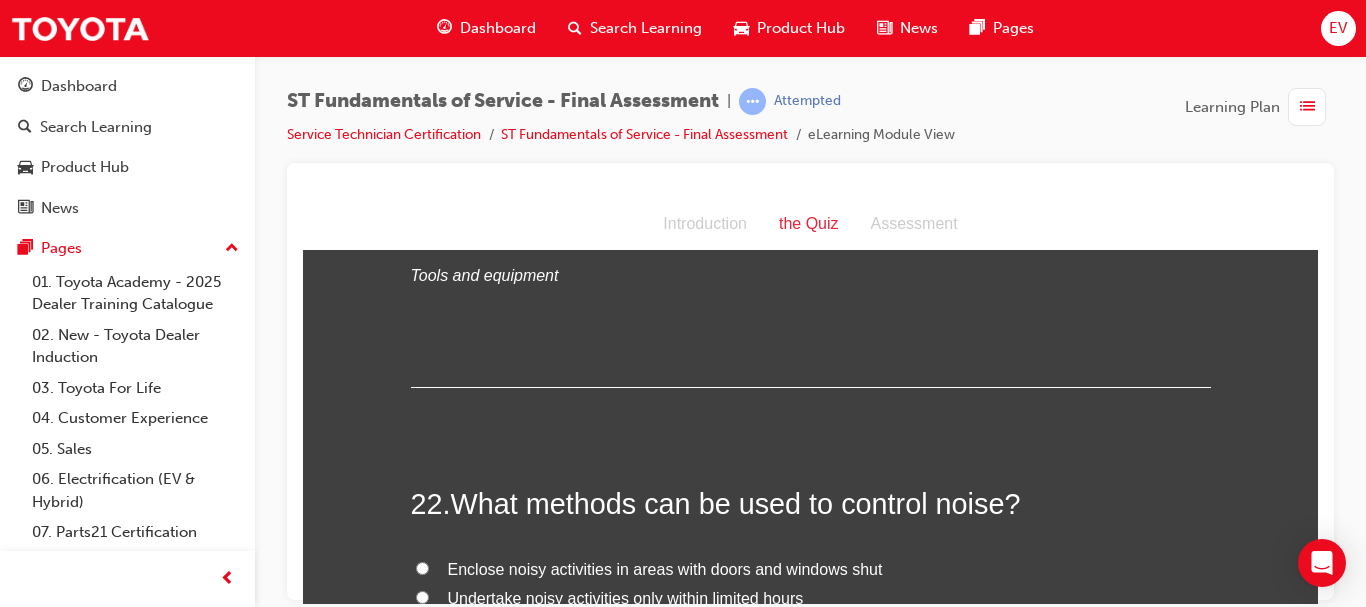 scroll, scrollTop: 9500, scrollLeft: 0, axis: vertical 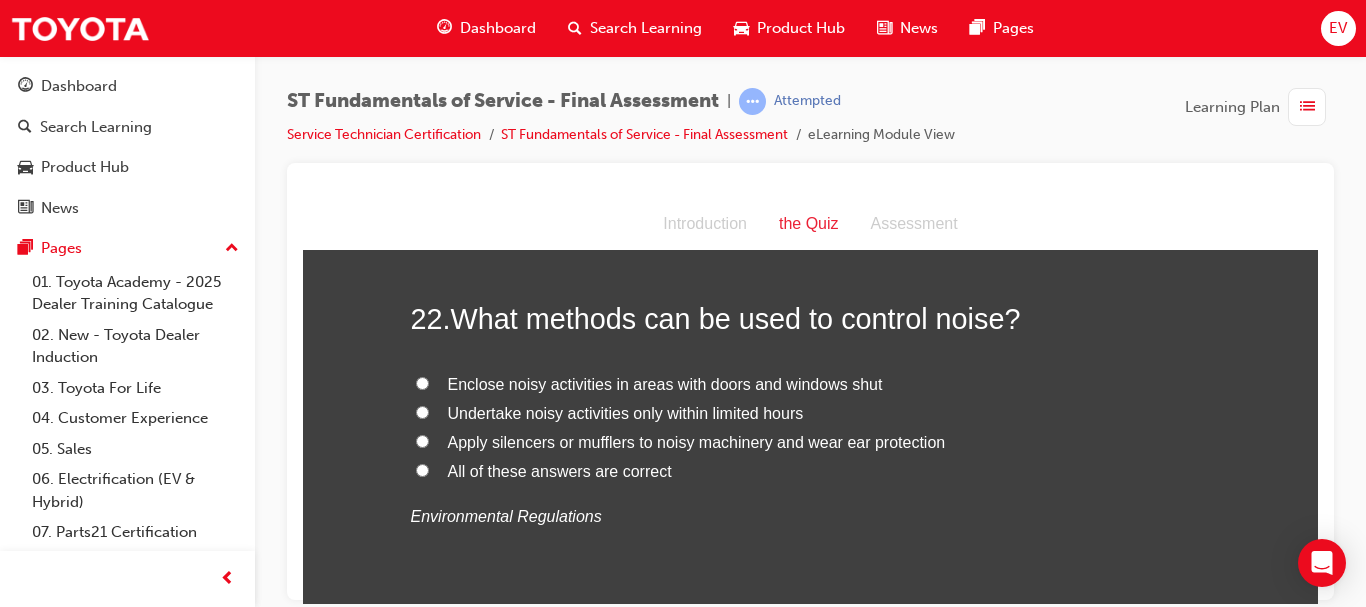 click on "All of these answers are correct" at bounding box center [560, 470] 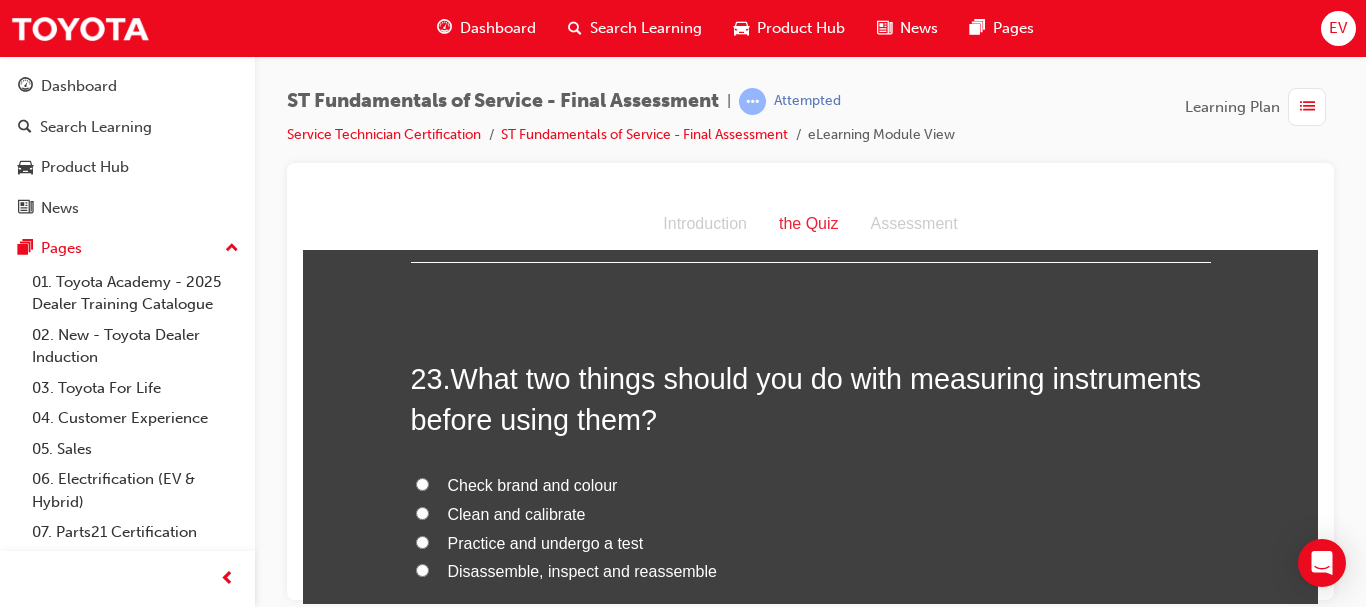 scroll, scrollTop: 9900, scrollLeft: 0, axis: vertical 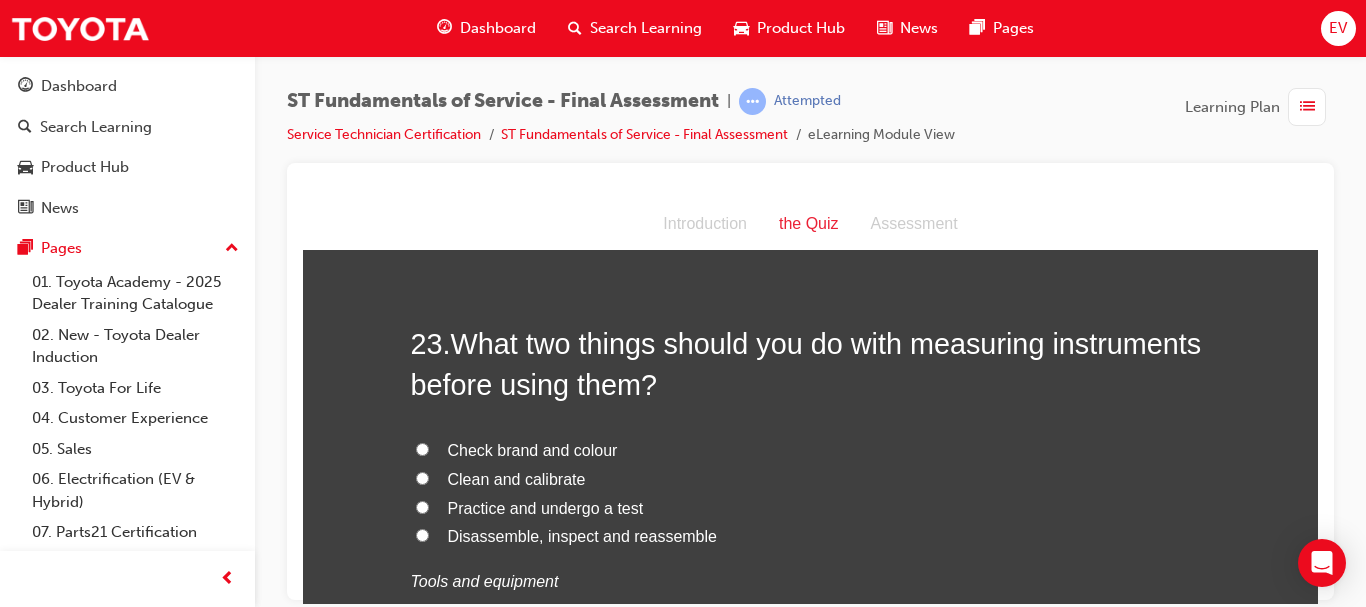 click on "Clean and calibrate" at bounding box center (517, 478) 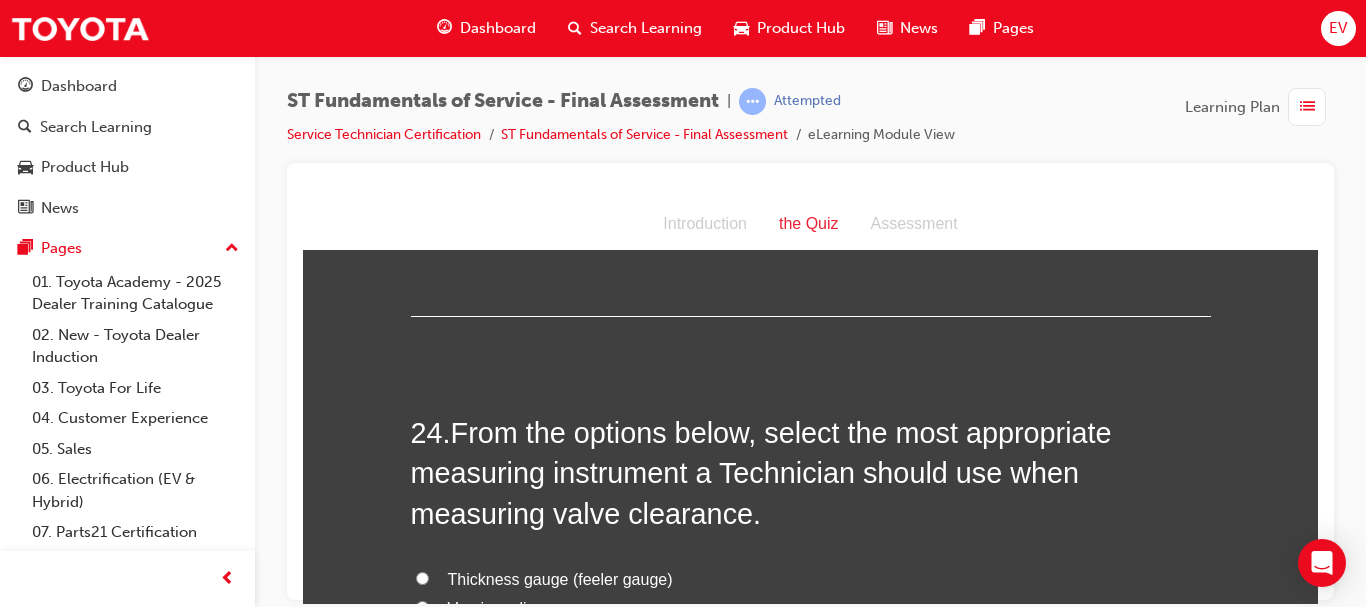 scroll, scrollTop: 10400, scrollLeft: 0, axis: vertical 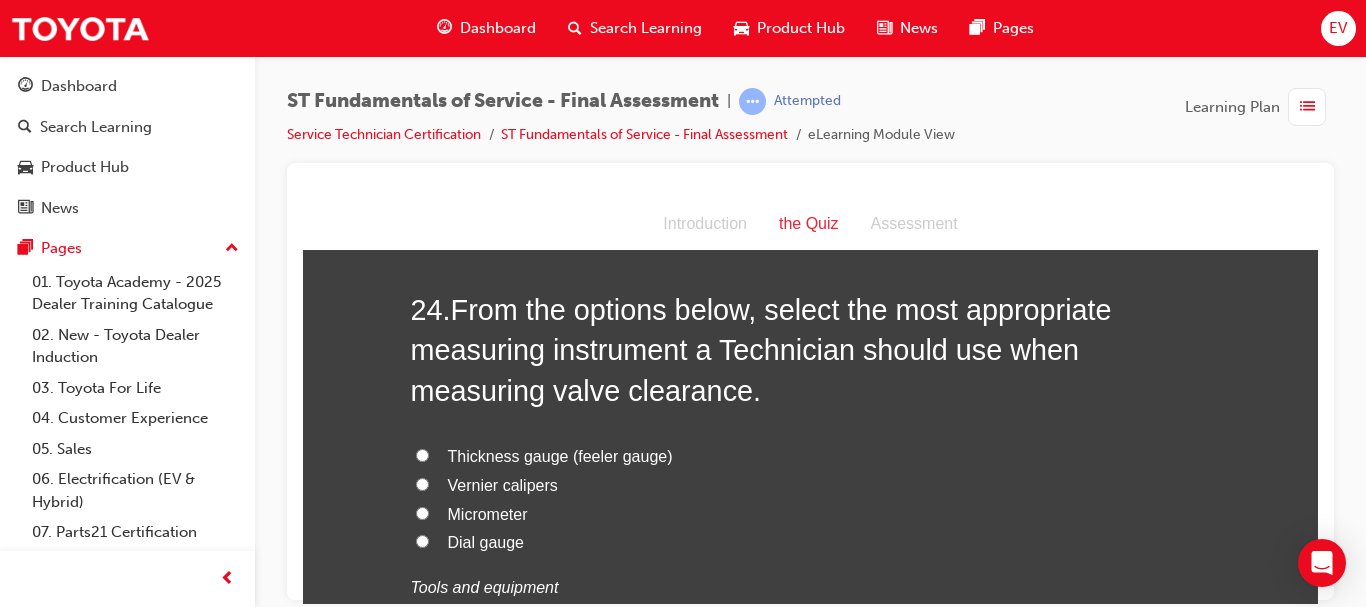 click on "Thickness gauge (feeler gauge)" at bounding box center (560, 455) 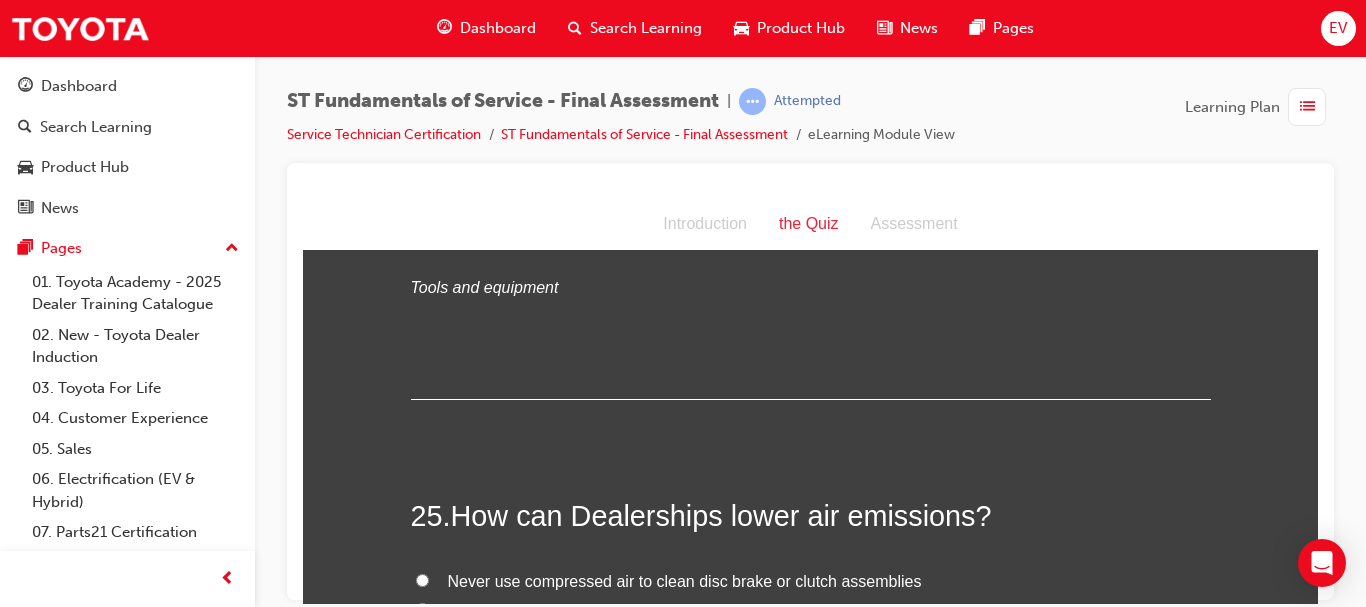 scroll, scrollTop: 10800, scrollLeft: 0, axis: vertical 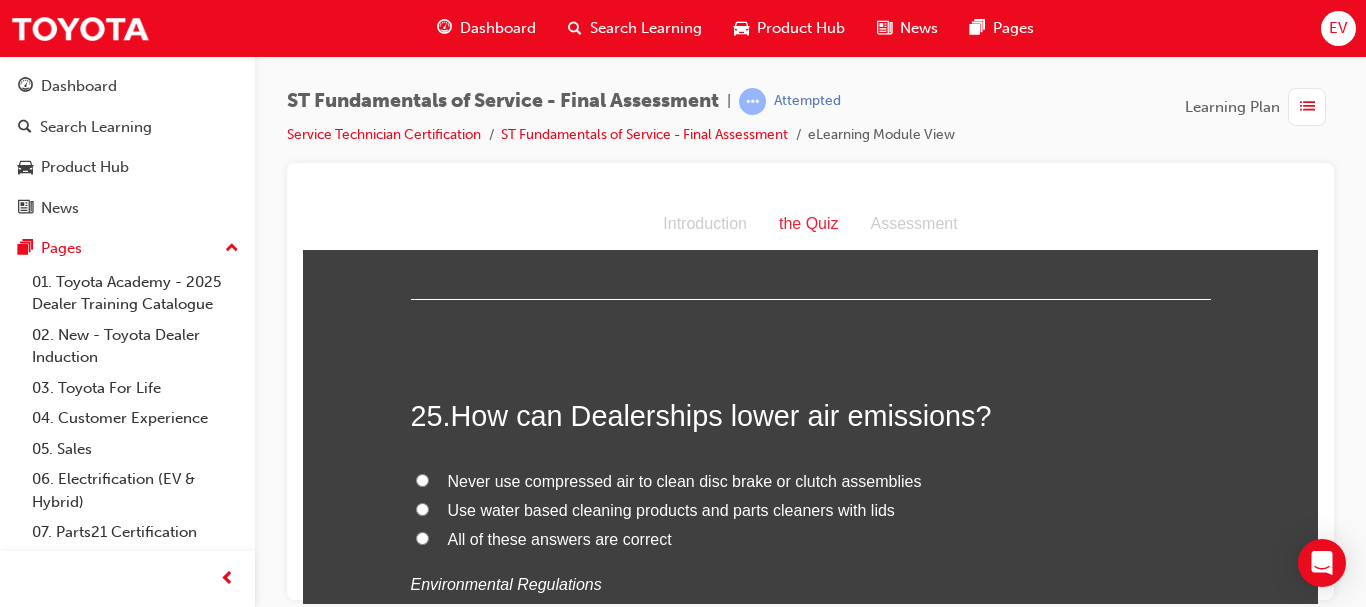 click on "All of these answers are correct" at bounding box center [560, 538] 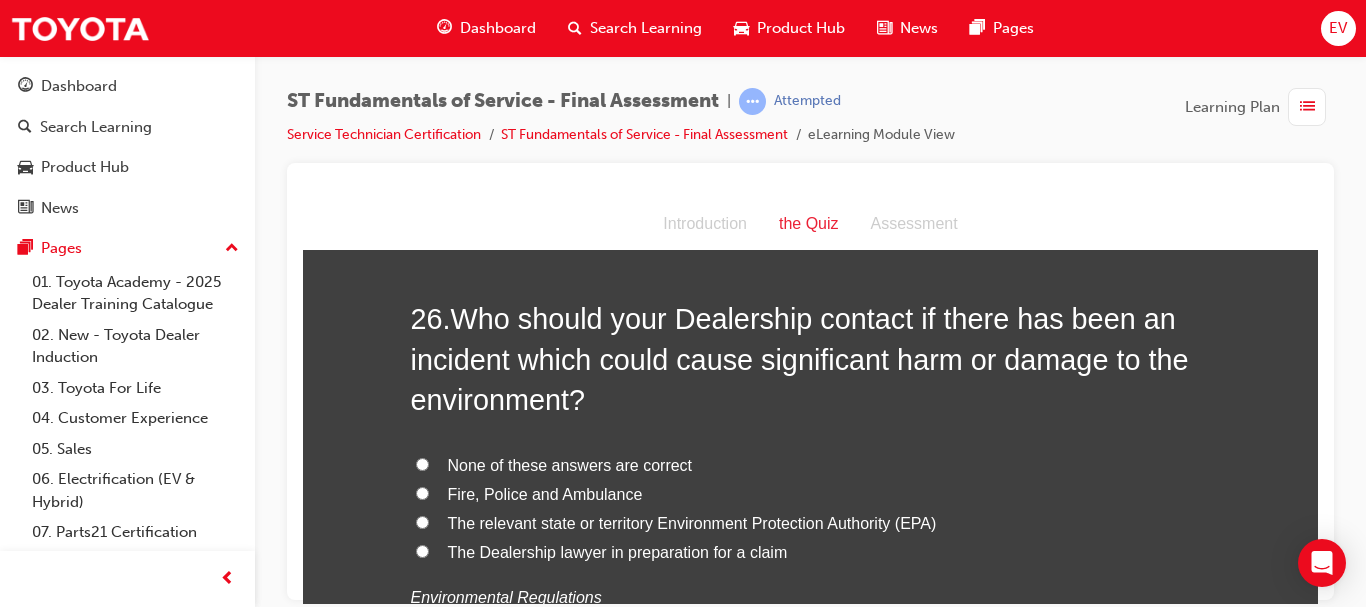 scroll, scrollTop: 11300, scrollLeft: 0, axis: vertical 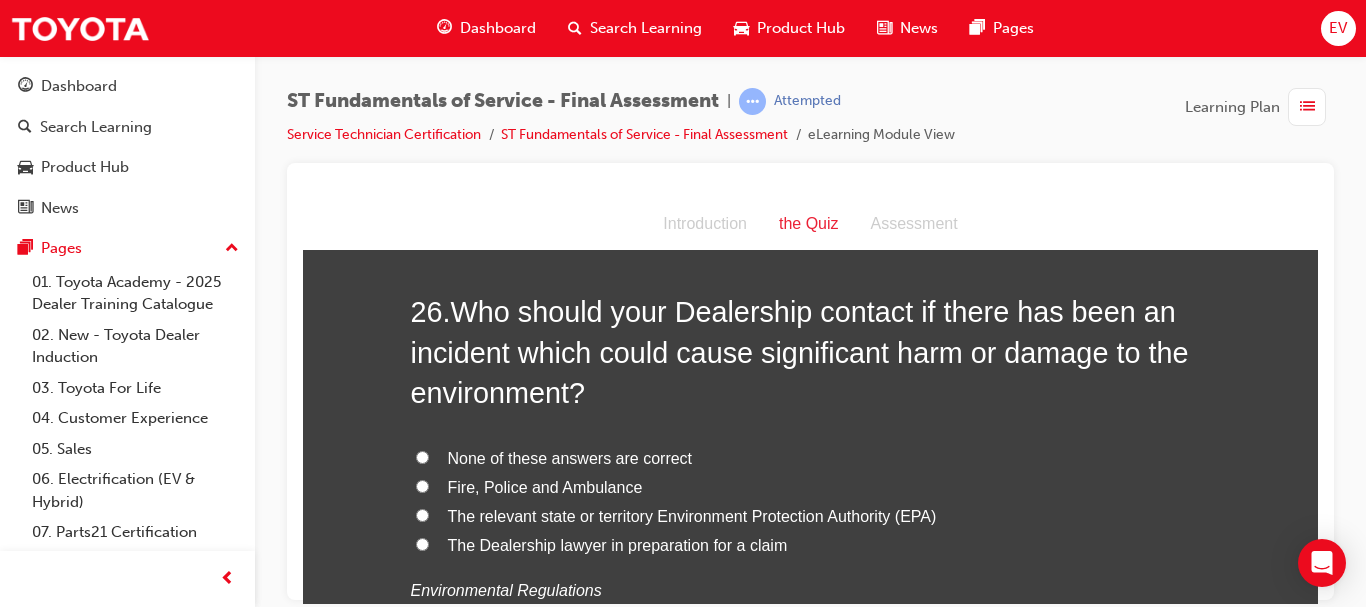click on "The relevant state or territory Environment Protection Authority (EPA)" at bounding box center (692, 515) 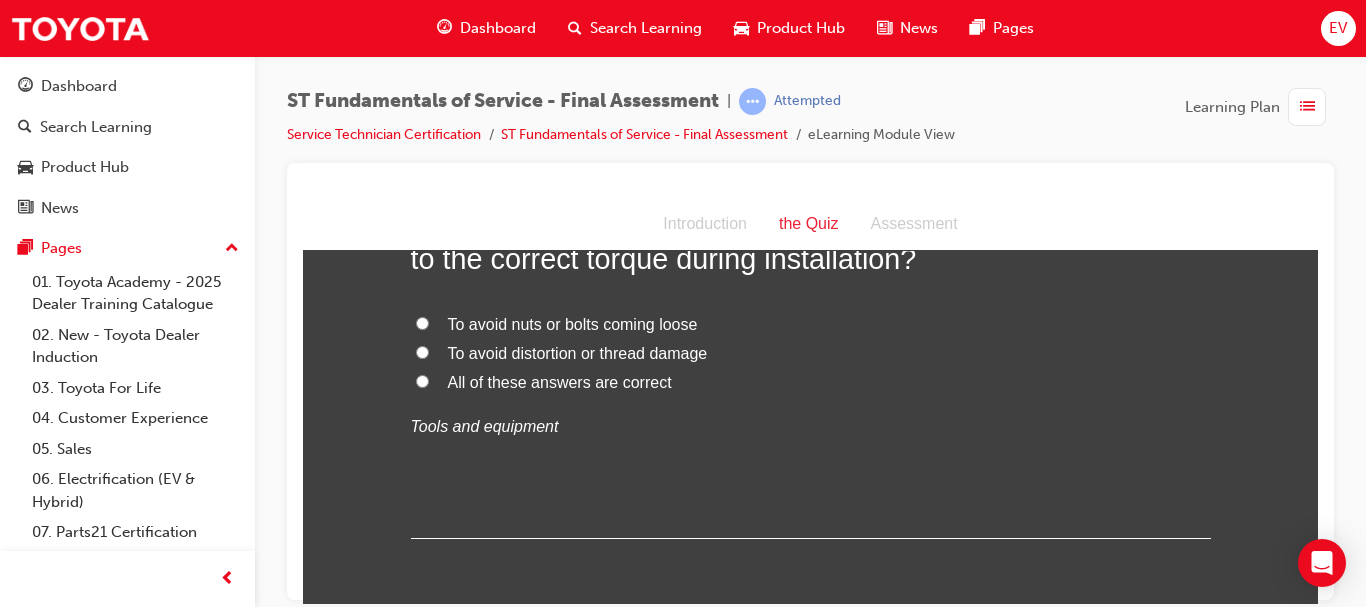 scroll, scrollTop: 11800, scrollLeft: 0, axis: vertical 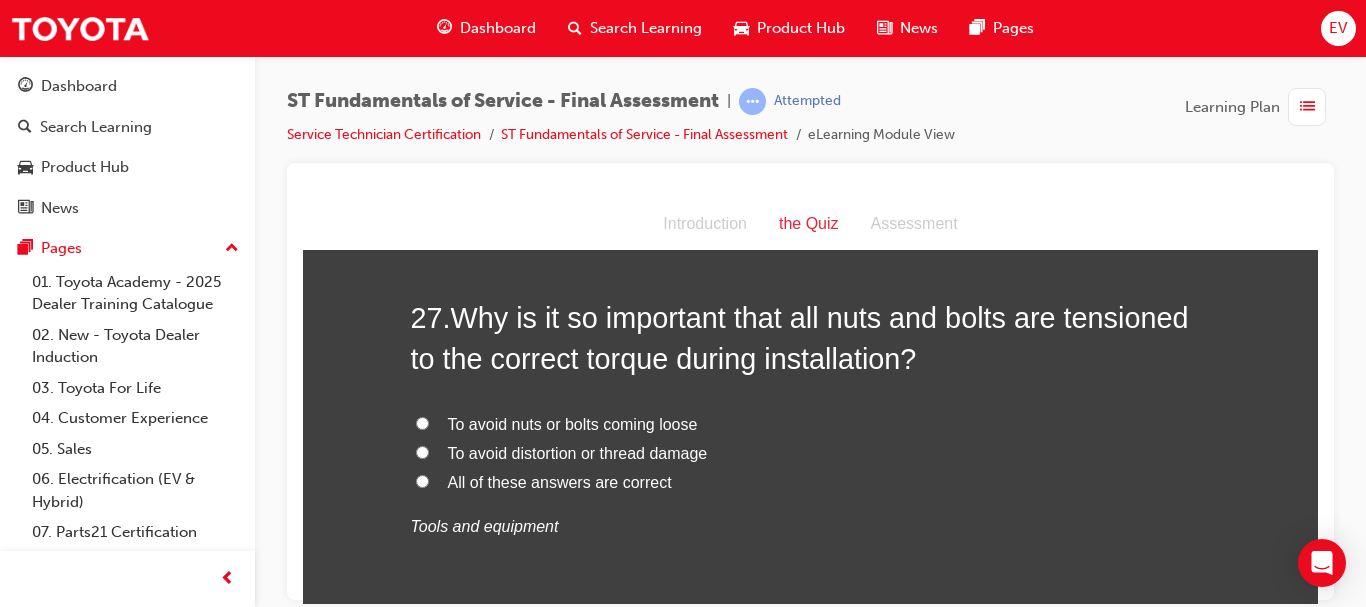 click on "All of these answers are correct" at bounding box center [560, 481] 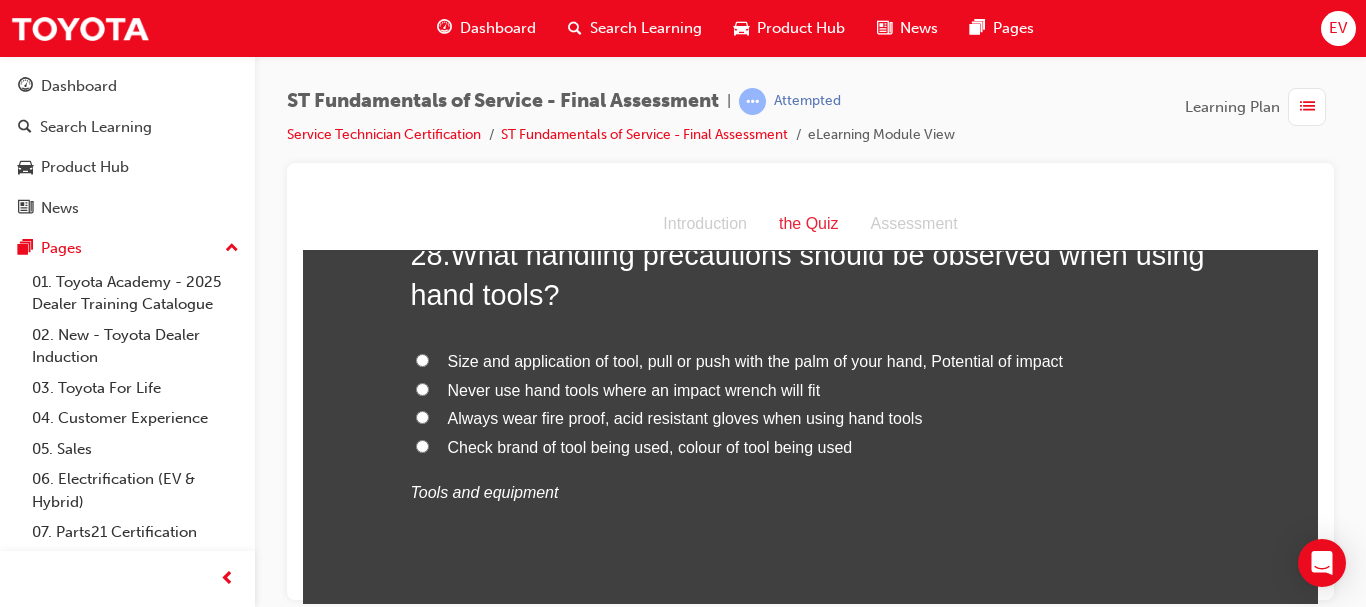 scroll, scrollTop: 12200, scrollLeft: 0, axis: vertical 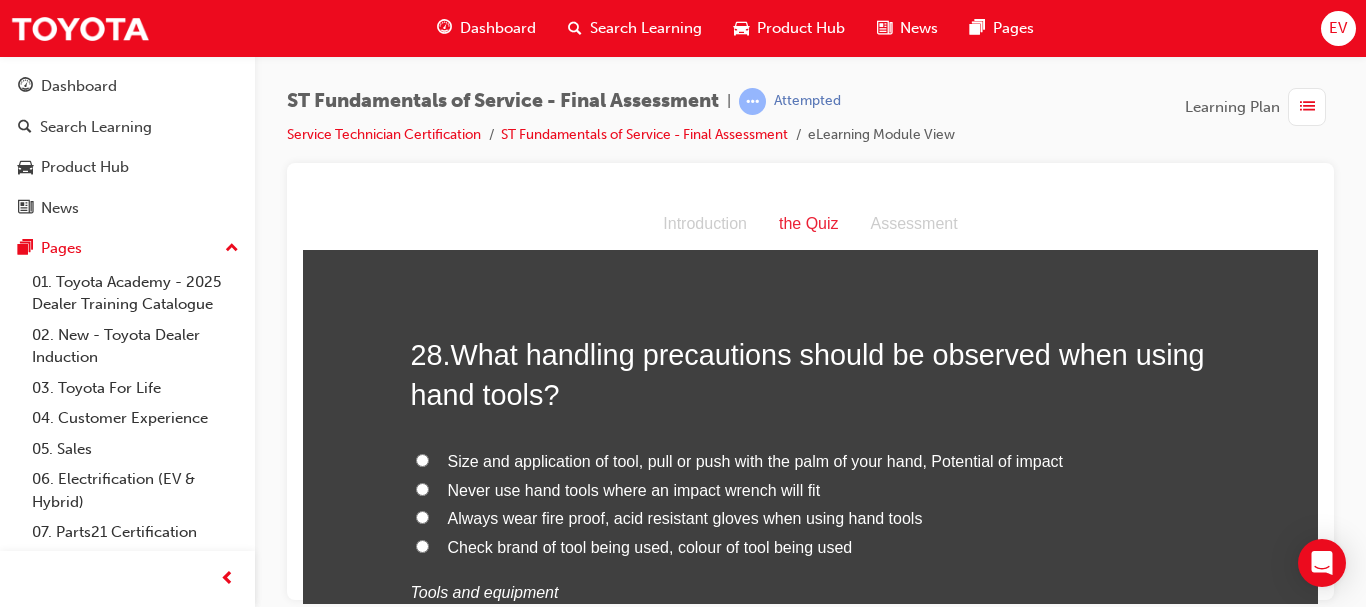 click on "Size and application of tool, pull or push with the palm of your hand, Potential of impact" at bounding box center [755, 460] 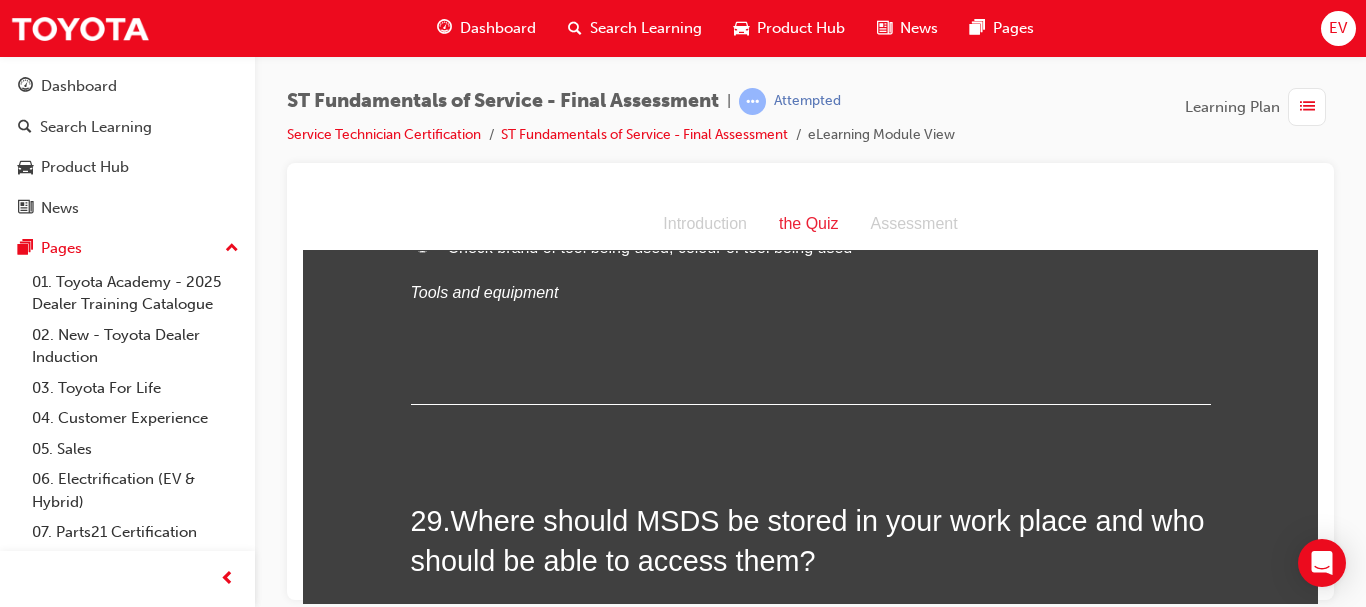 scroll, scrollTop: 12700, scrollLeft: 0, axis: vertical 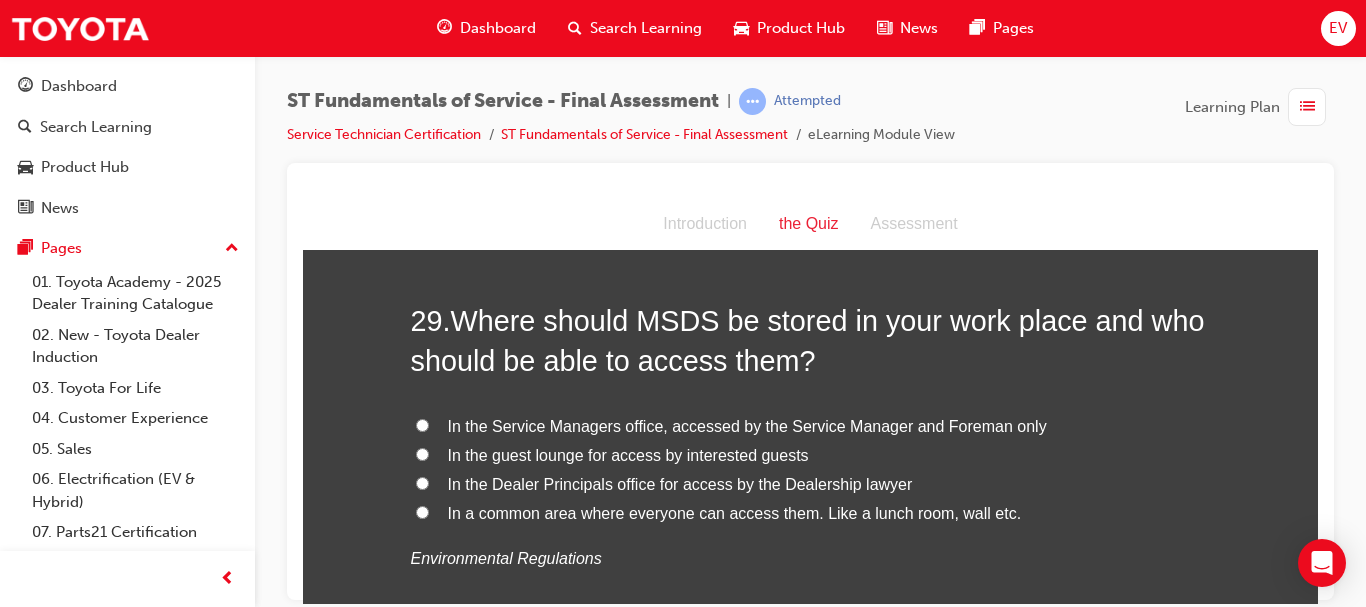 click on "In a common area where everyone can access them. Like a lunch room, wall etc." at bounding box center (735, 512) 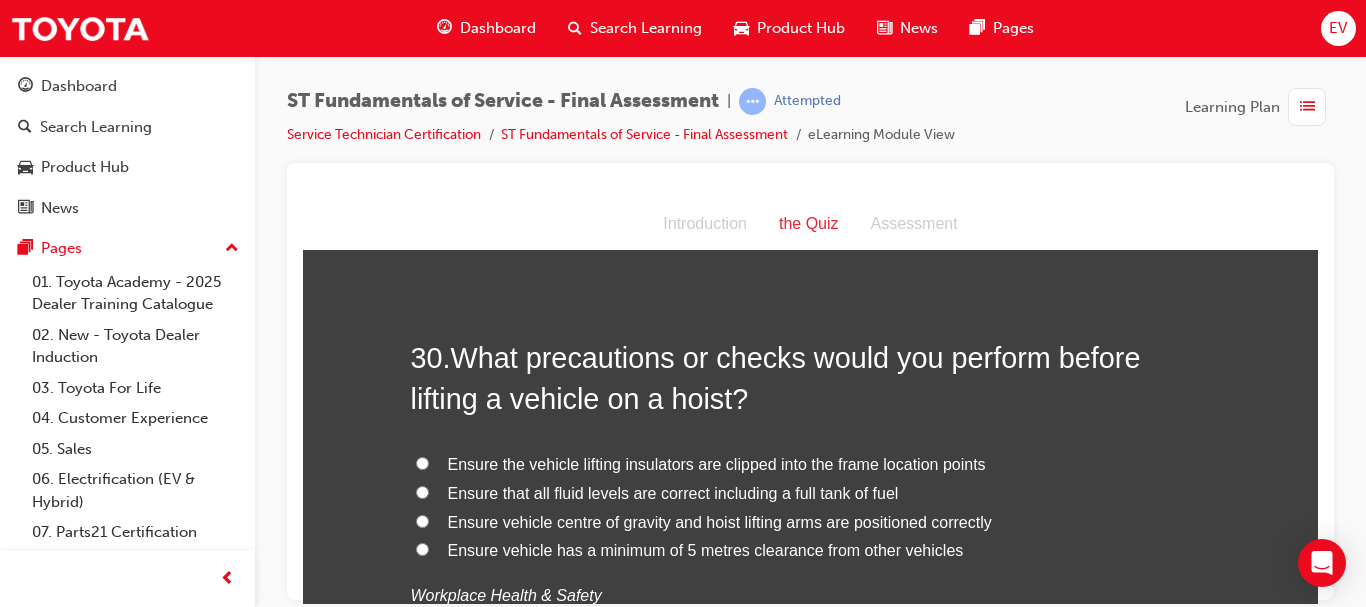scroll, scrollTop: 13100, scrollLeft: 0, axis: vertical 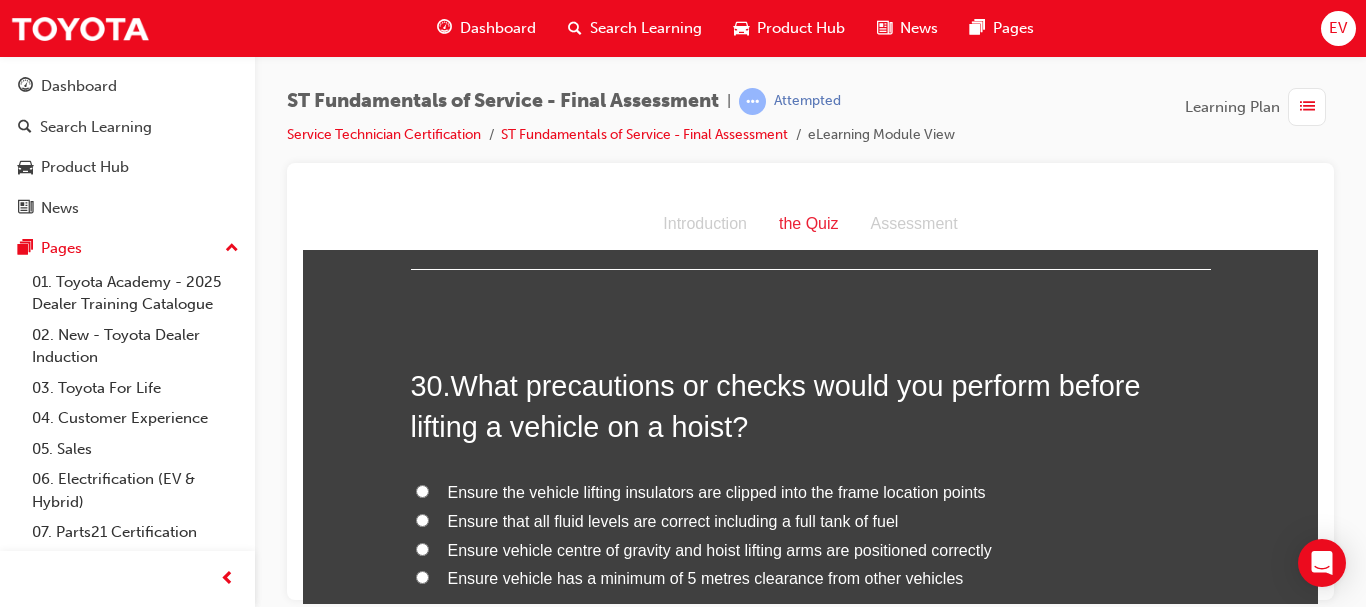 click on "Ensure vehicle centre of gravity and hoist lifting arms are positioned correctly" at bounding box center (720, 549) 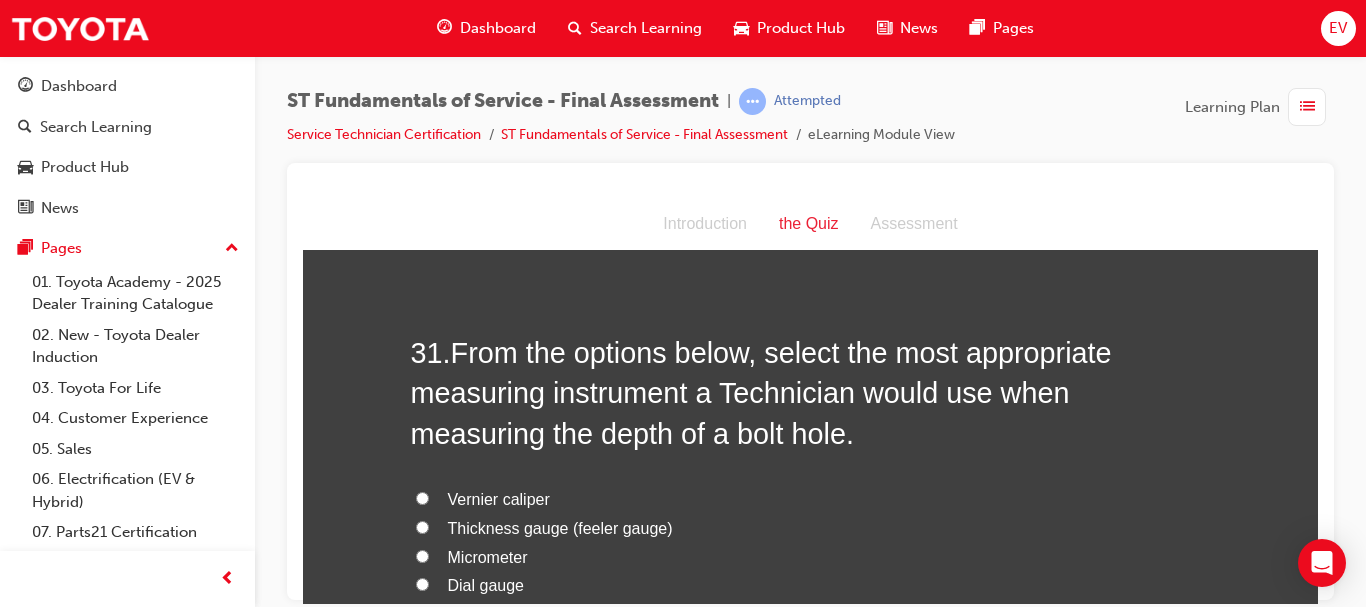 scroll, scrollTop: 13600, scrollLeft: 0, axis: vertical 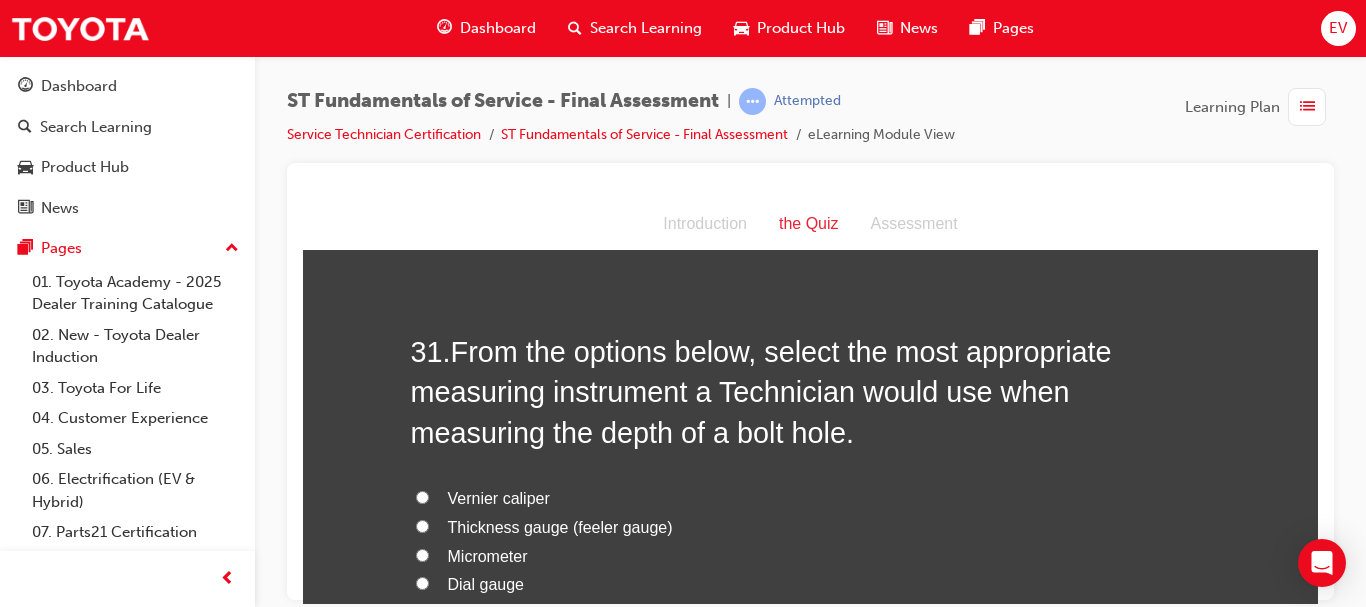 click on "Vernier caliper" at bounding box center (499, 497) 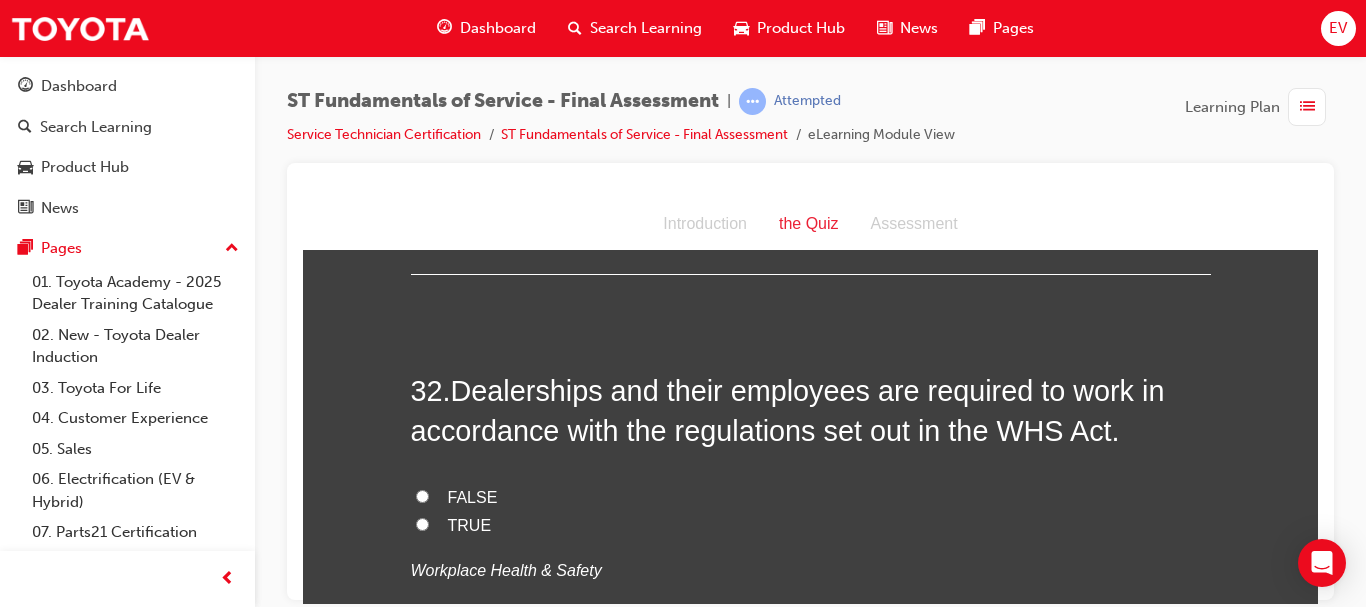 scroll, scrollTop: 14100, scrollLeft: 0, axis: vertical 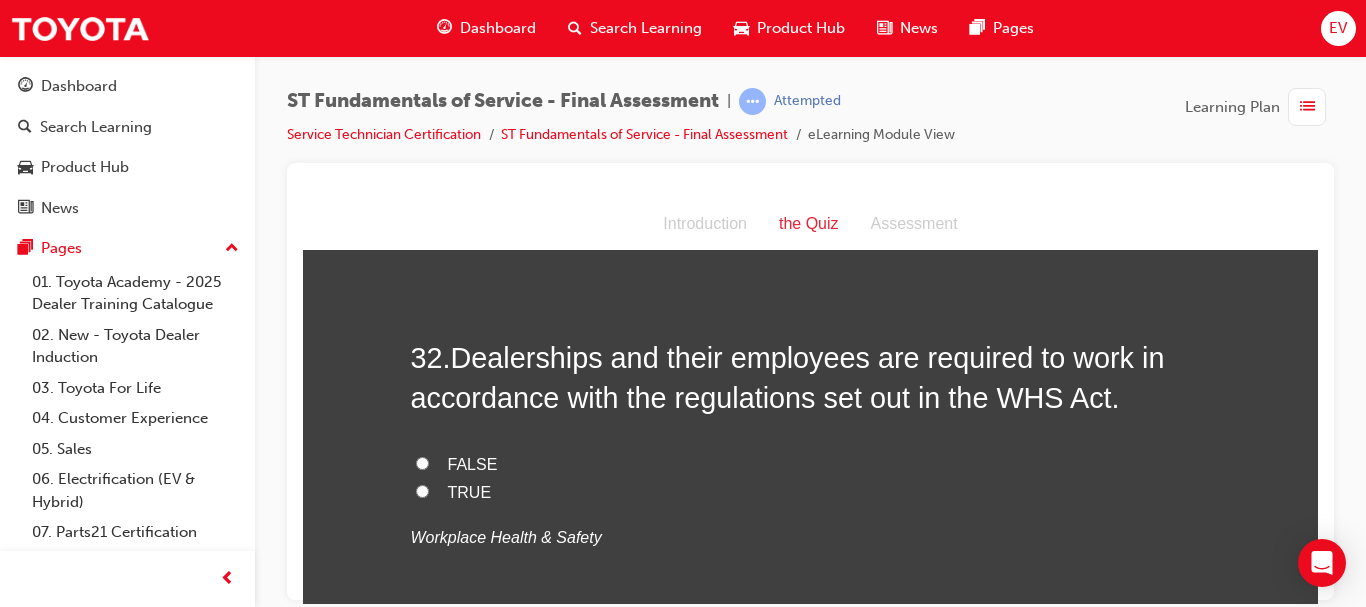 click on "TRUE" at bounding box center [811, 492] 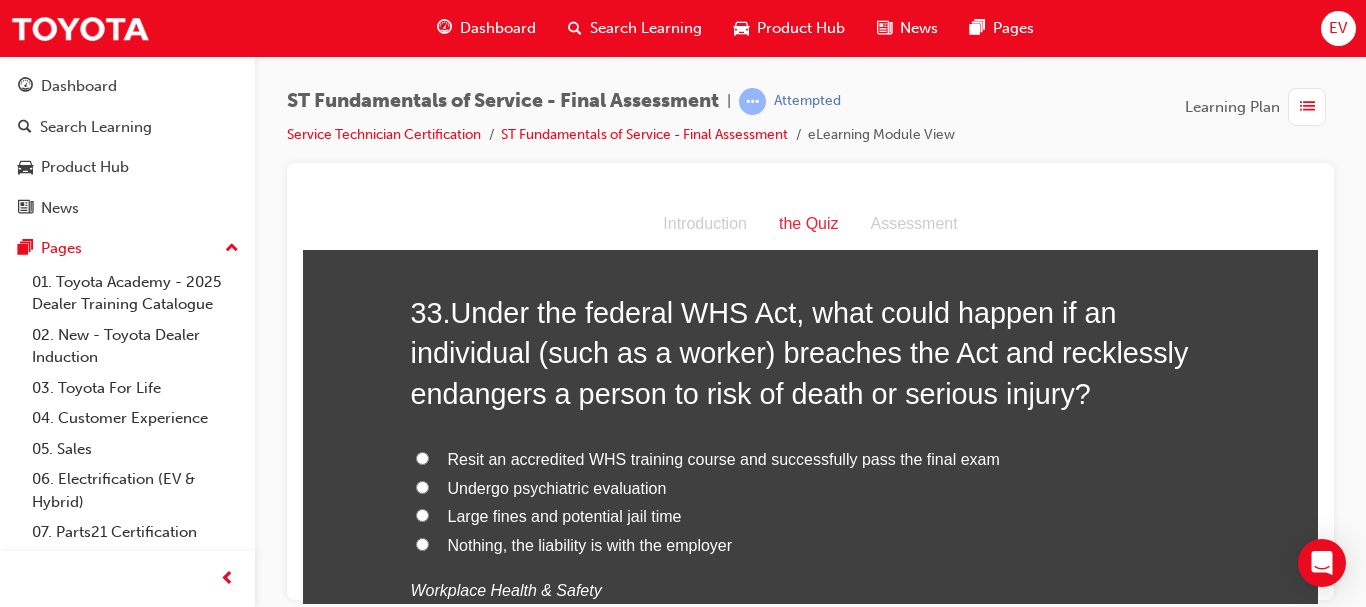 scroll, scrollTop: 14600, scrollLeft: 0, axis: vertical 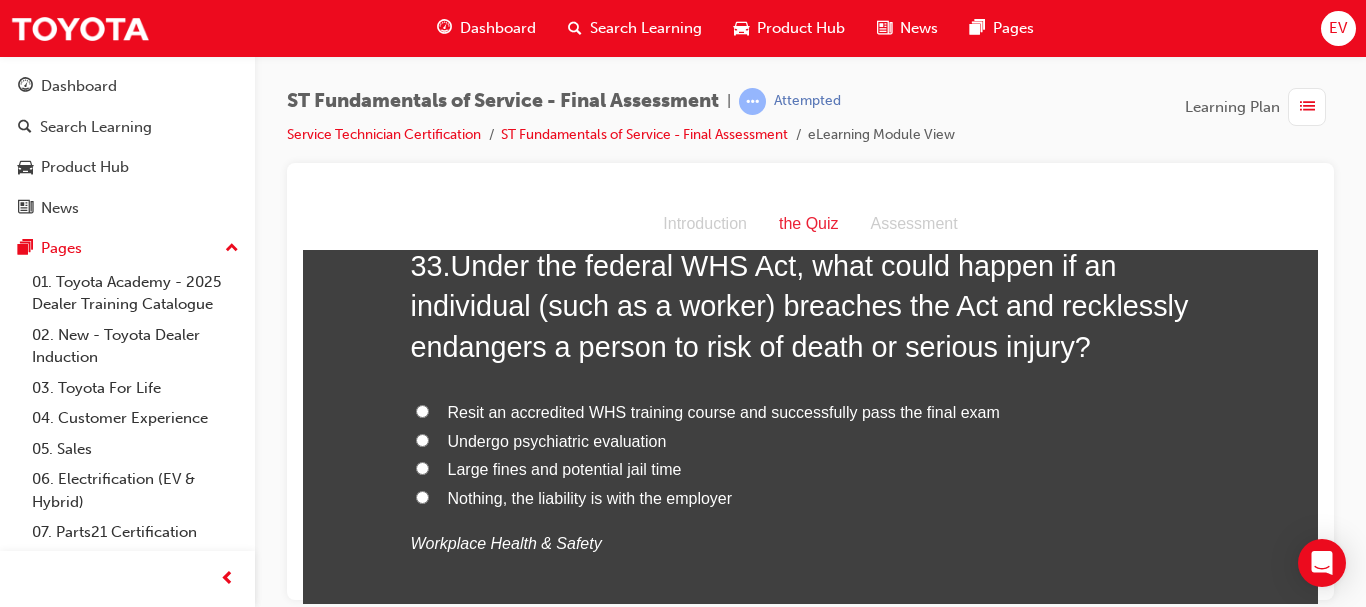 click on "Large fines and potential jail time" at bounding box center [565, 468] 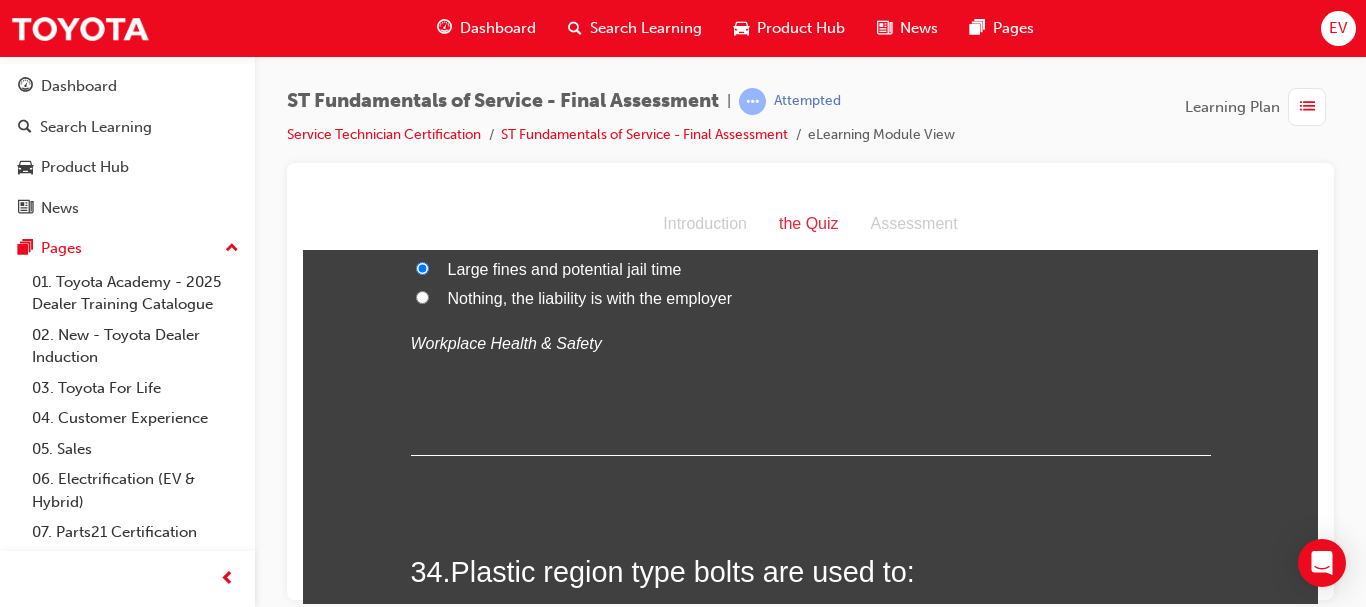 scroll, scrollTop: 15000, scrollLeft: 0, axis: vertical 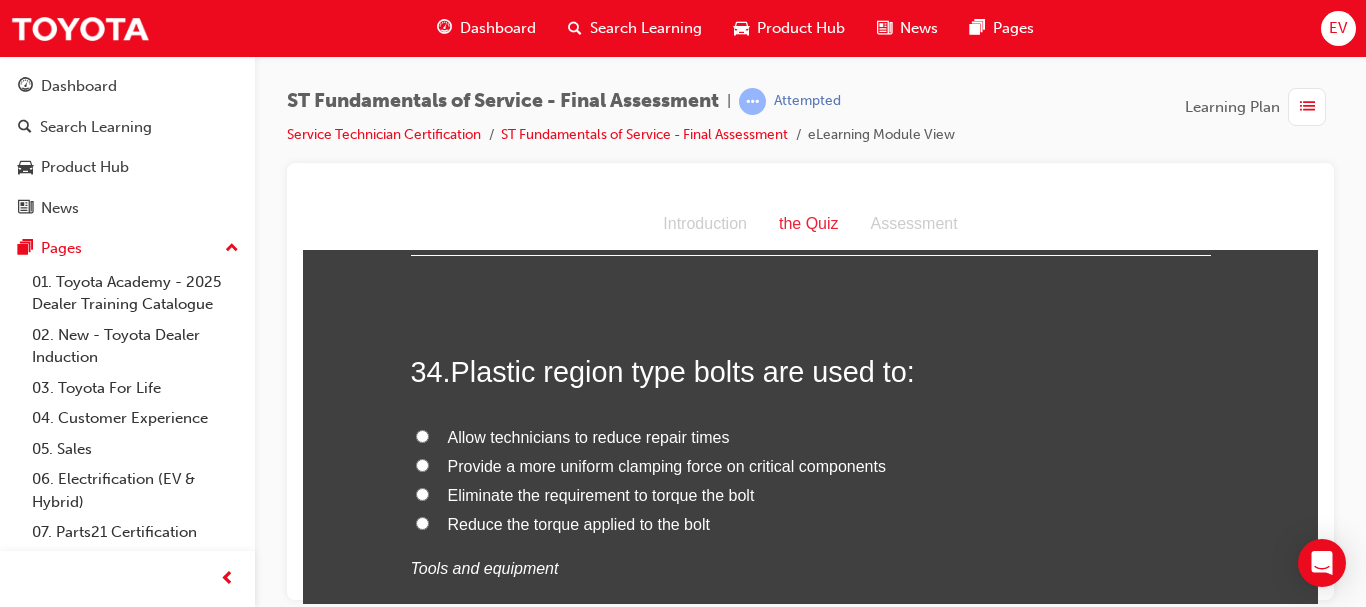 click on "Provide a more uniform clamping force on critical components" at bounding box center (667, 465) 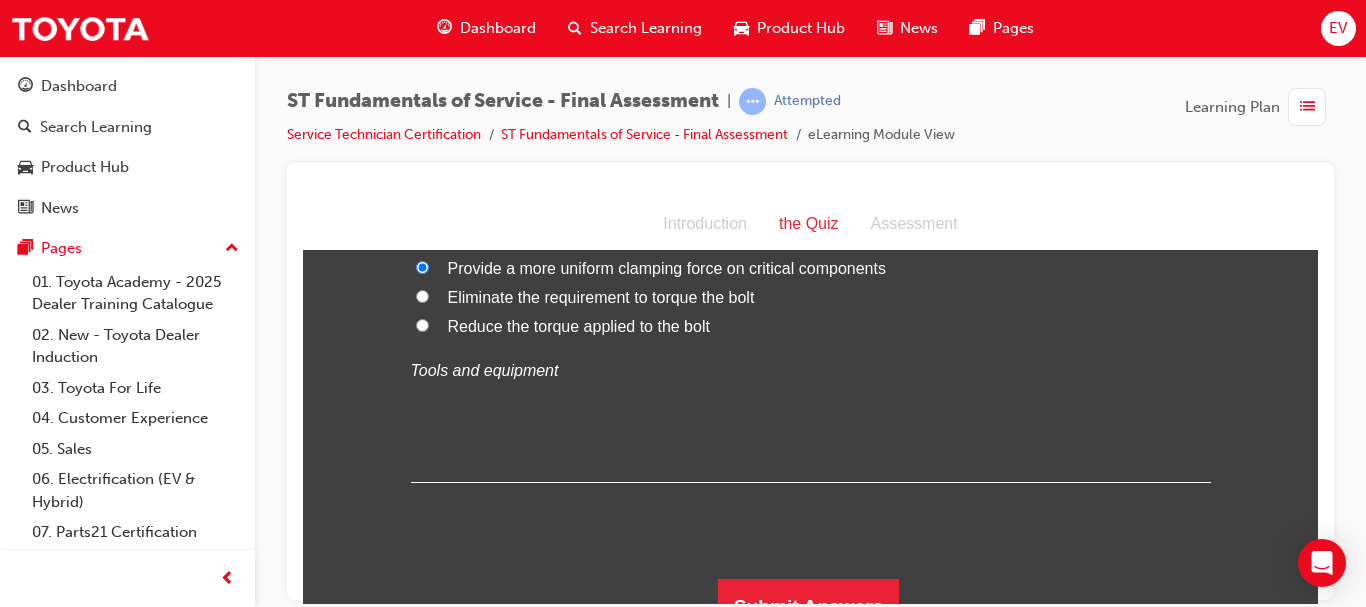 scroll, scrollTop: 15228, scrollLeft: 0, axis: vertical 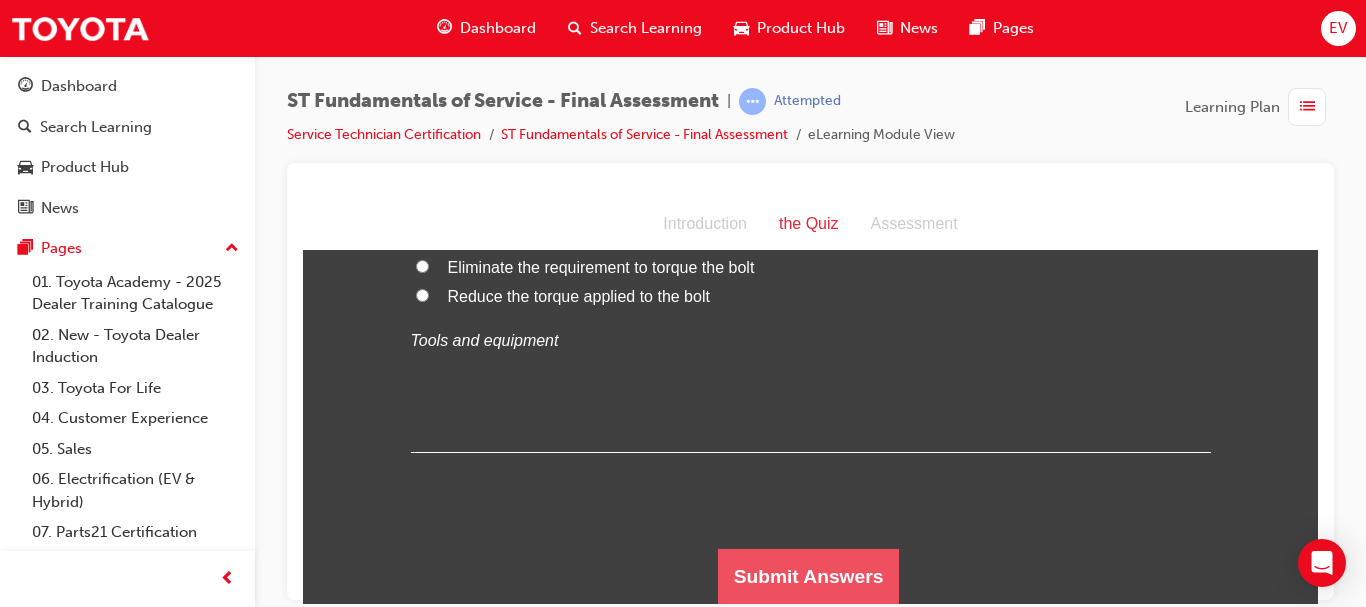 click on "Submit Answers" at bounding box center (809, 576) 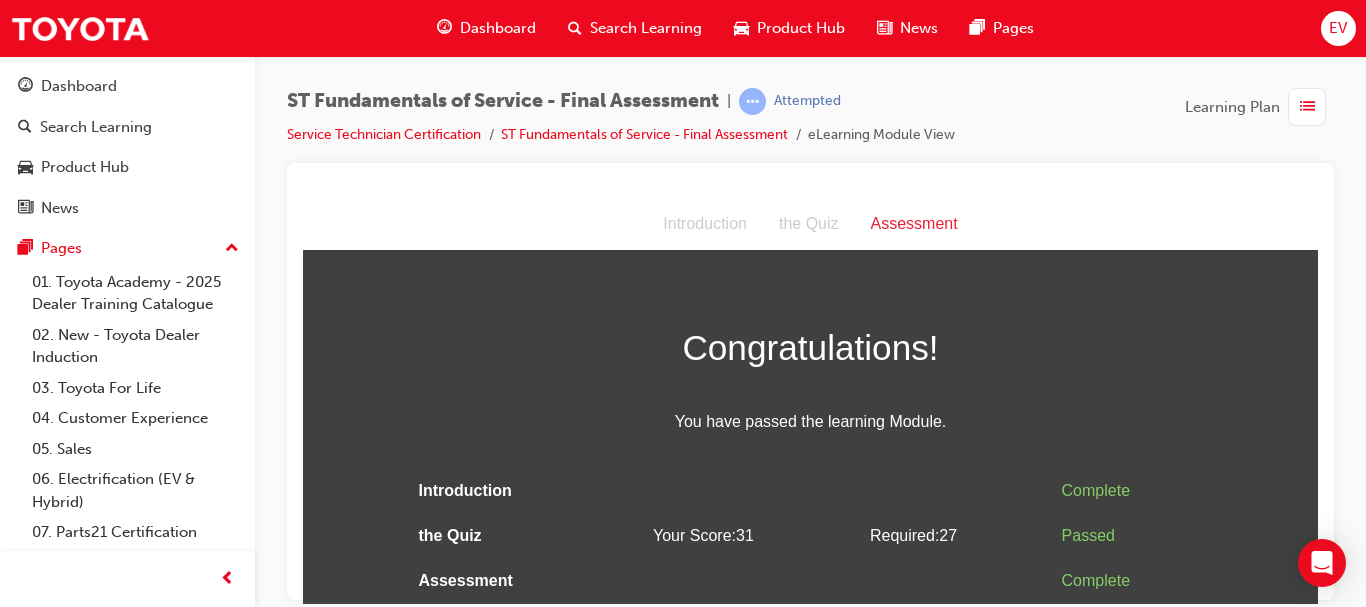 scroll, scrollTop: 0, scrollLeft: 0, axis: both 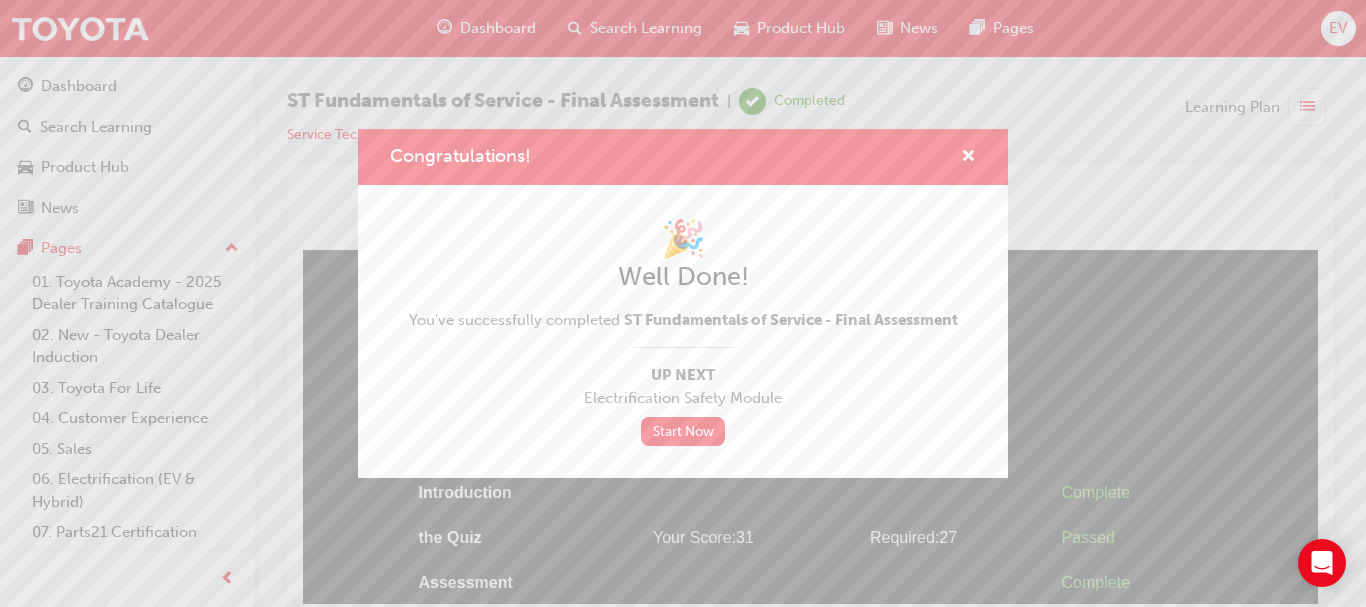 click on "Congratulations!" at bounding box center (683, 157) 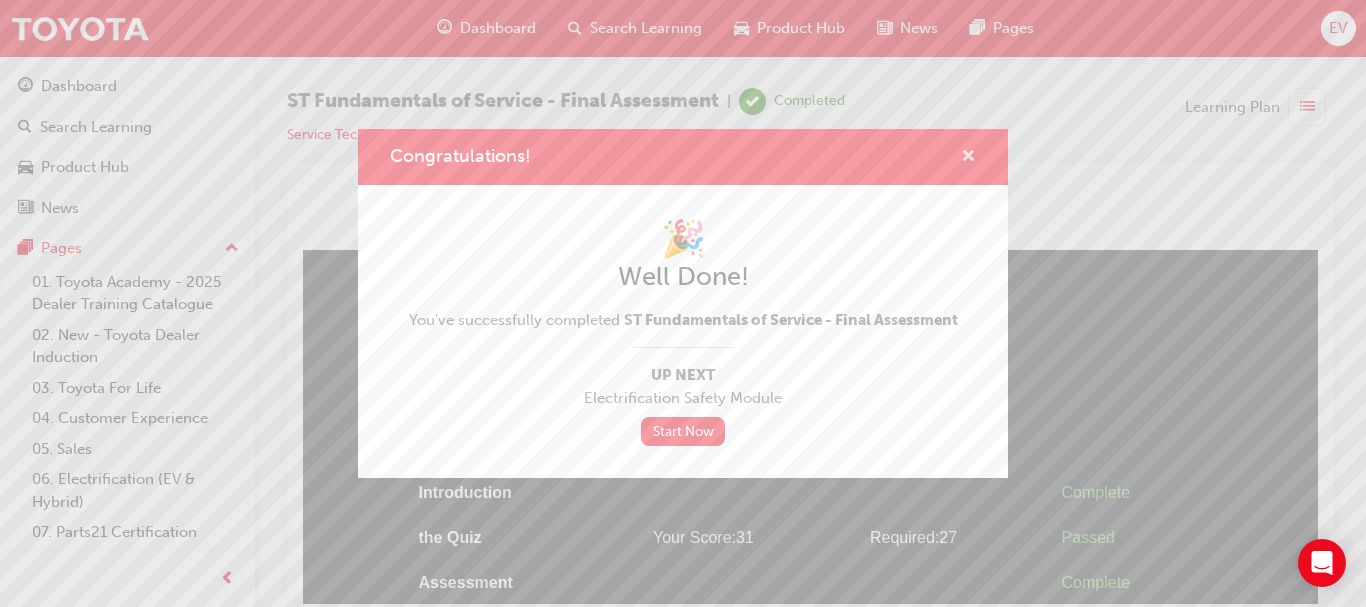 click at bounding box center [968, 158] 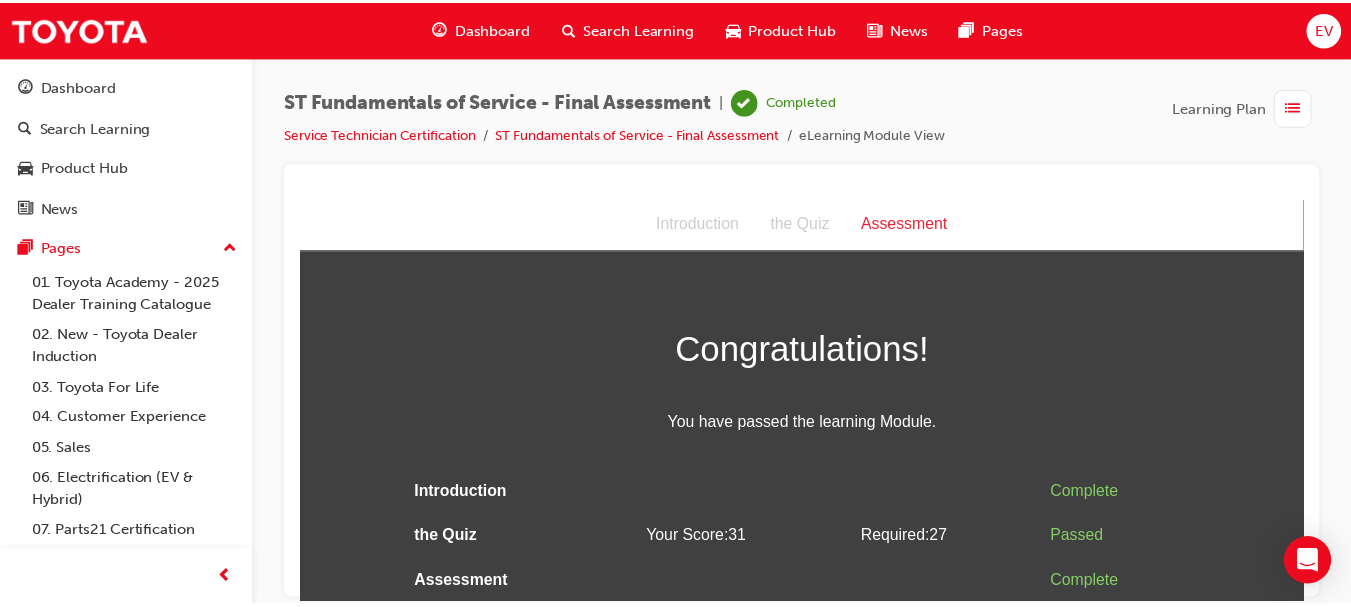 scroll, scrollTop: 1, scrollLeft: 0, axis: vertical 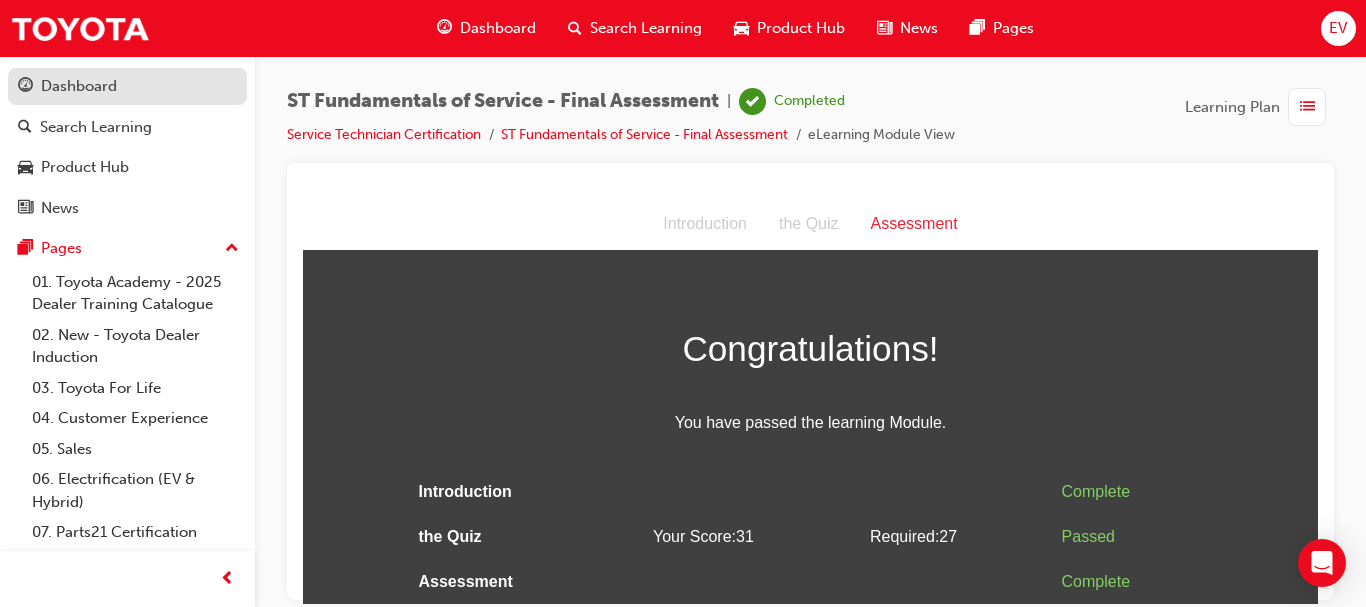 click on "Dashboard" at bounding box center (127, 86) 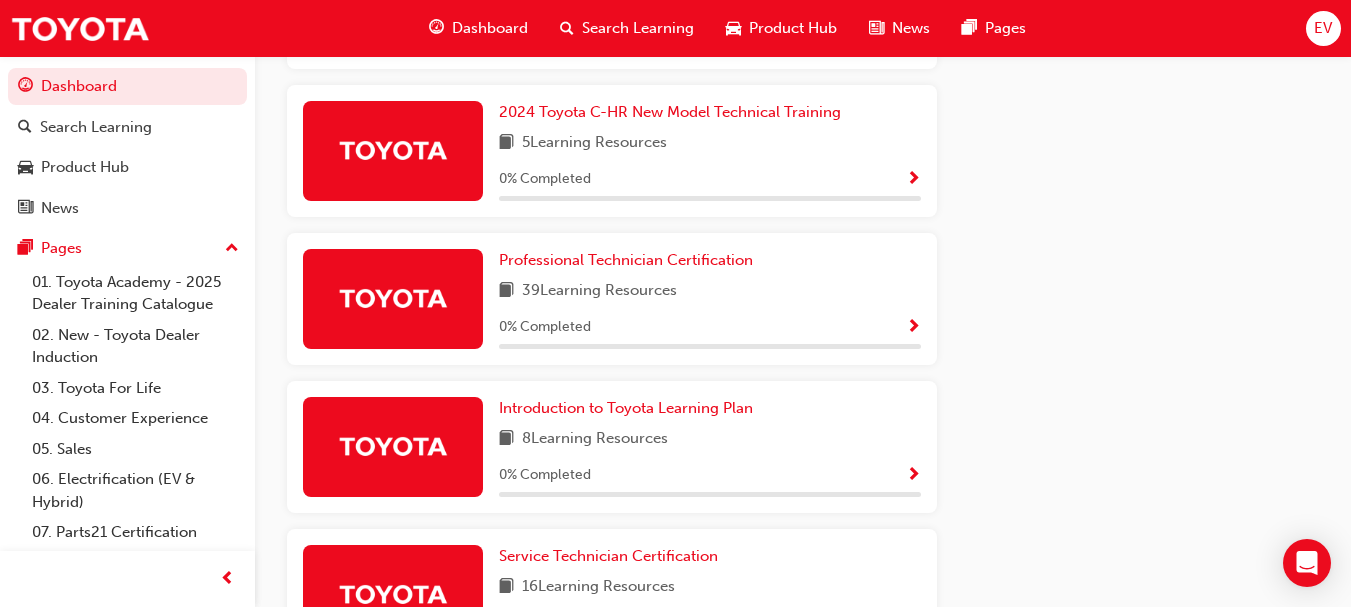 scroll, scrollTop: 1270, scrollLeft: 0, axis: vertical 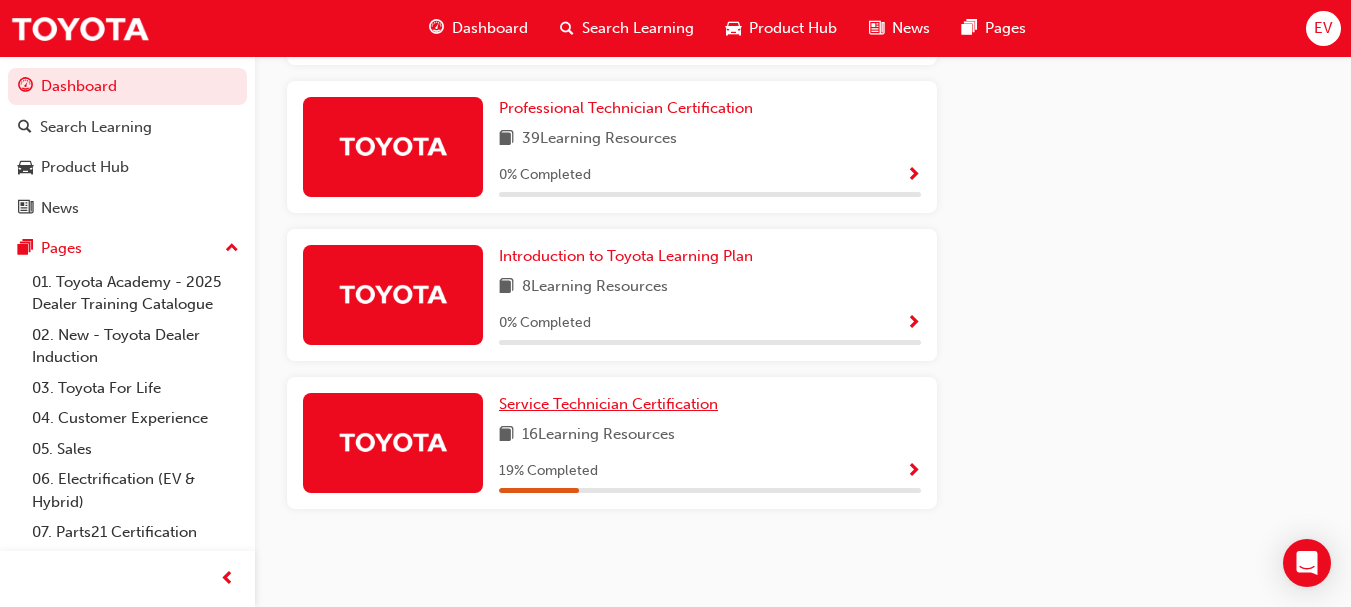 click on "Service Technician Certification" at bounding box center (608, 404) 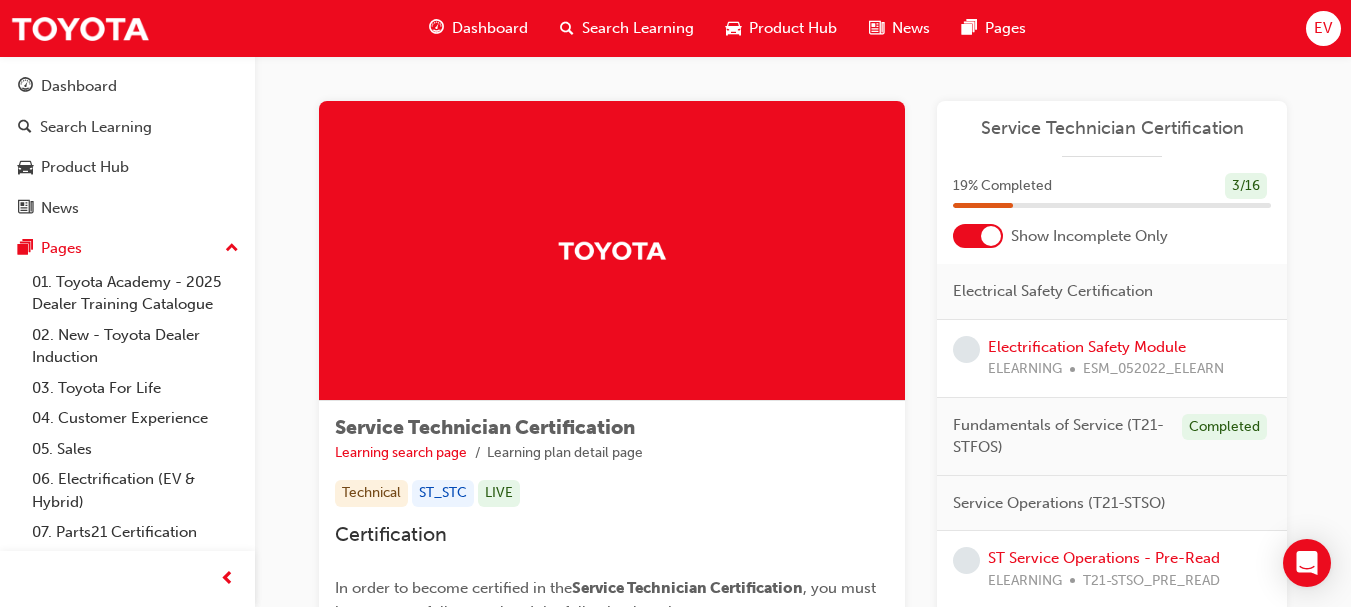 scroll, scrollTop: 0, scrollLeft: 0, axis: both 